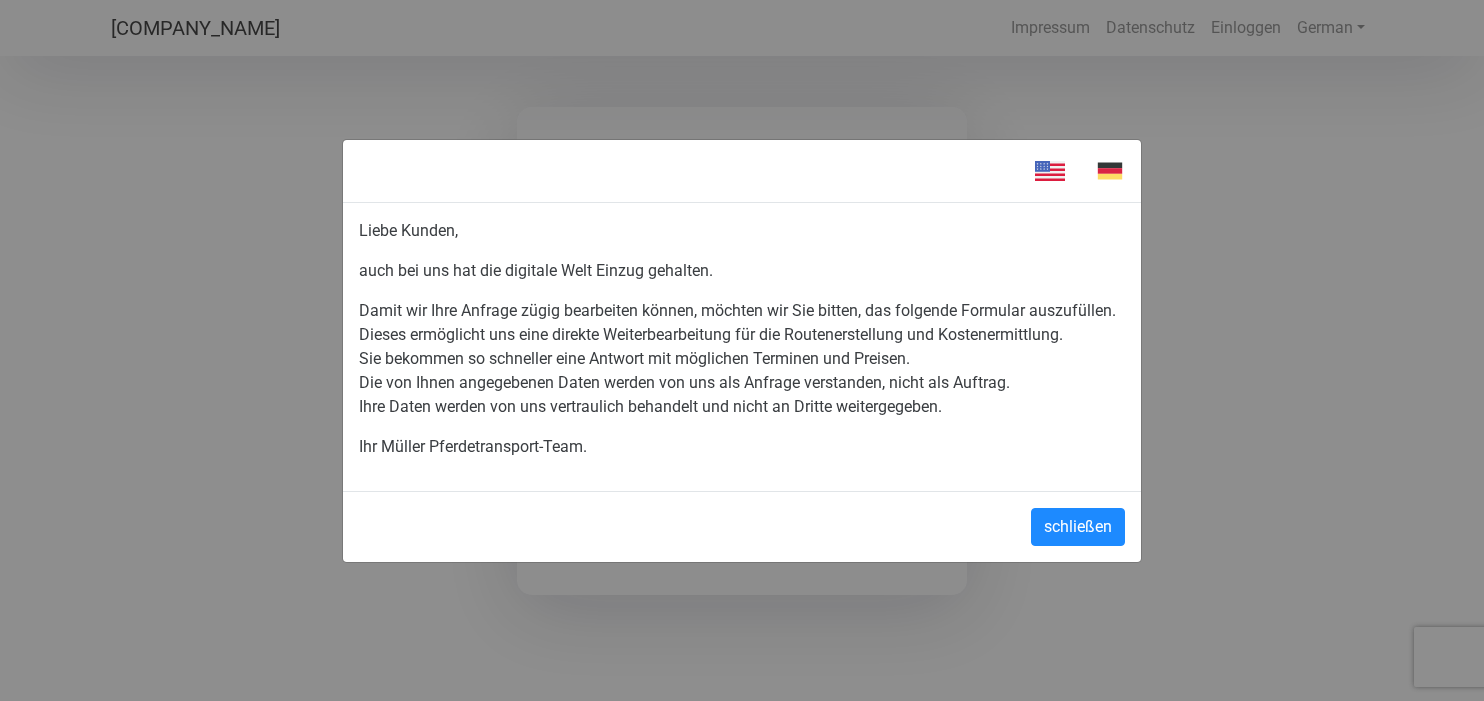 scroll, scrollTop: 0, scrollLeft: 0, axis: both 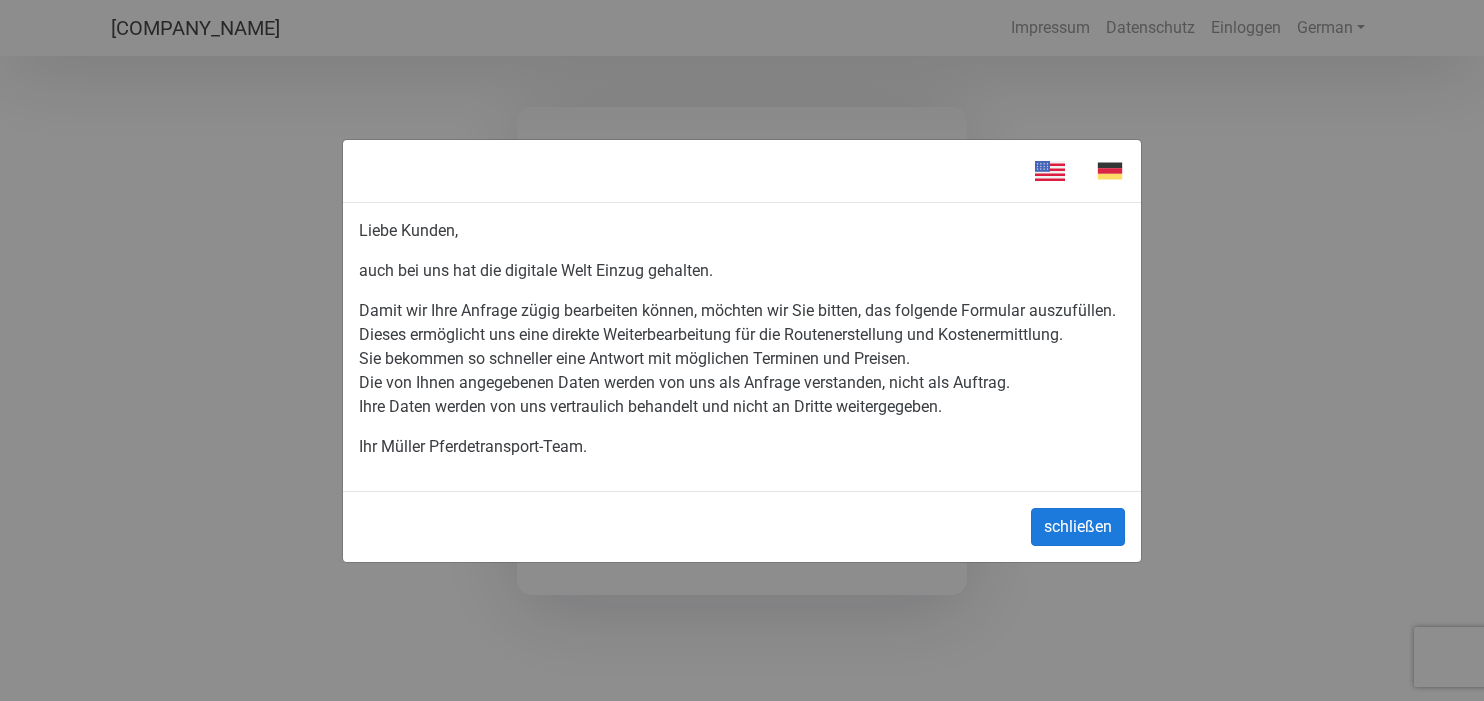 click on "schließen" at bounding box center [1078, 527] 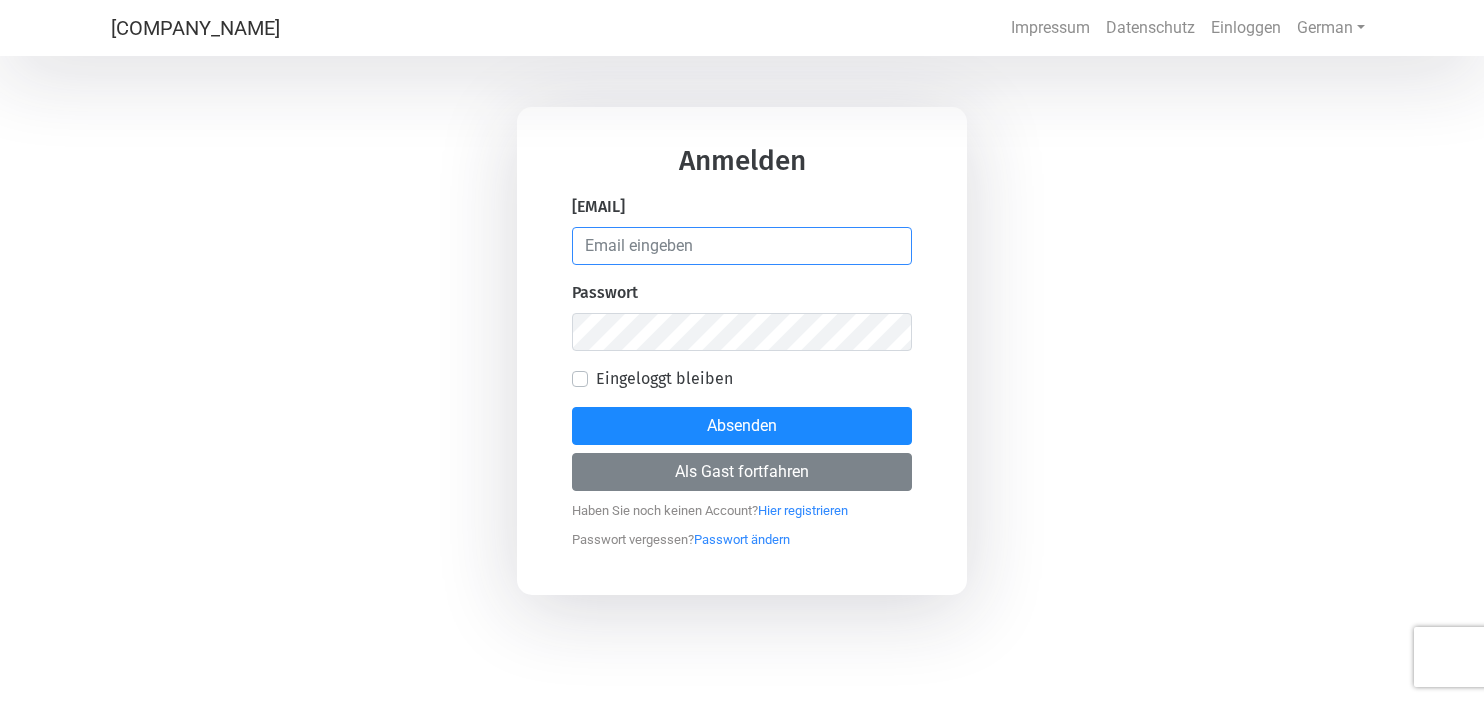 type on "[EMAIL]" 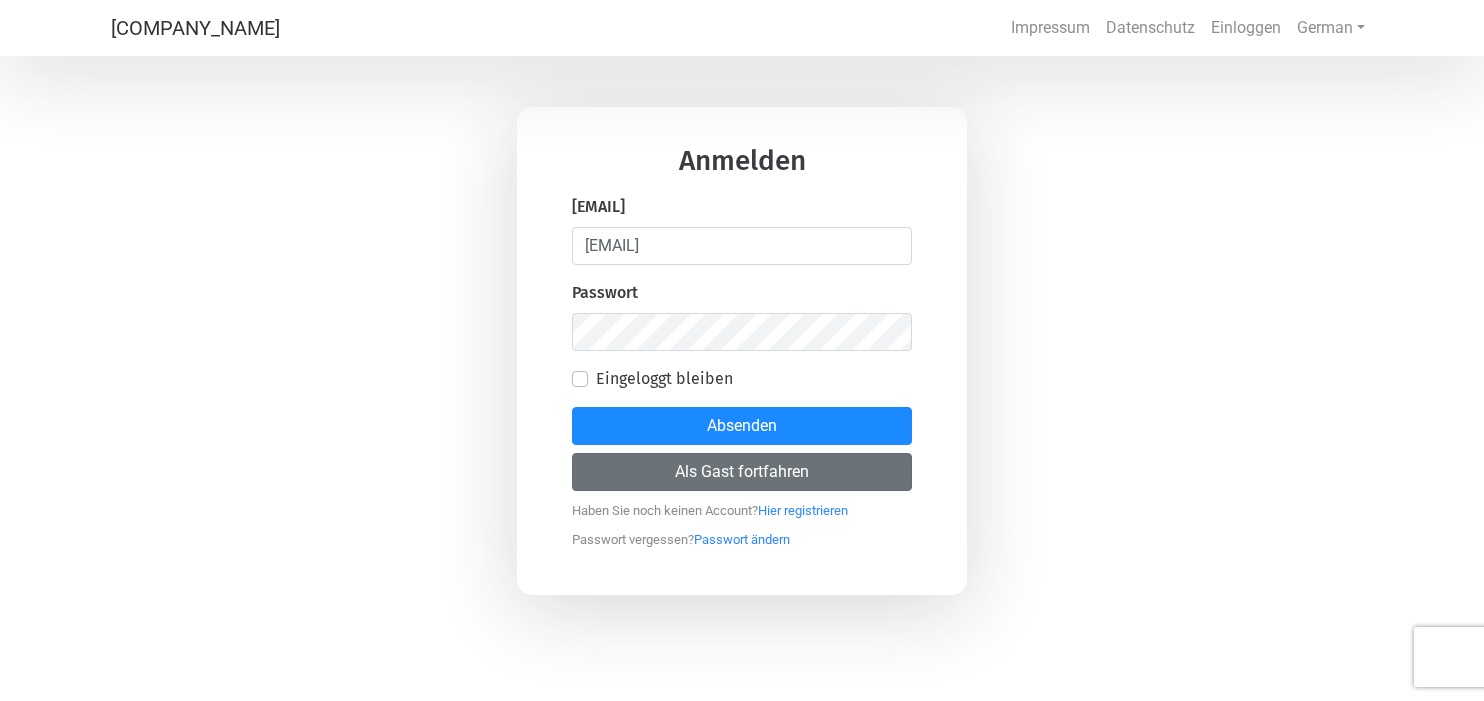 click on "Als Gast fortfahren" at bounding box center (742, 472) 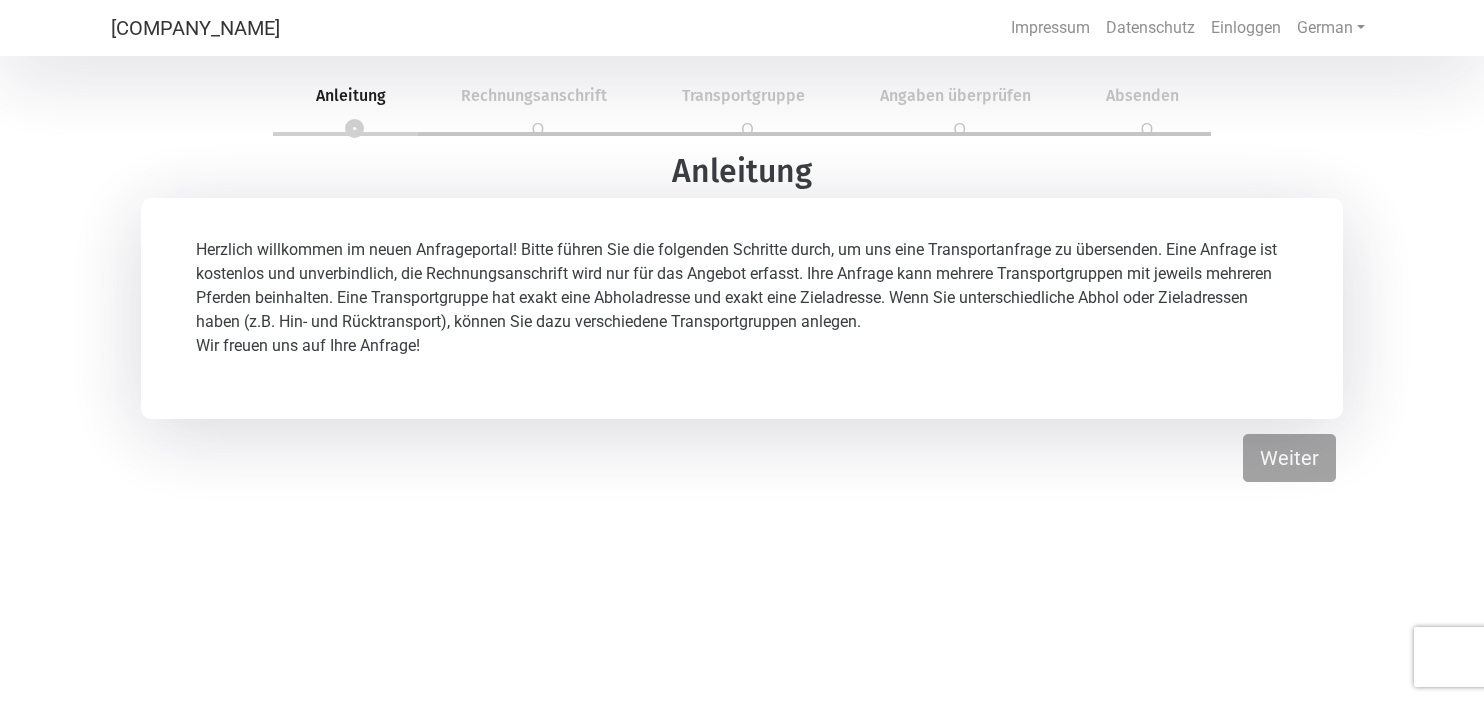 scroll, scrollTop: 0, scrollLeft: 0, axis: both 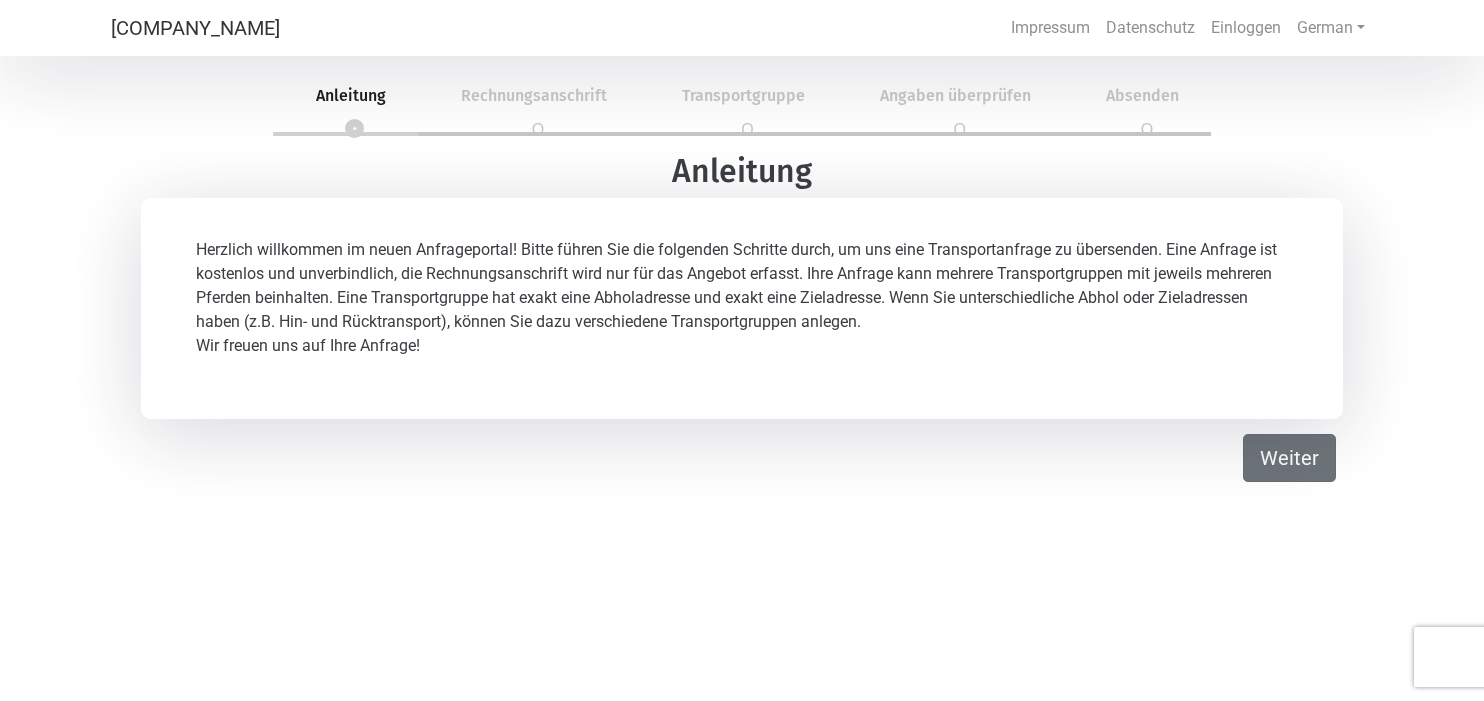 click on "Weiter" at bounding box center (1289, 458) 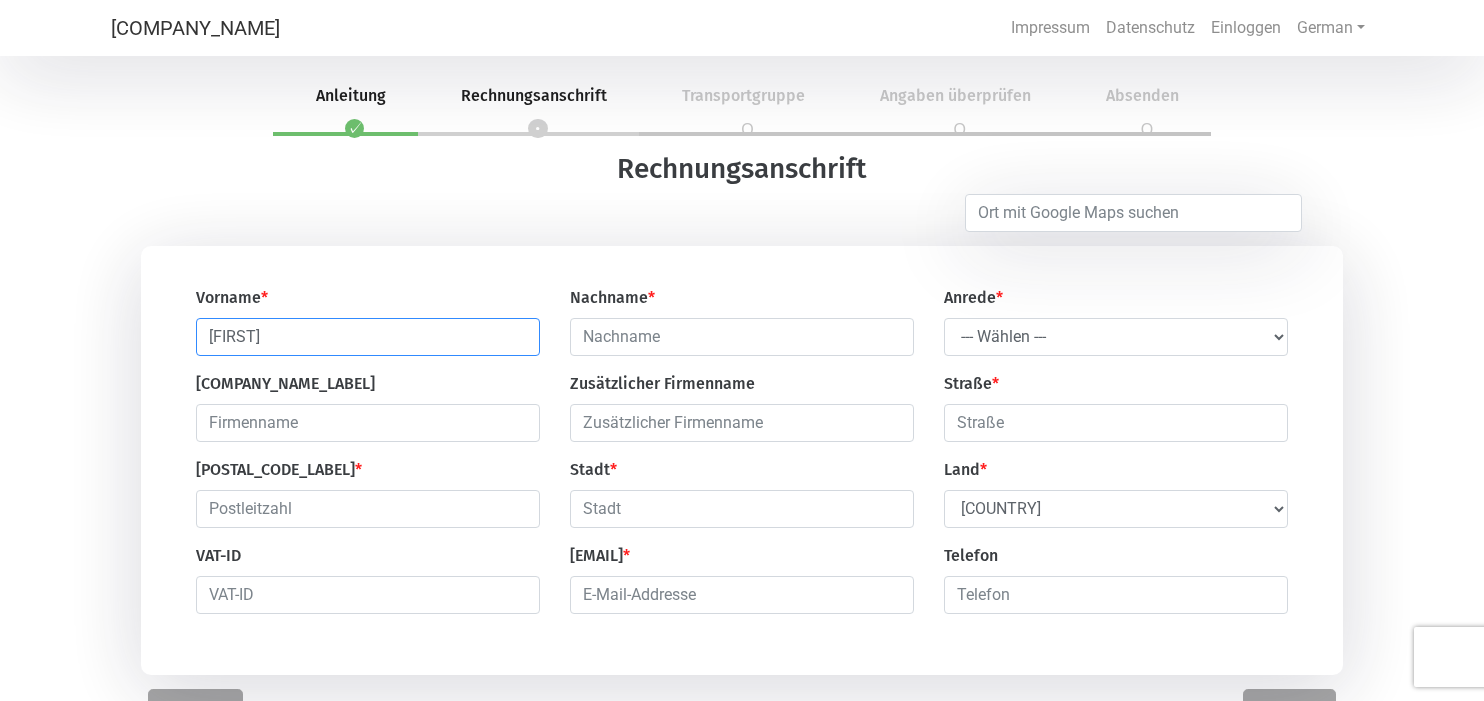 type on "[FIRST]" 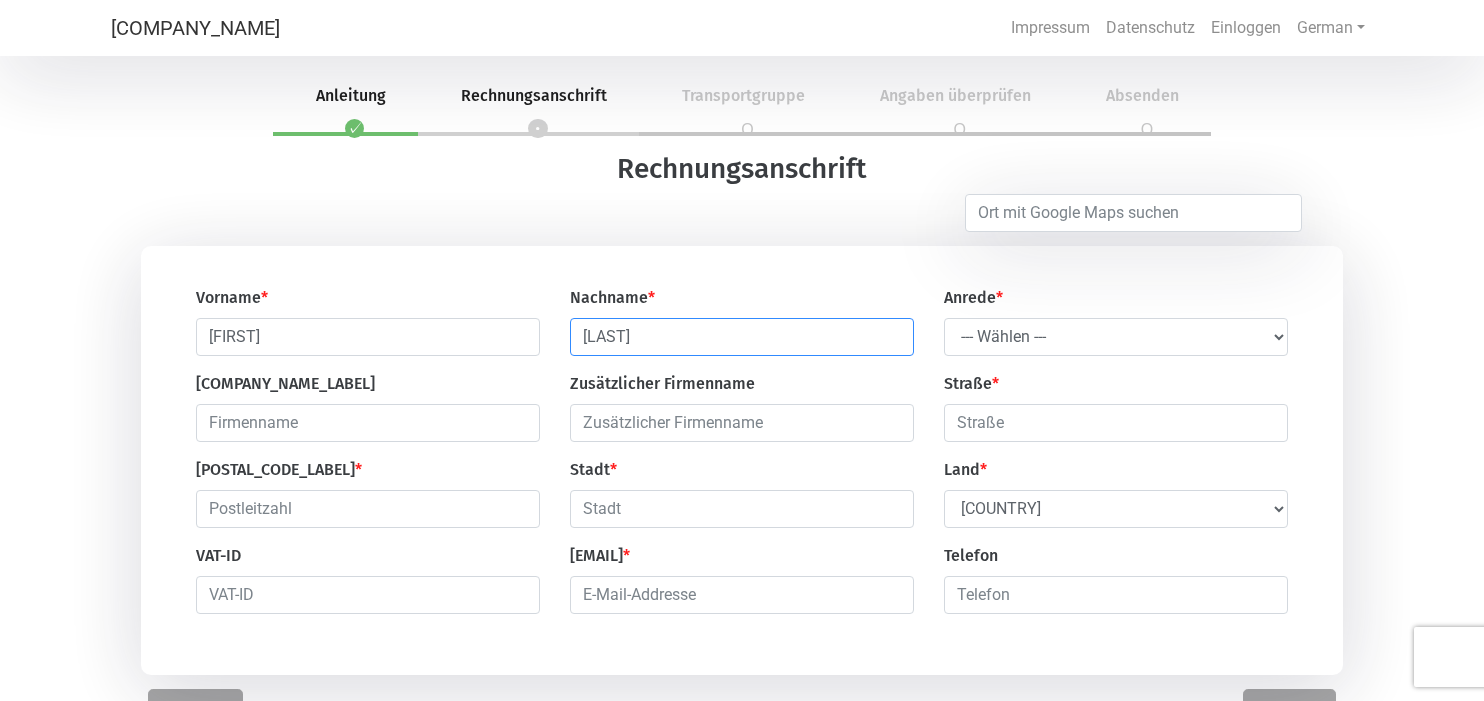 type on "[LAST]" 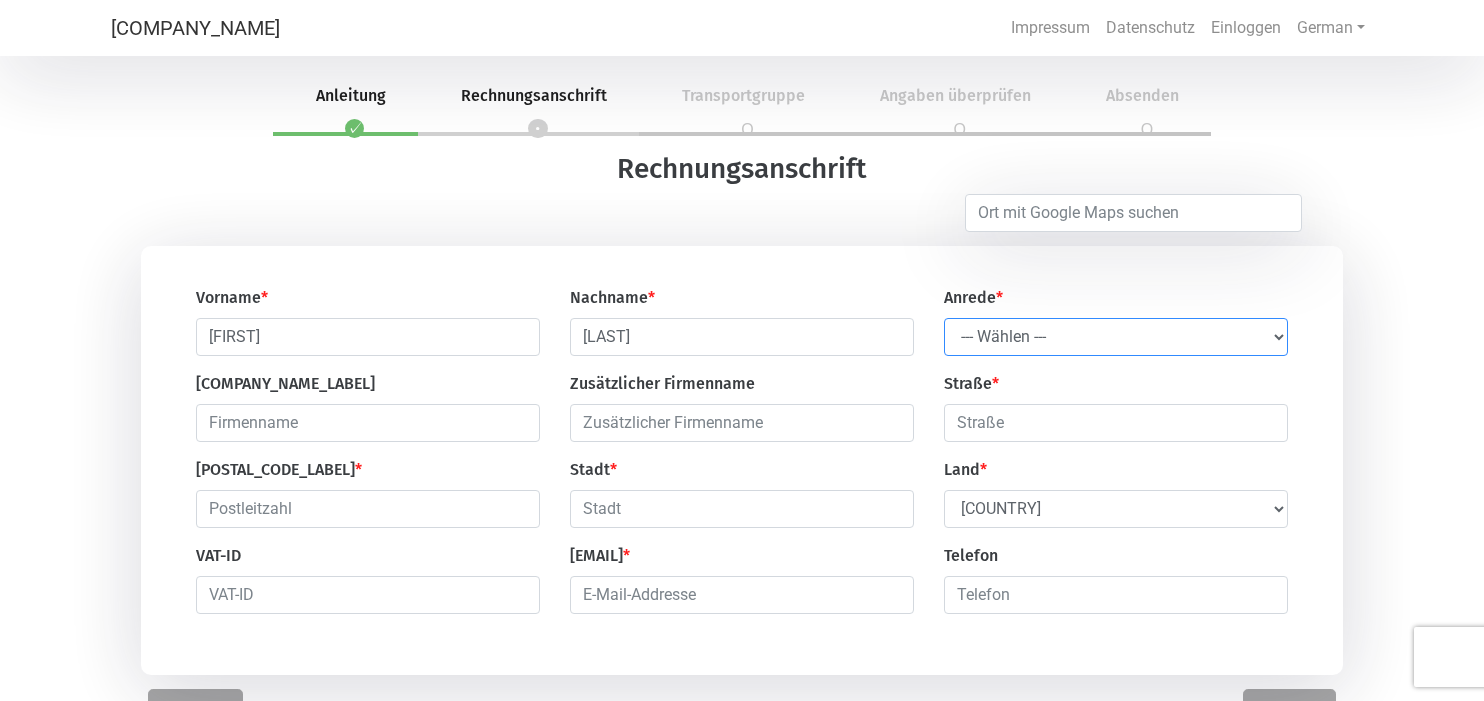 select on "[TITLE]" 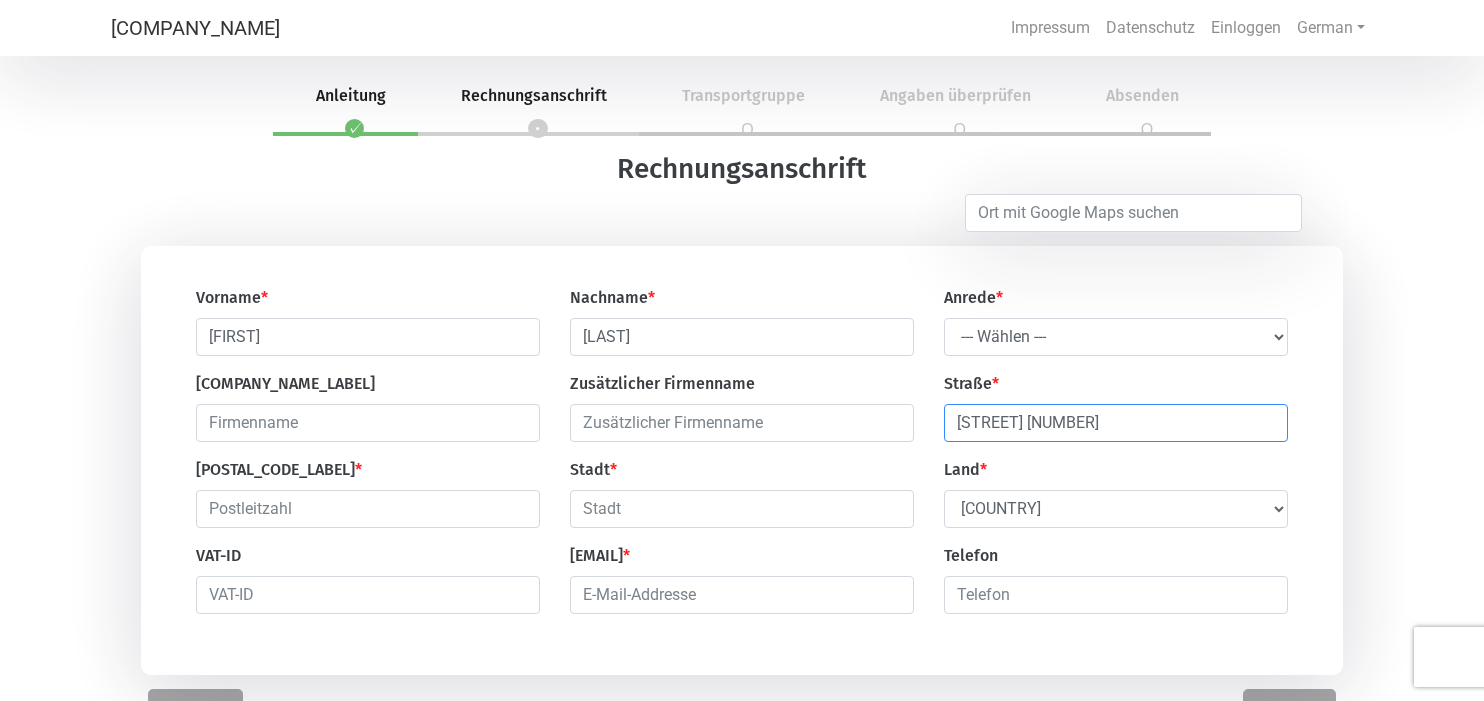 type on "[STREET] [NUMBER]" 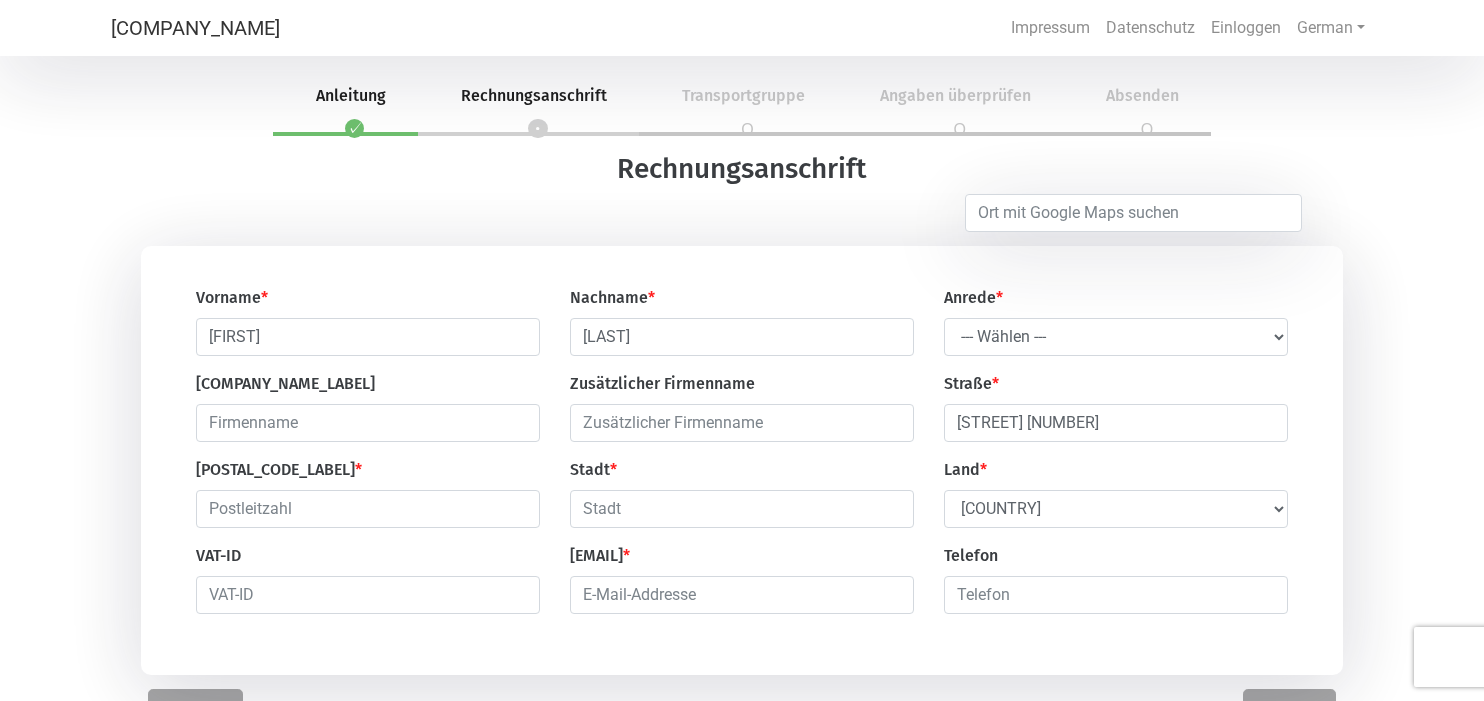 click on "[FIRST] * [LAST] * [TITLE] * [TITLE] [TITLE] [STREET] * [STREET] [NUMBER] [POSTAL_CODE] * [CITY] * [COUNTRY] Afghanistan Åland Islands Albania Algeria American Samoa Andorra Angola Anguilla Antarctica Antigua and Barbuda Argentina Armenia Aruba Australia Austria Azerbaijan Bahamas Bahrain Bangladesh Barbados Belarus Belgium Belize Benin Bermuda Bhutan Bolivia, Plurinational State of Bonaire, Sint Eustatius and Saba Bosnia and Herzegovina Botswana Bouvet Island Brazil British Indian Ocean Territory Brunei Darussalam Bulgaria Burkina Faso Burundi Cambodia Cameroon Canada Cape Verde Cayman Islands Central African Republic Chad Chile China Christmas Island Cocos (Keeling) Islands Colombia Comoros Congo Congo, the Democratic Republic of the Cook Islands Costa Rica Côte d'Ivoire Croatia Cuba Curaçao Cyprus Czech Republic Denmark Djibouti Dominica Dominican Republic Ecuador Egypt El Salvador Equatorial Guinea Eritrea Estonia Ethiopia Fiji" at bounding box center (742, 460) 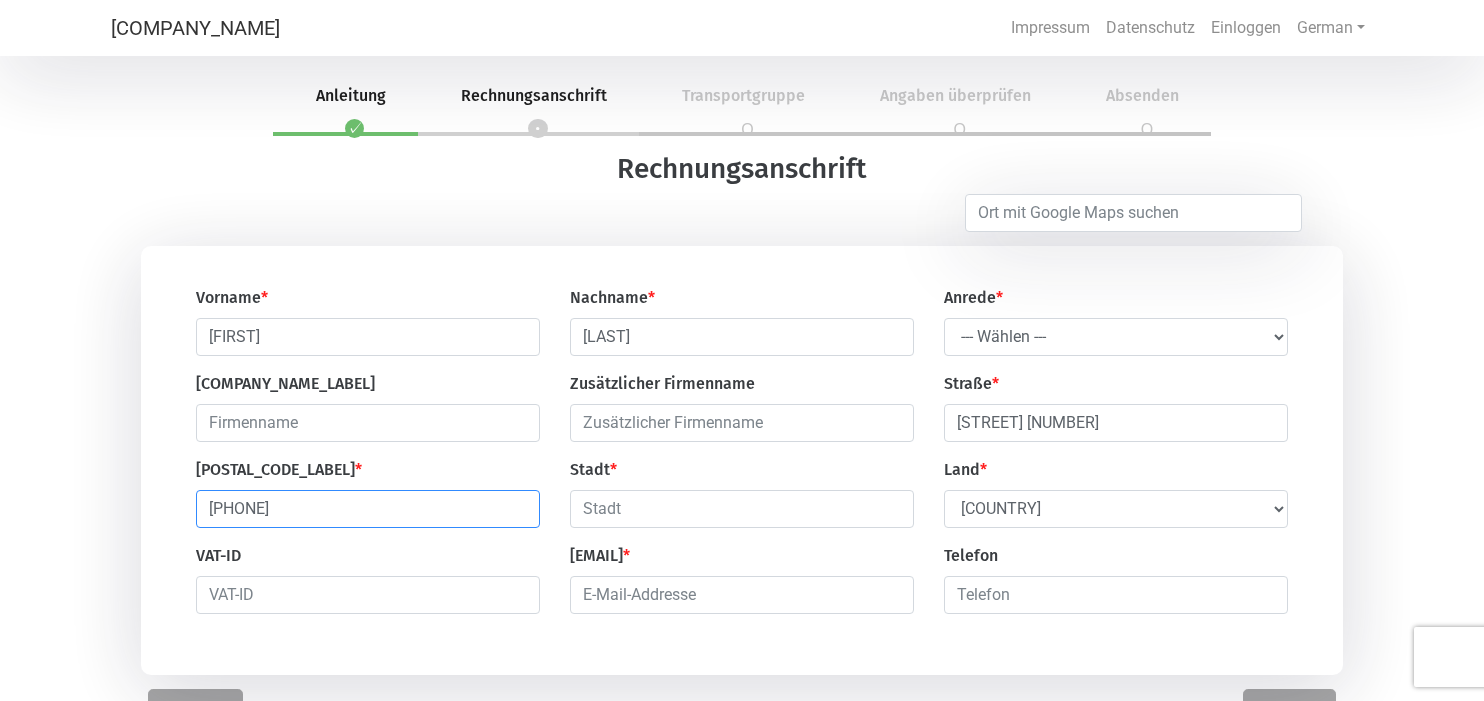 type on "[PHONE]" 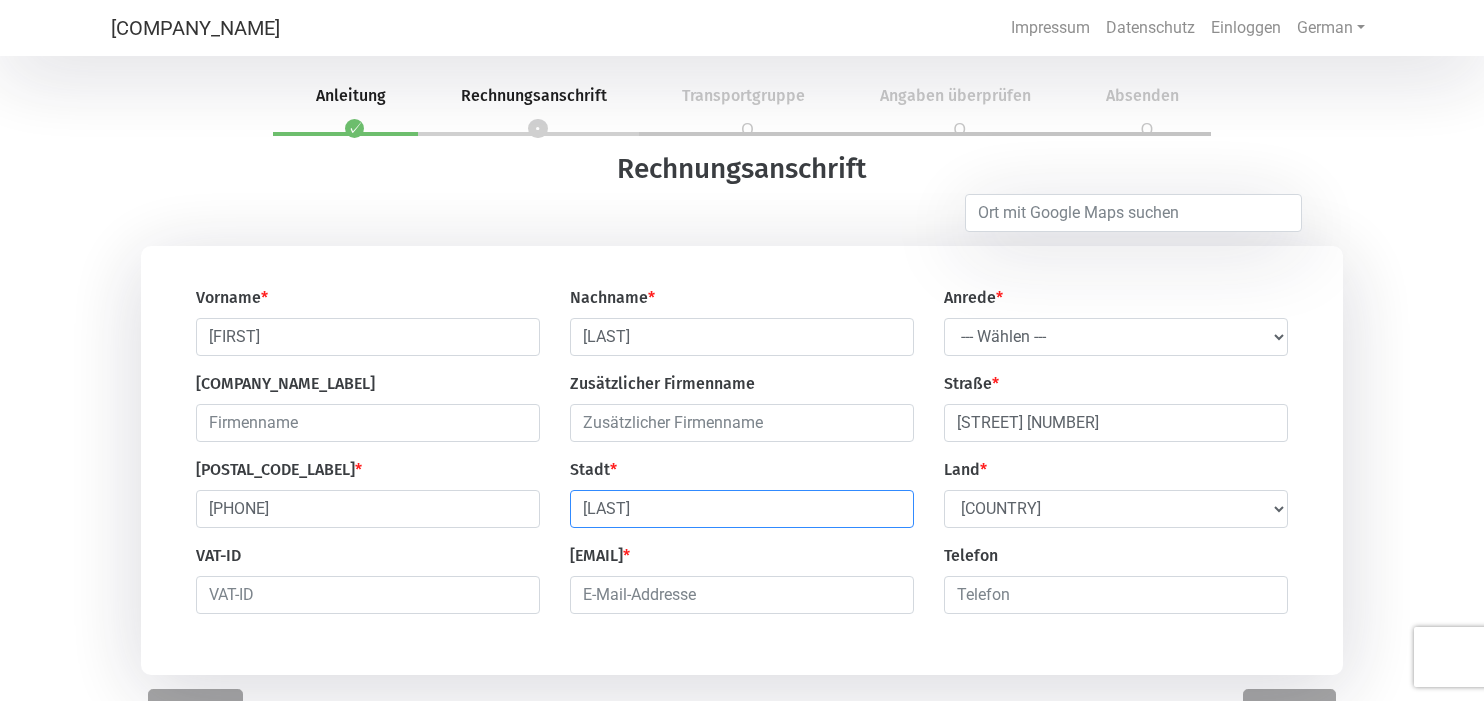 type on "[LAST]" 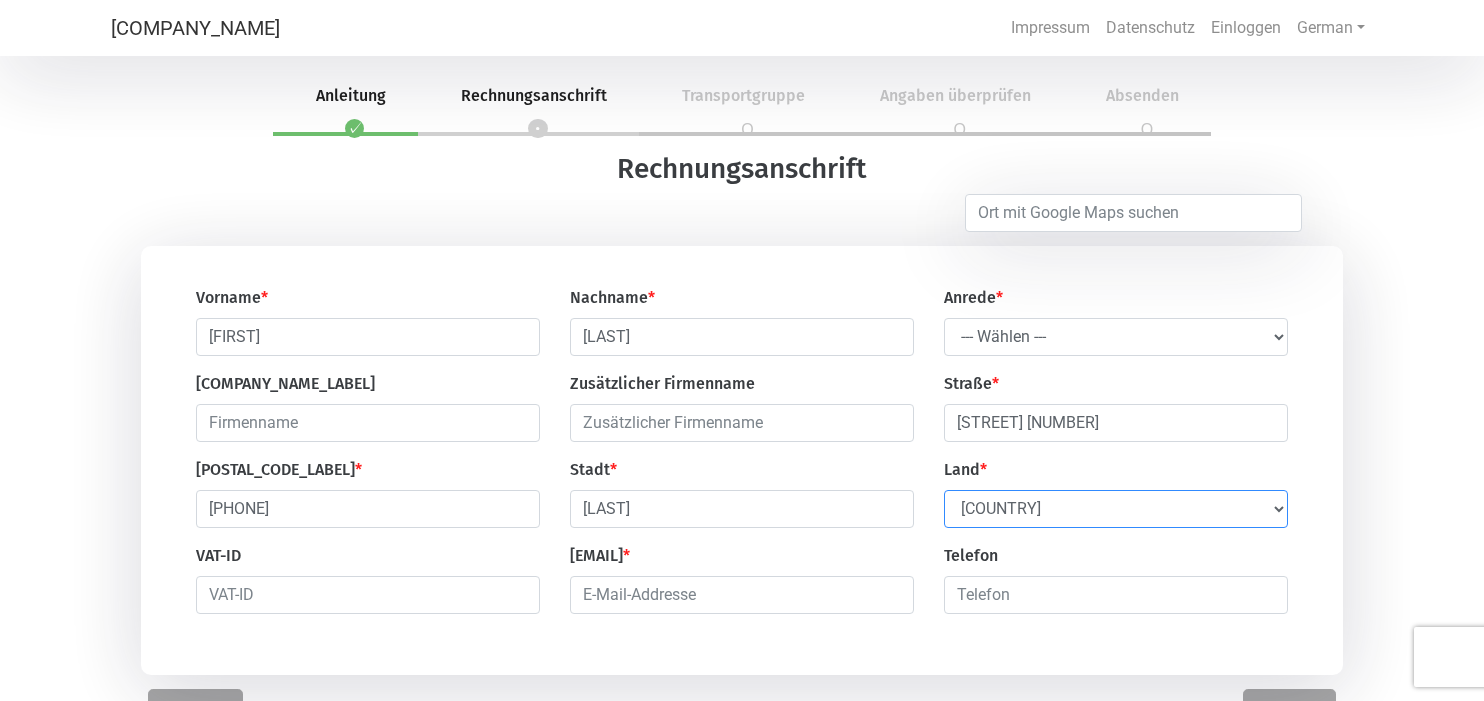 select on "[COUNTRY_CODE]" 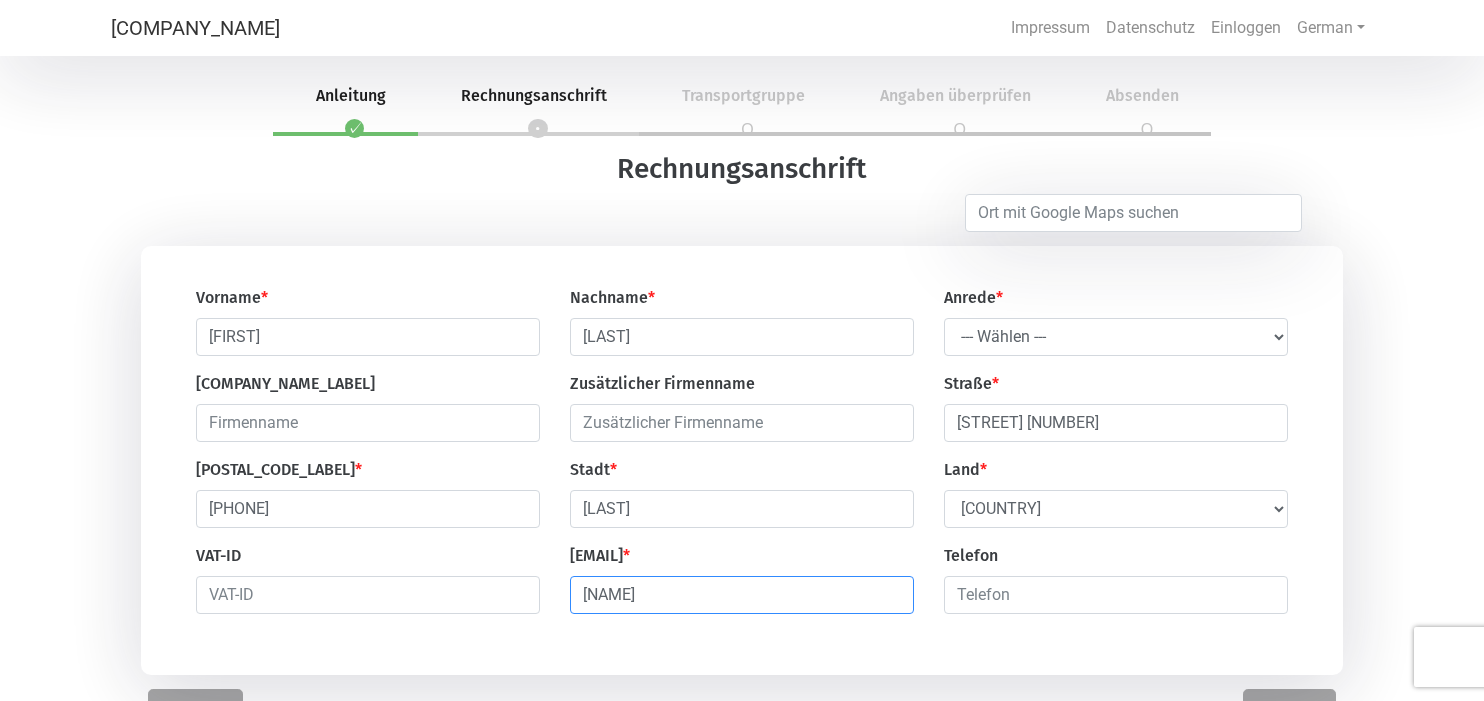 type on "[EMAIL]" 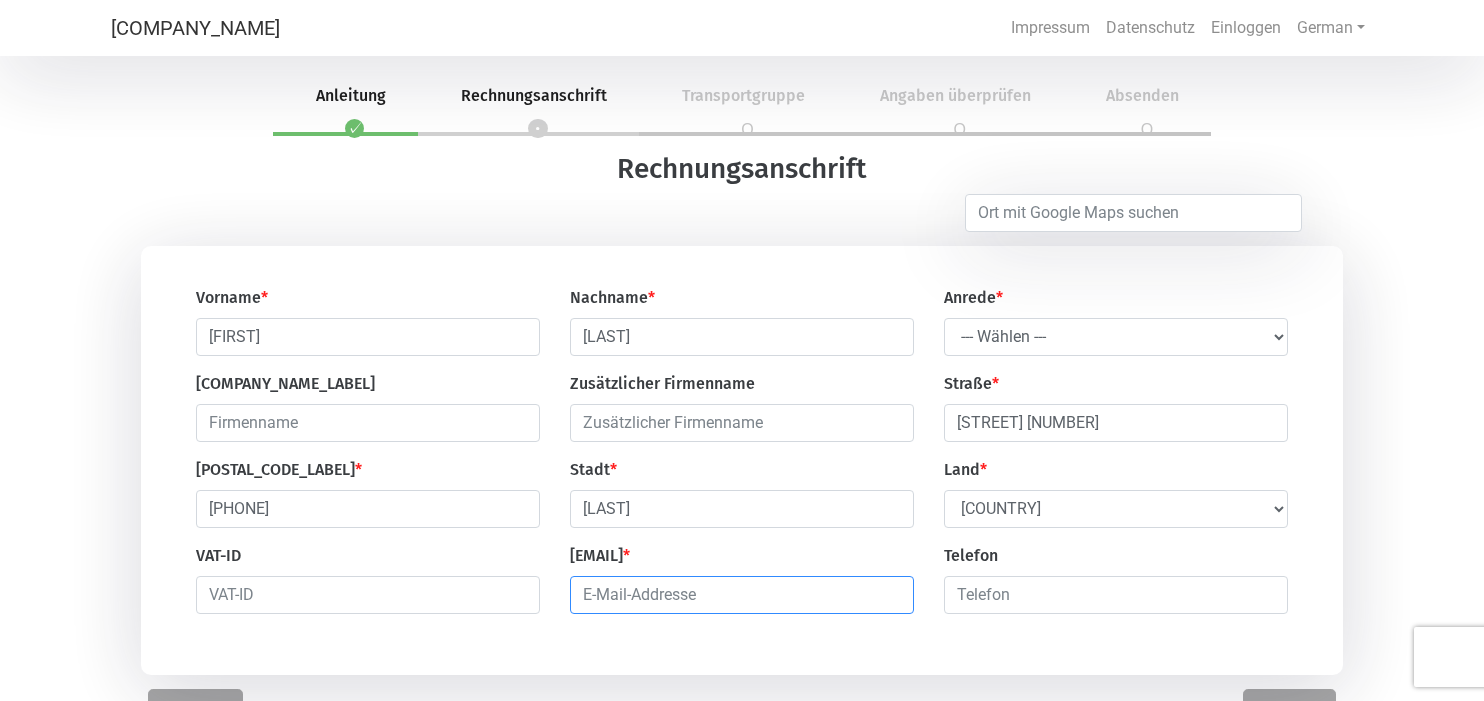 type on "[EMAIL]" 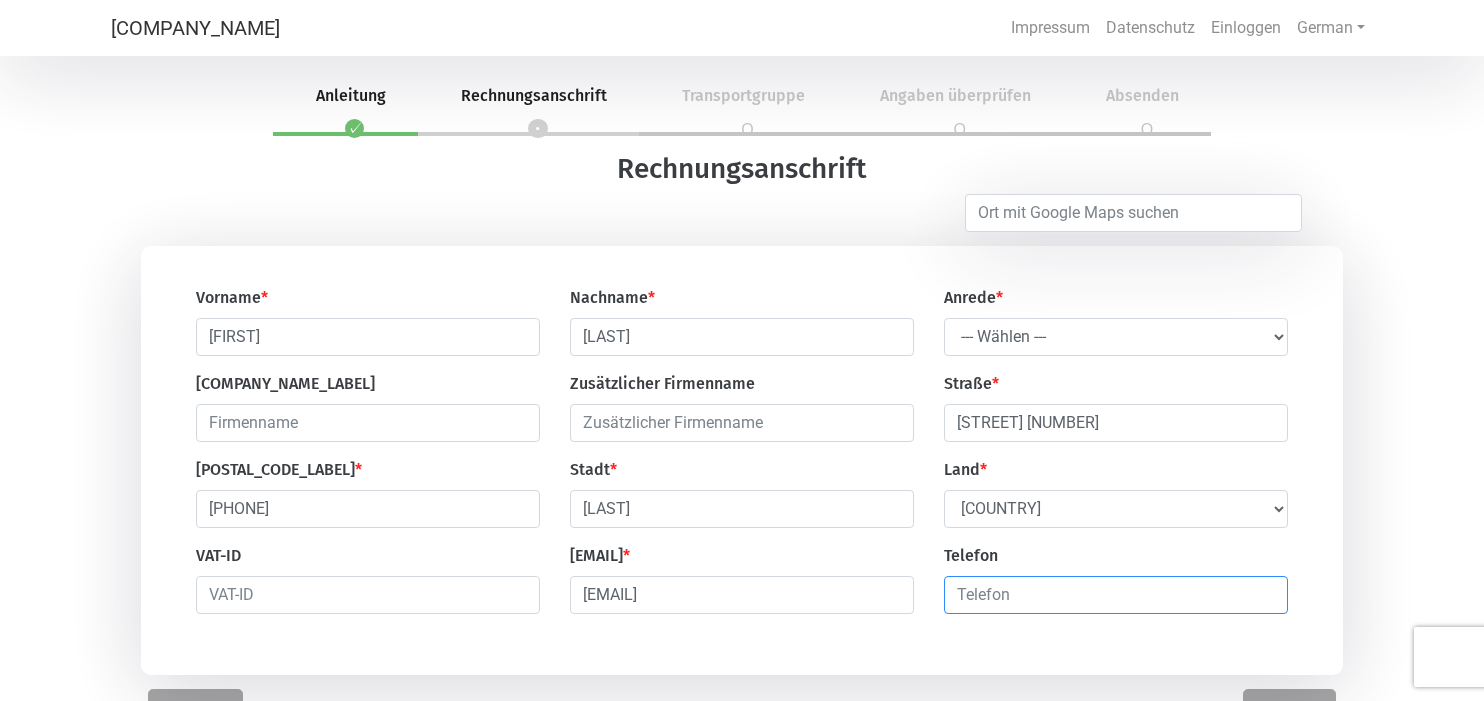 click at bounding box center [1116, 595] 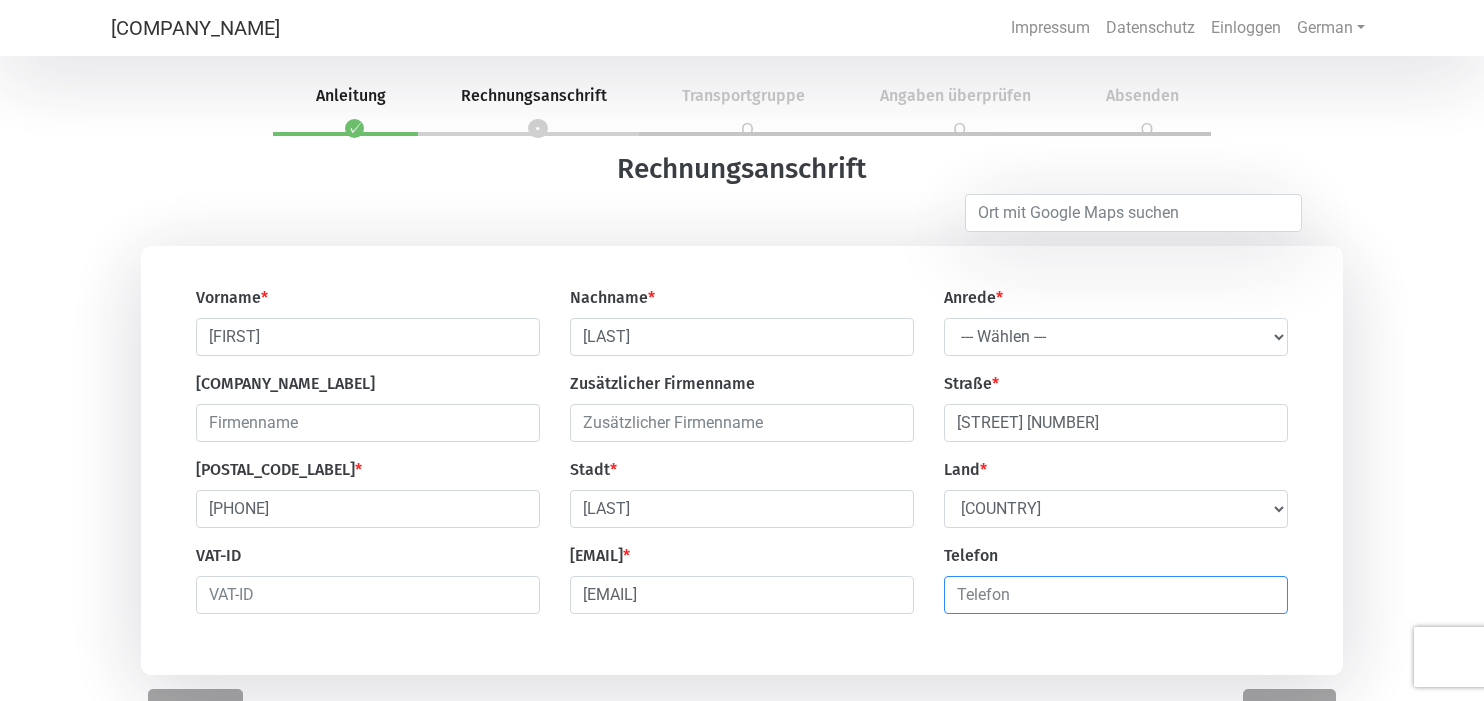 type on "[PHONE]" 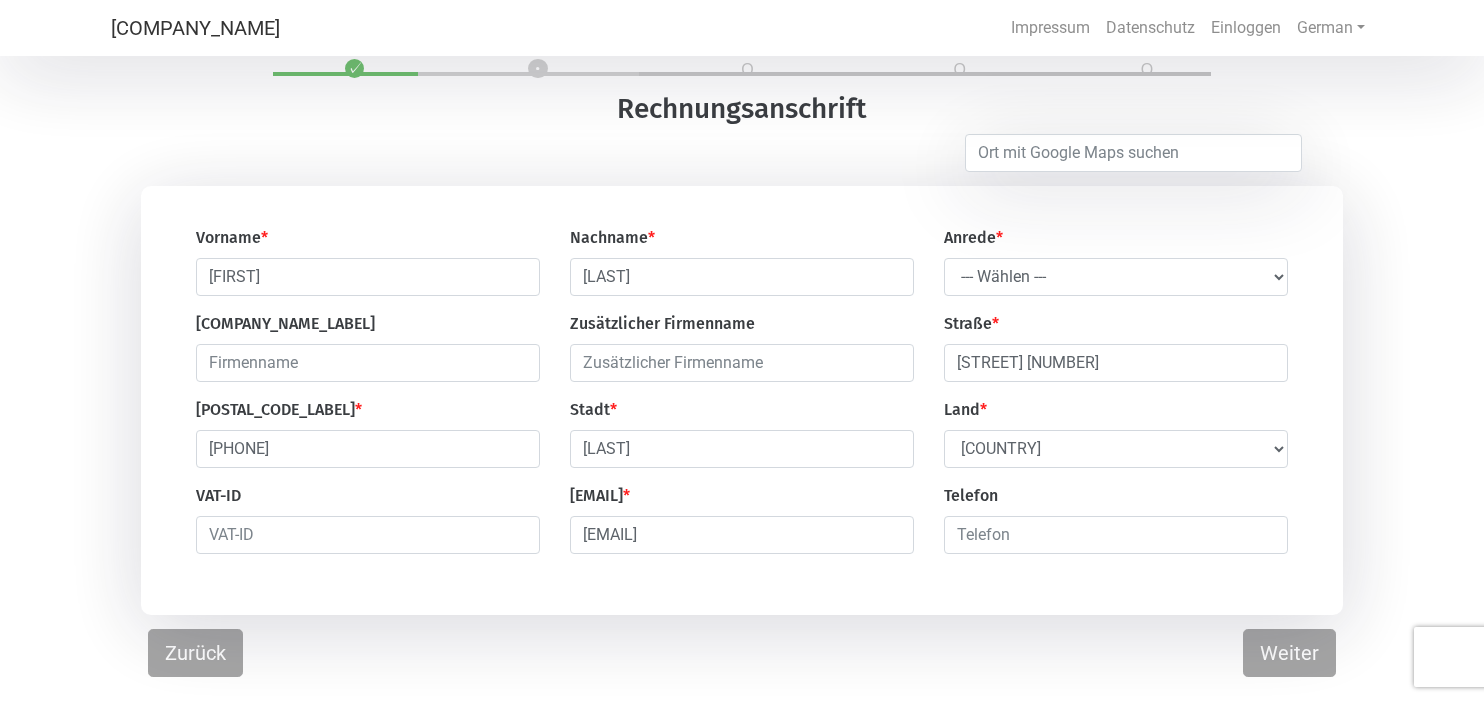 scroll, scrollTop: 60, scrollLeft: 0, axis: vertical 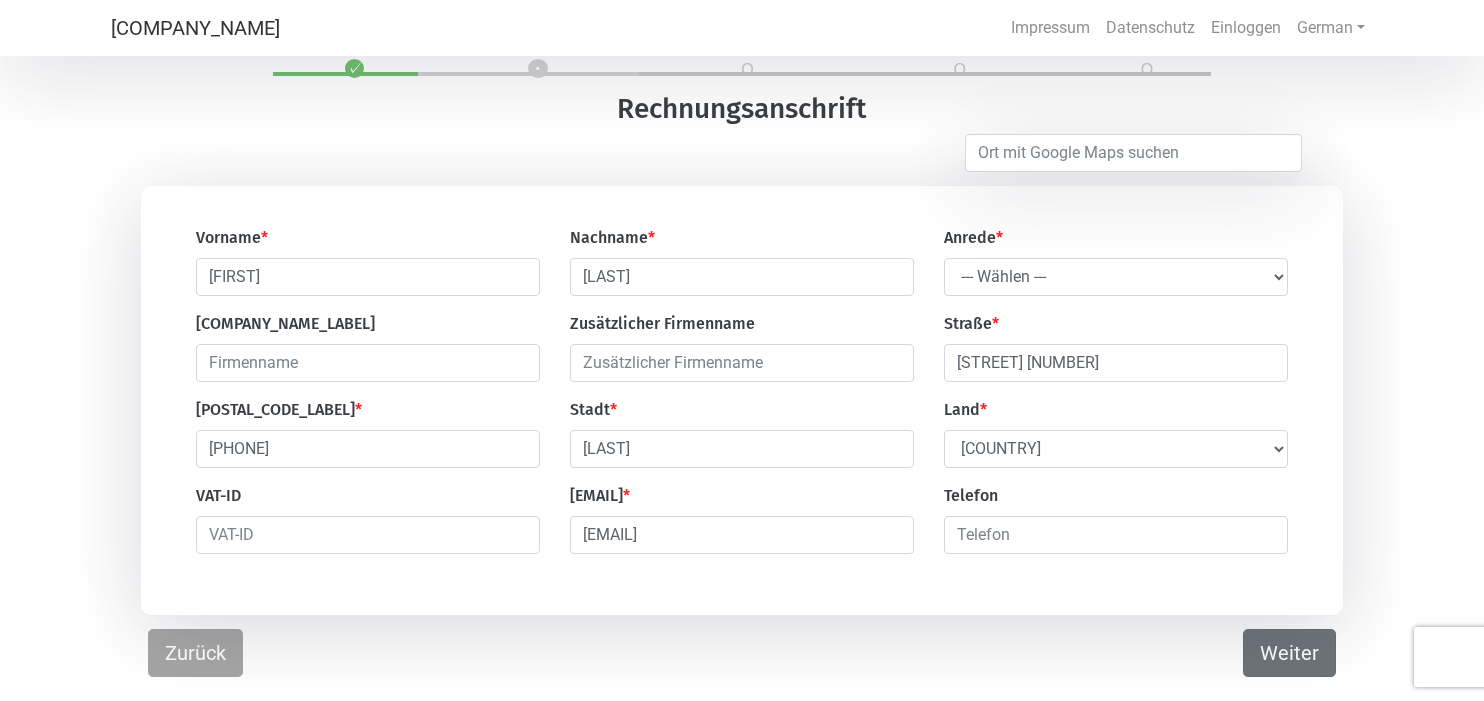 click on "Weiter" at bounding box center [1289, 653] 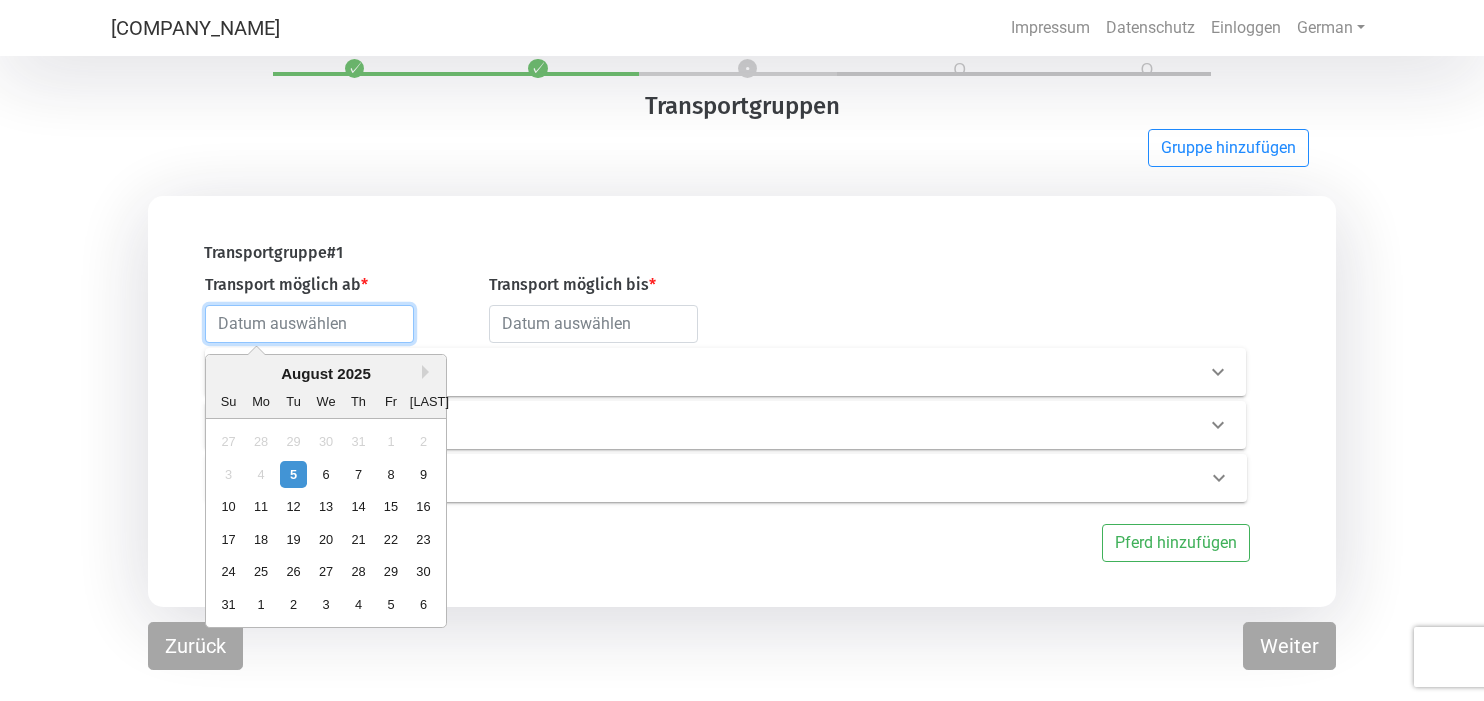 click at bounding box center [309, 324] 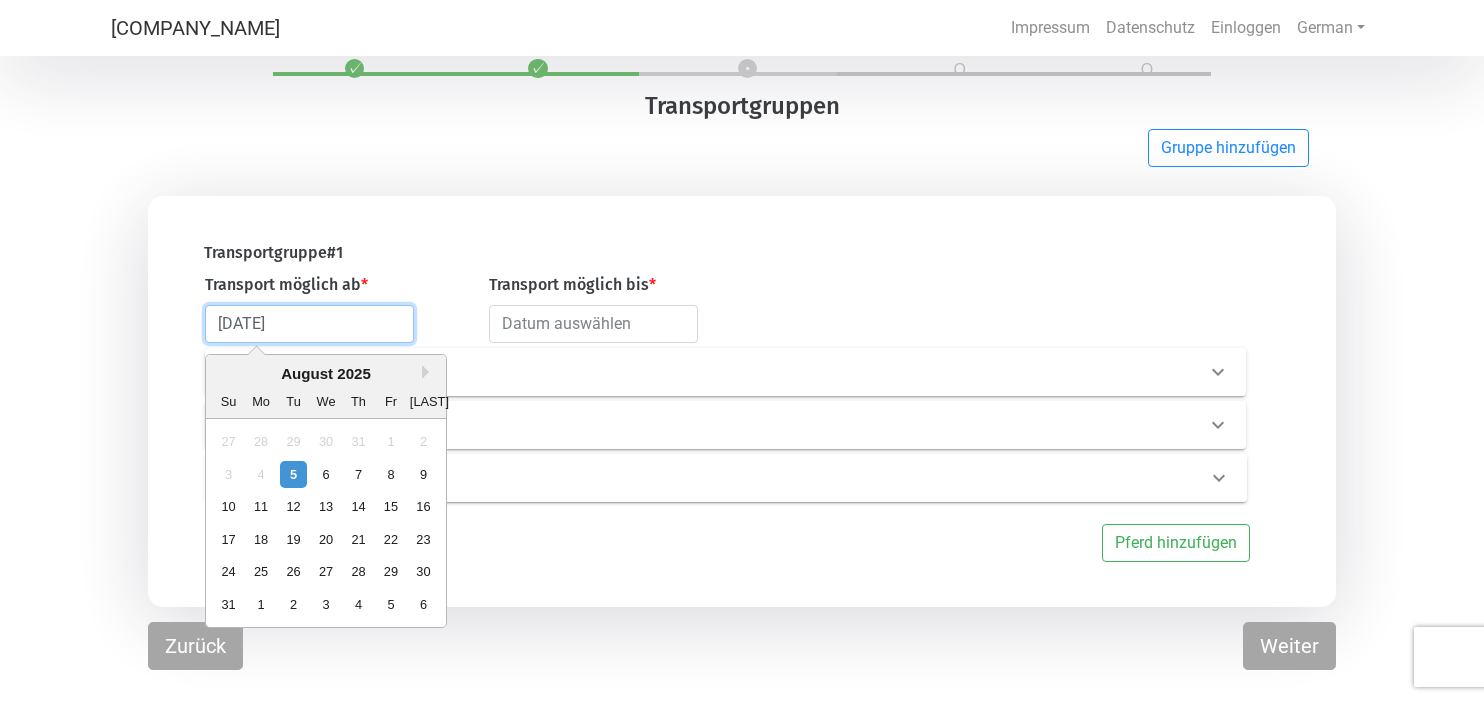type on "[DATE]" 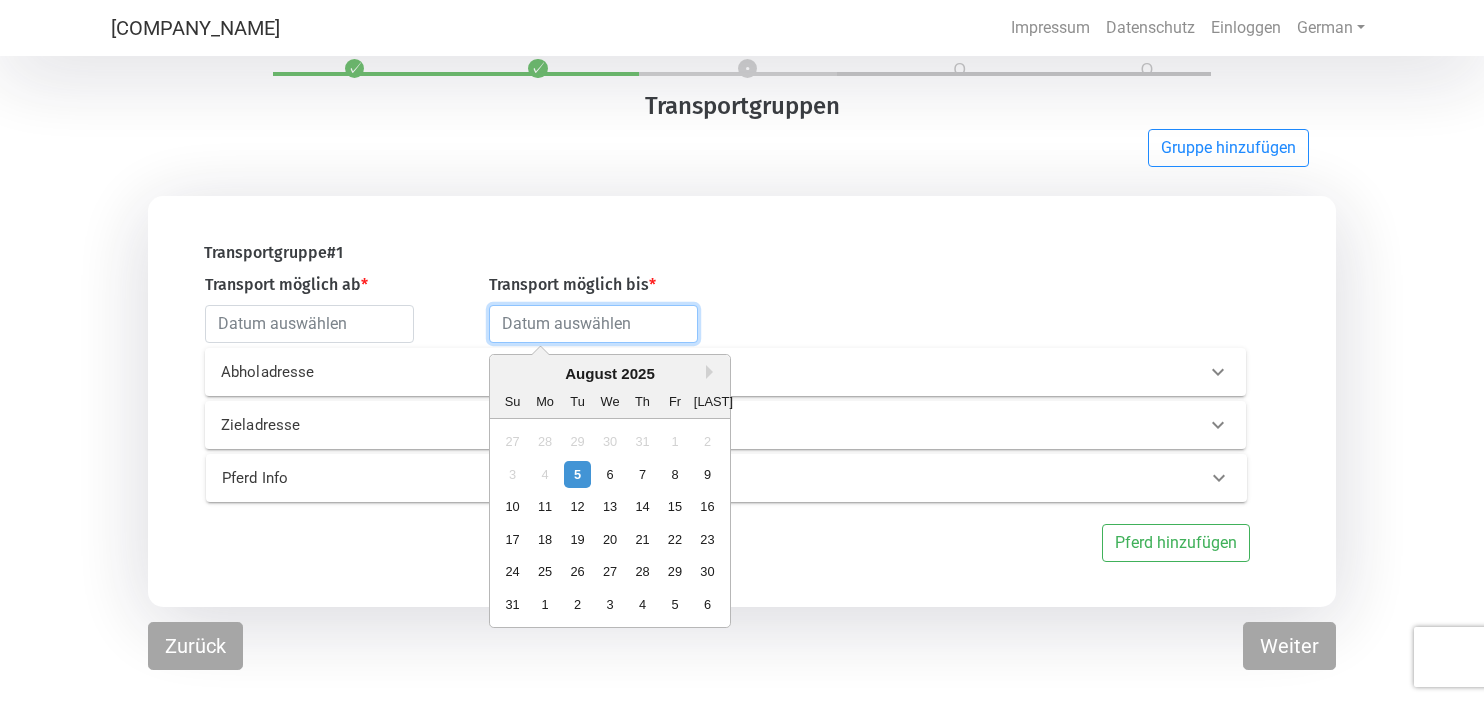 click at bounding box center (593, 324) 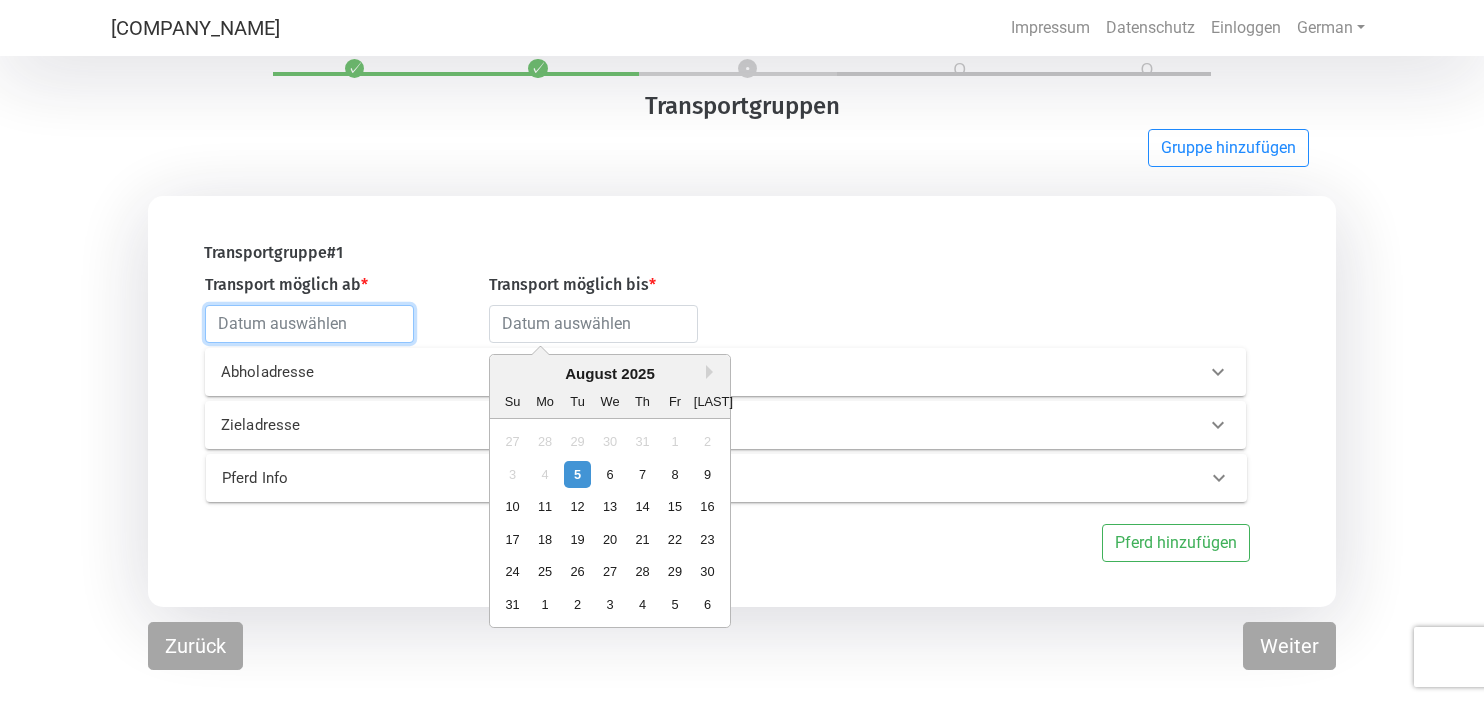 click at bounding box center (309, 324) 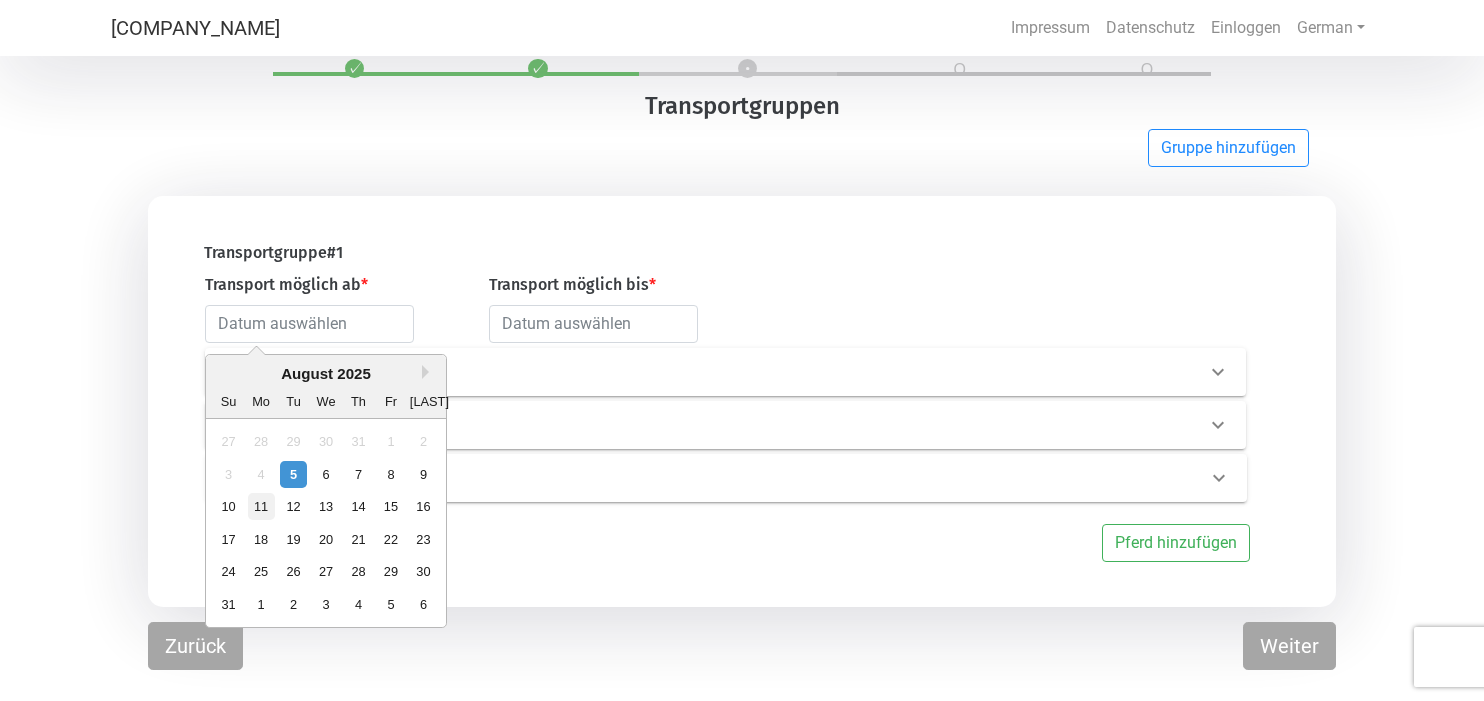 click on "11" at bounding box center (260, 506) 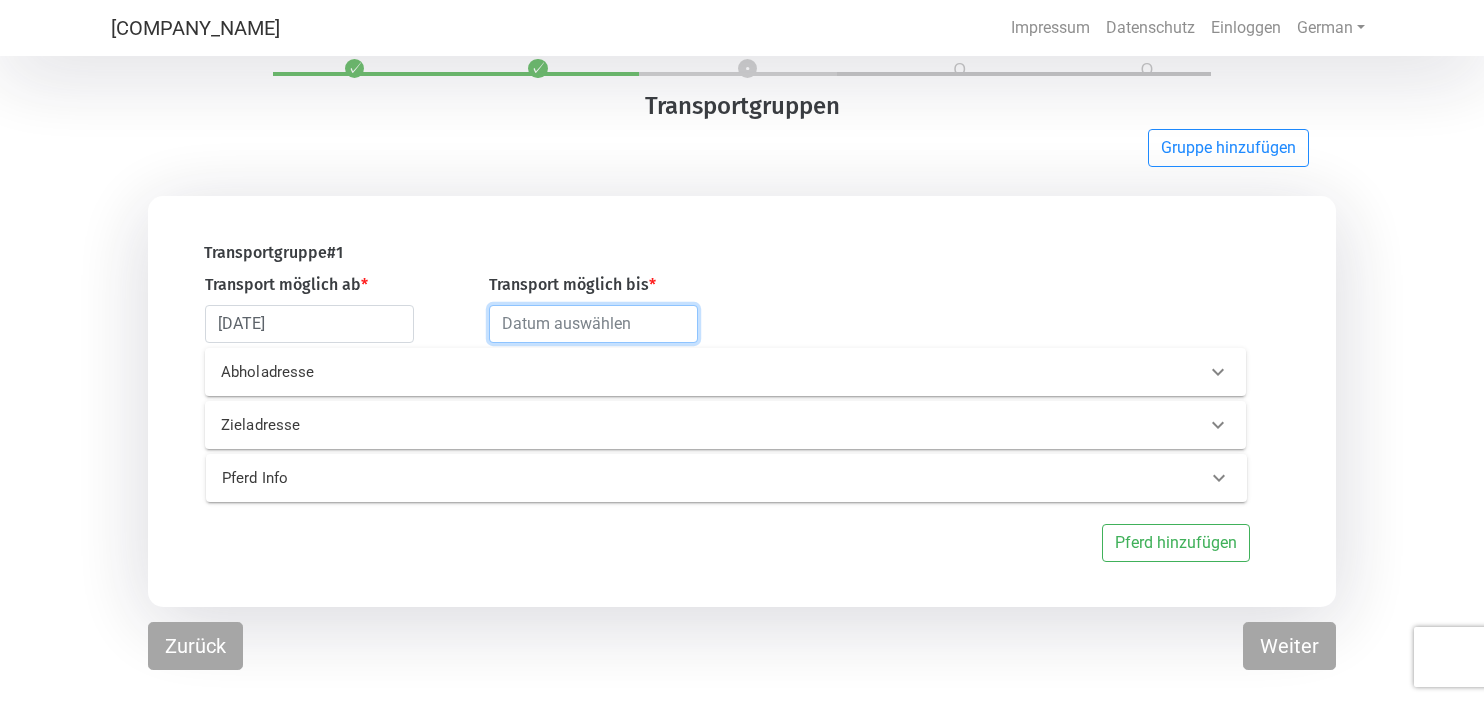 click at bounding box center [593, 324] 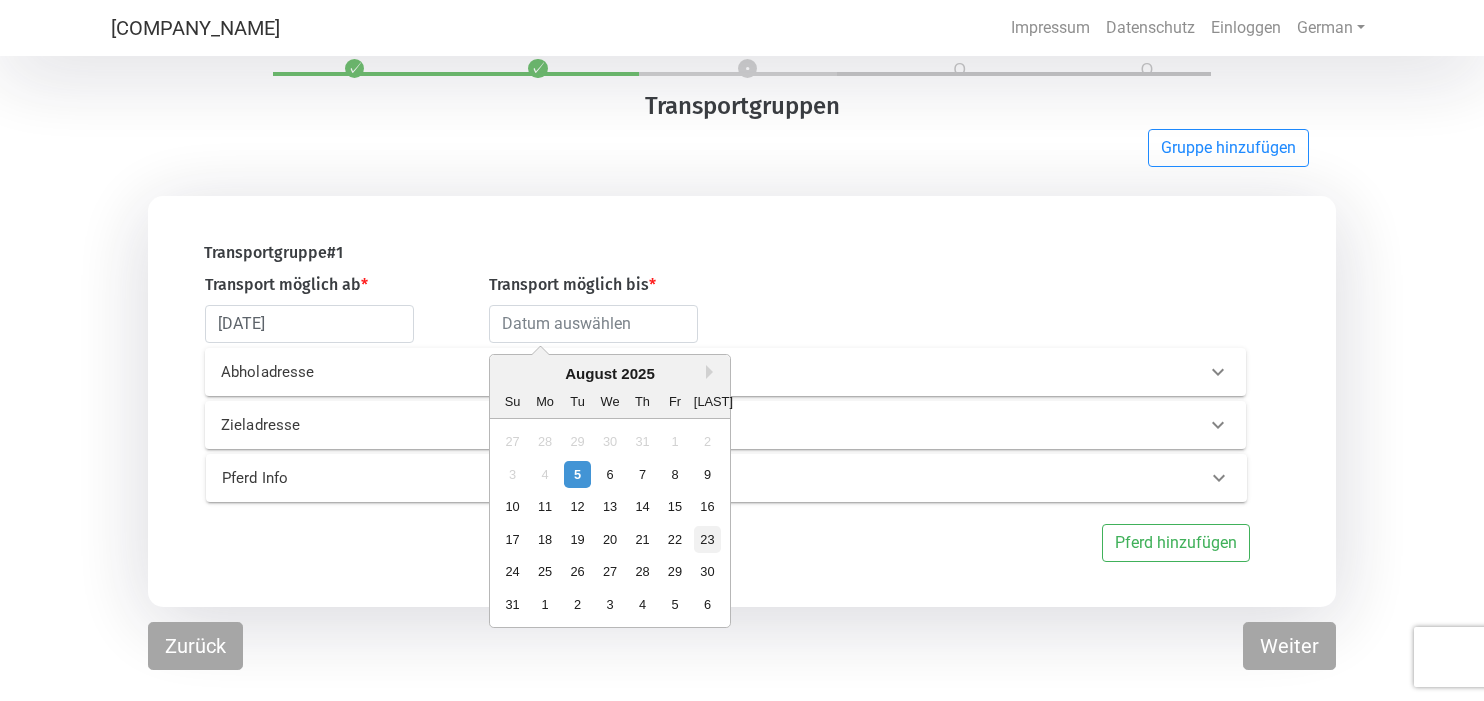 click on "23" at bounding box center (707, 539) 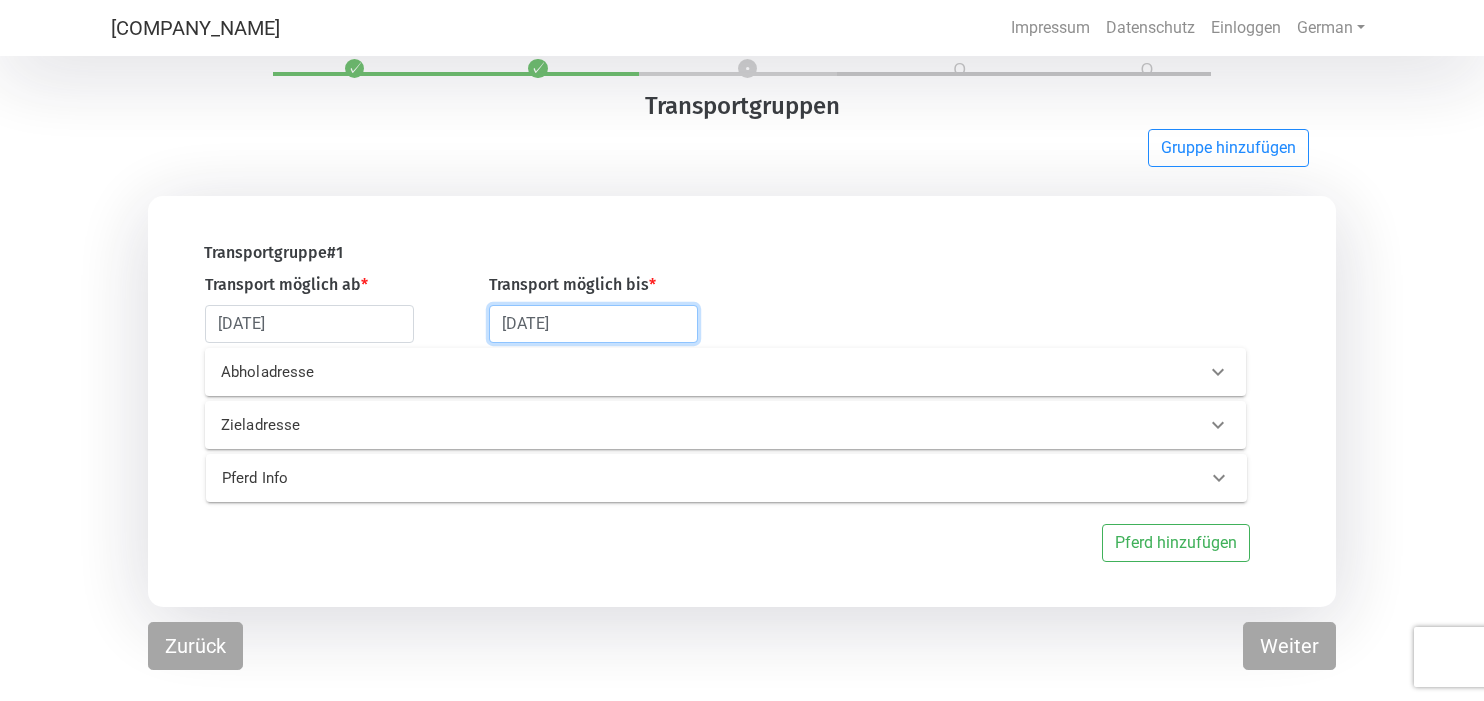 click on "[DATE]" at bounding box center (593, 324) 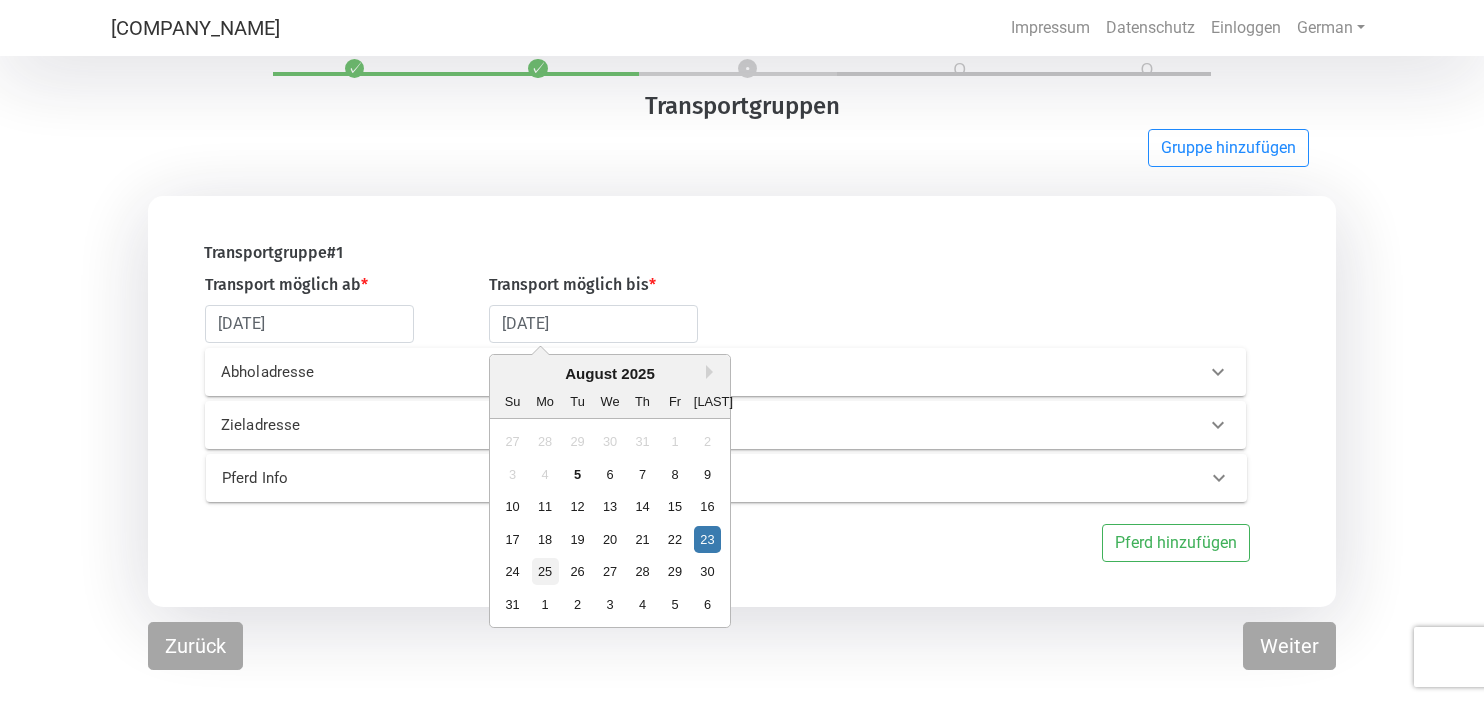 click on "25" at bounding box center (545, 571) 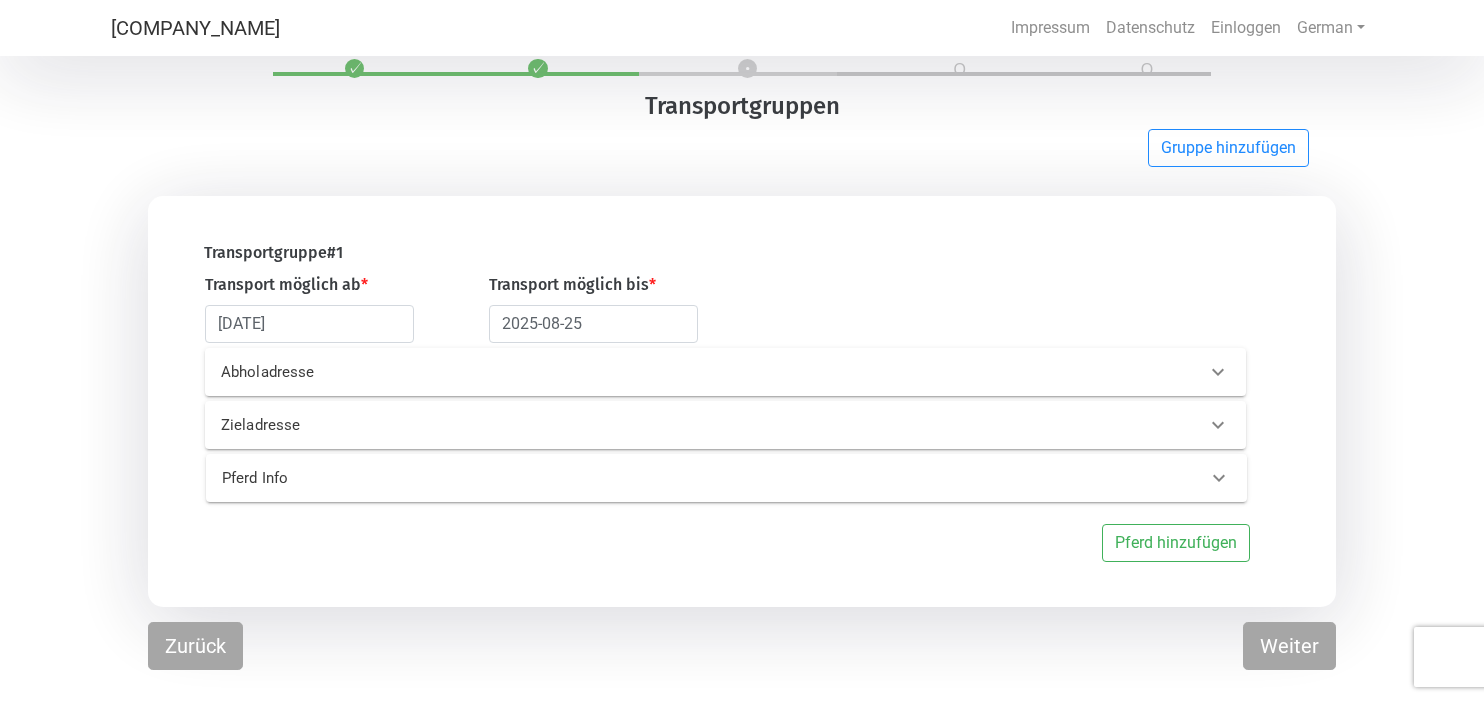 click on "Zieladresse" at bounding box center (449, 425) 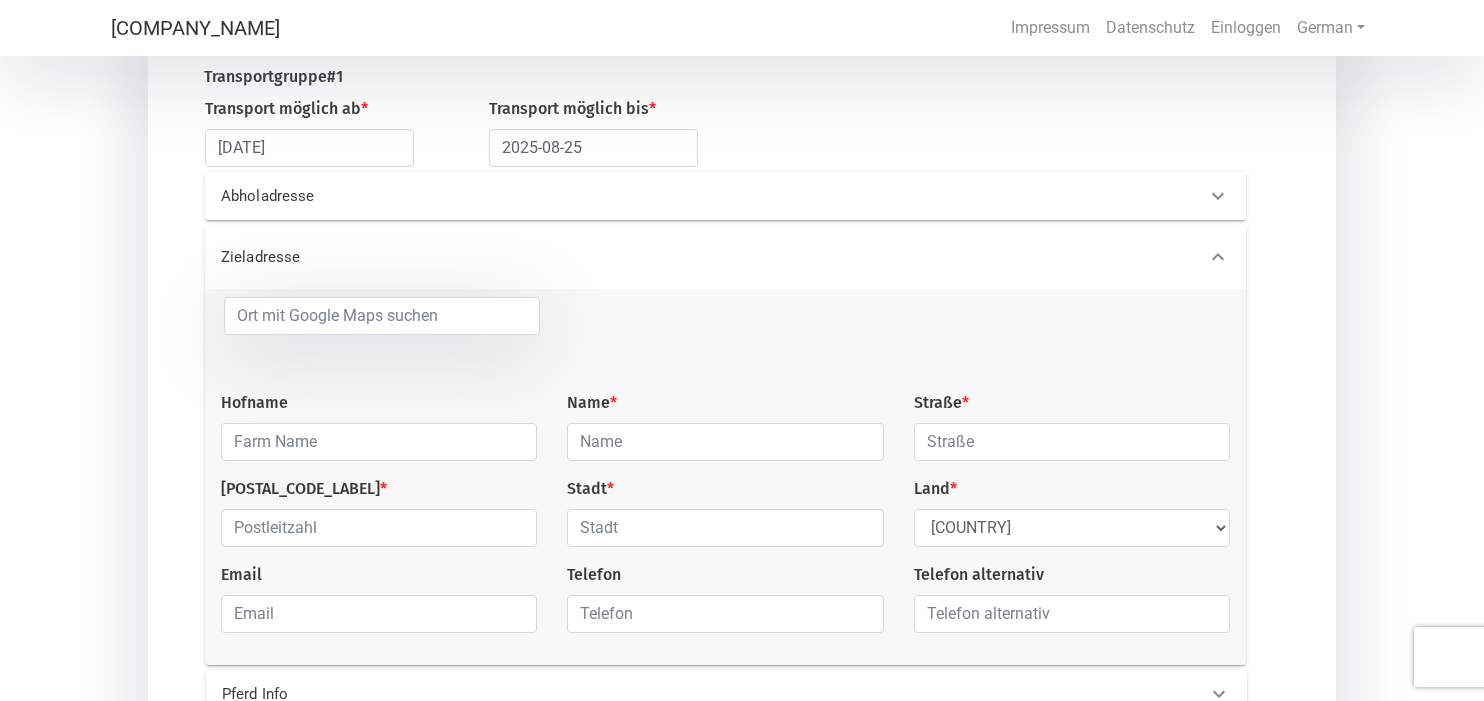 scroll, scrollTop: 245, scrollLeft: 0, axis: vertical 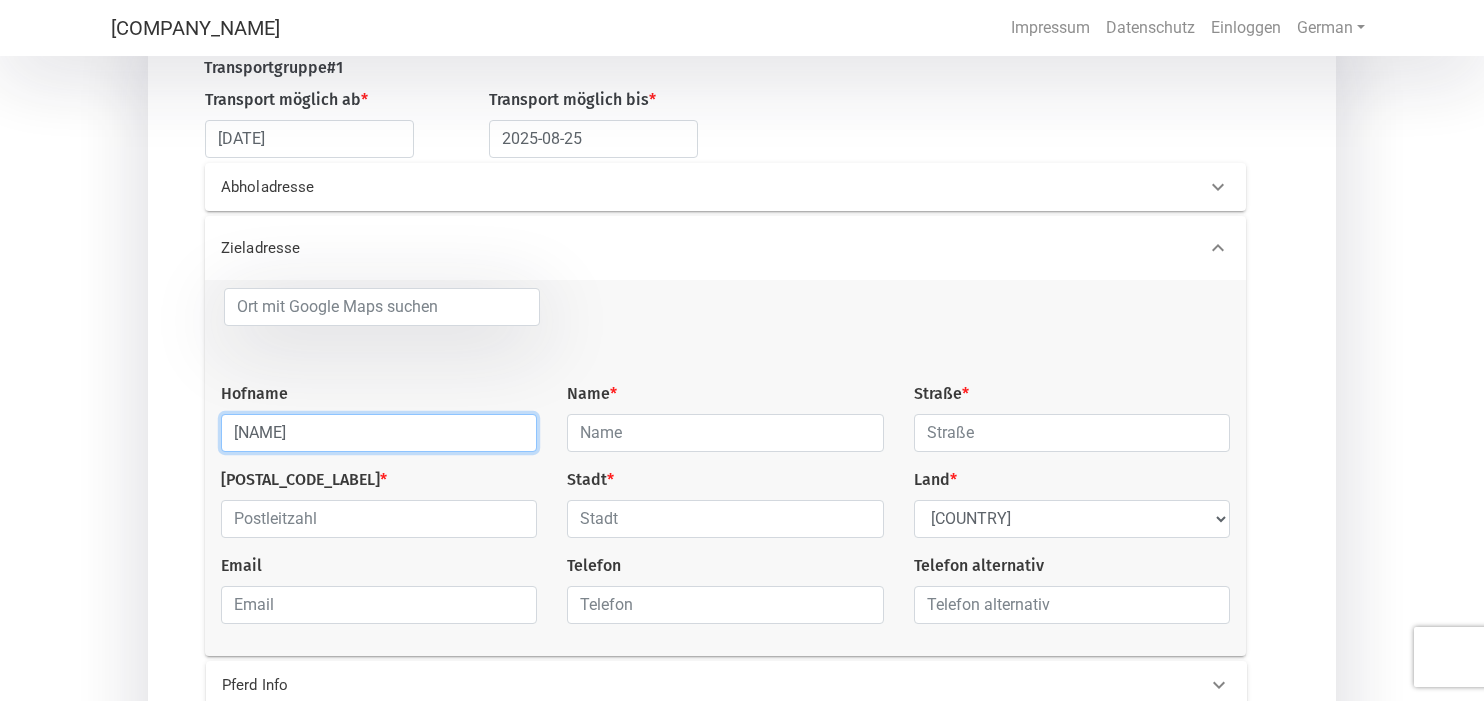 type on "[NAME]" 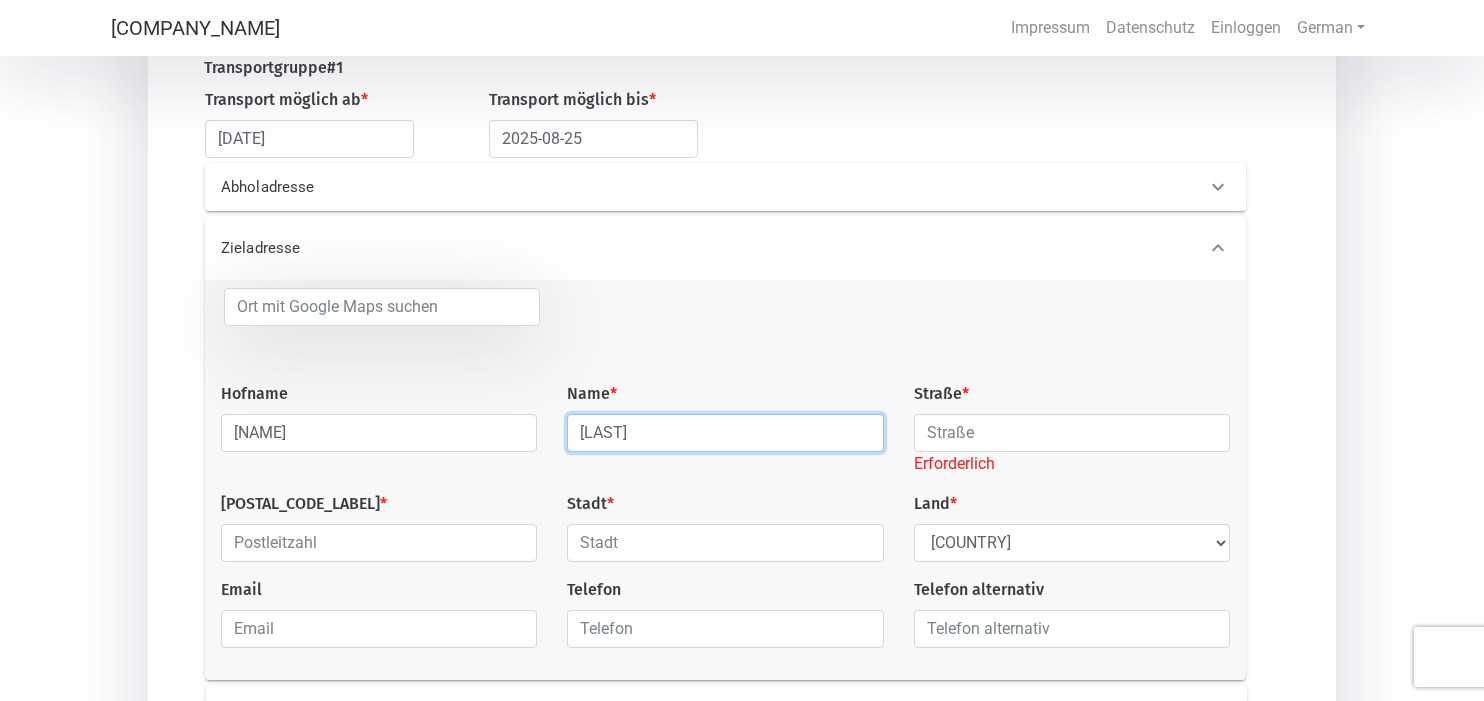 click on "[LAST]" at bounding box center [725, 433] 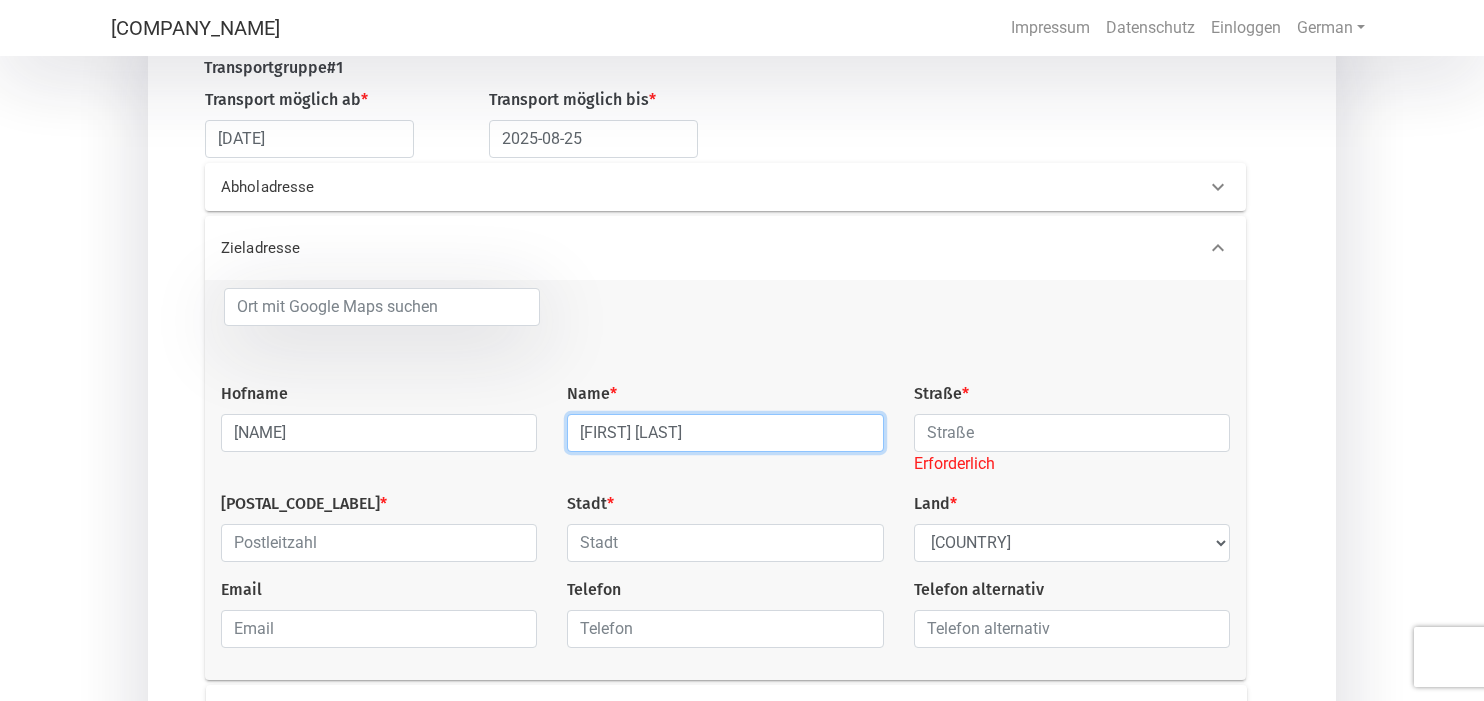 type on "[FIRST] [LAST]" 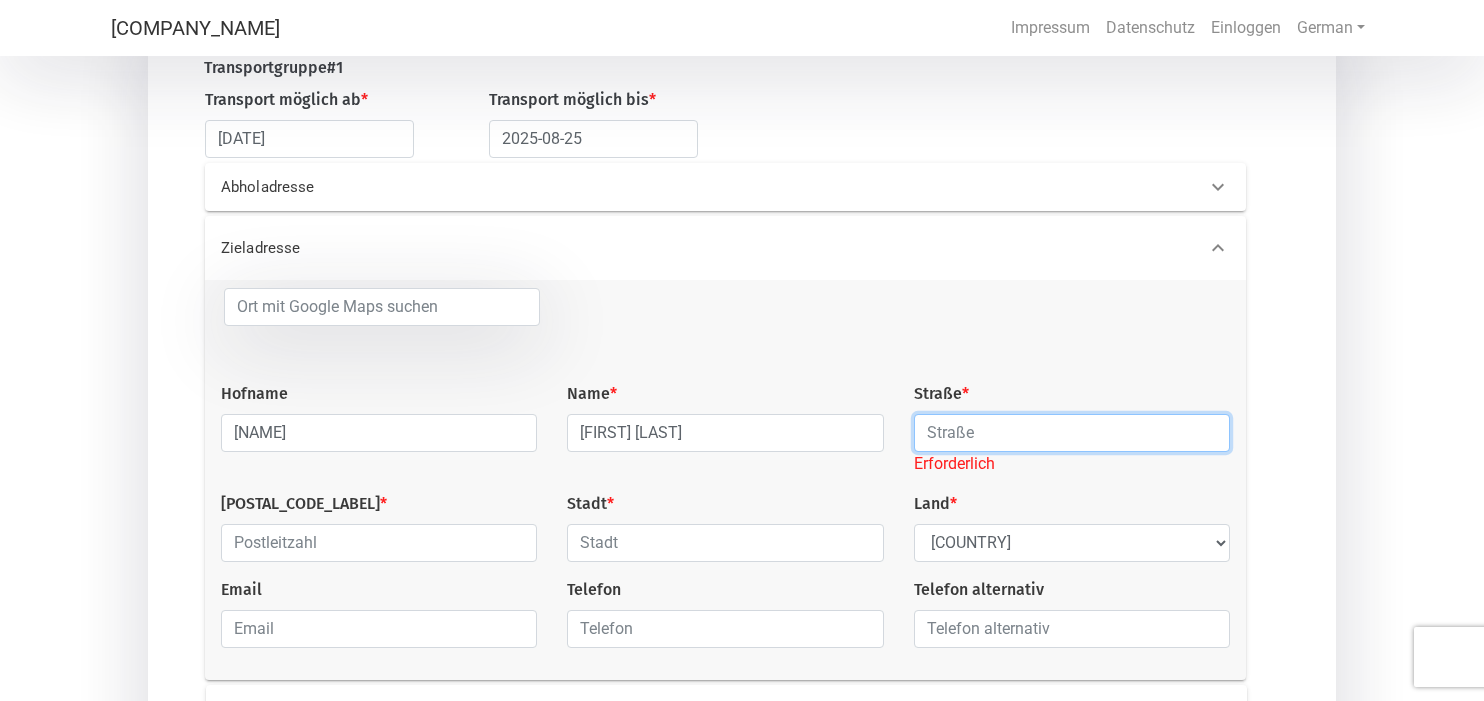 click at bounding box center [1072, 433] 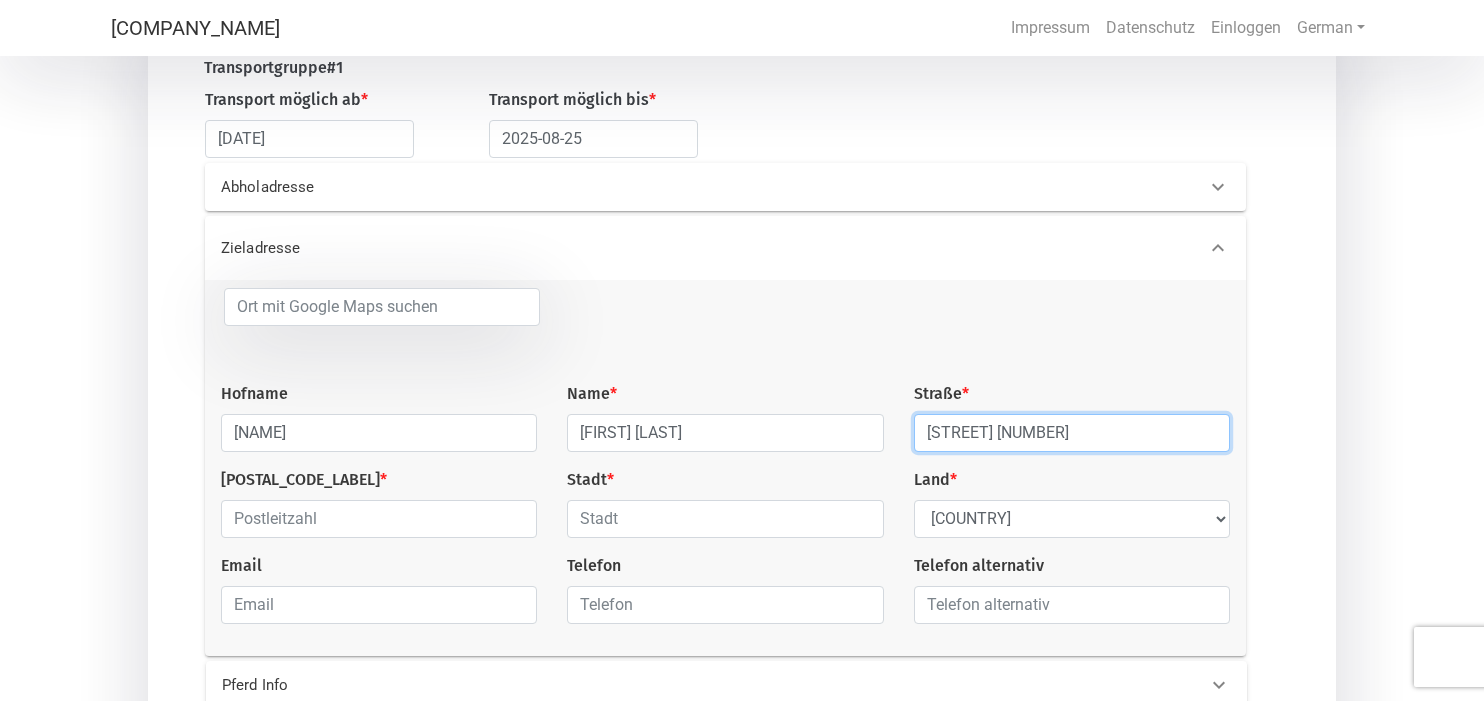 type on "[STREET] [NUMBER]" 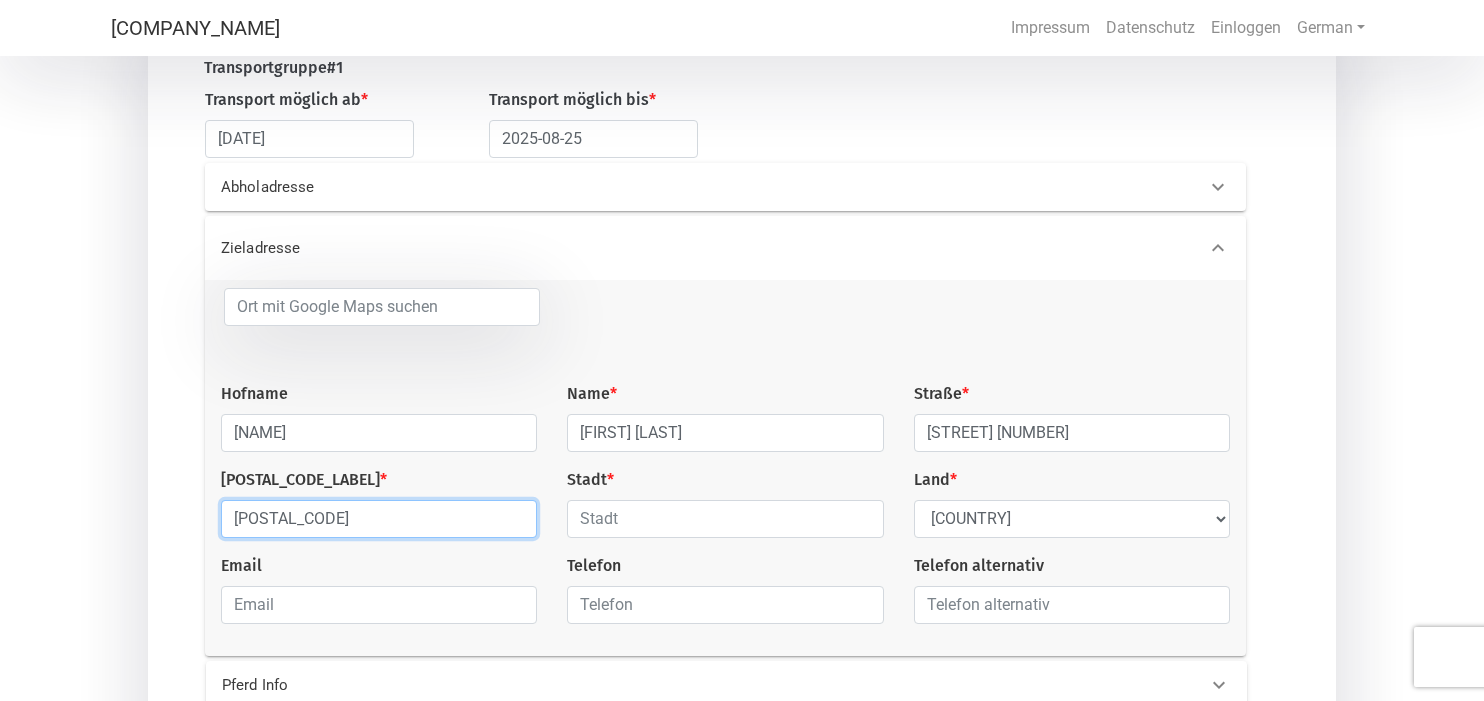 type on "[POSTAL_CODE]" 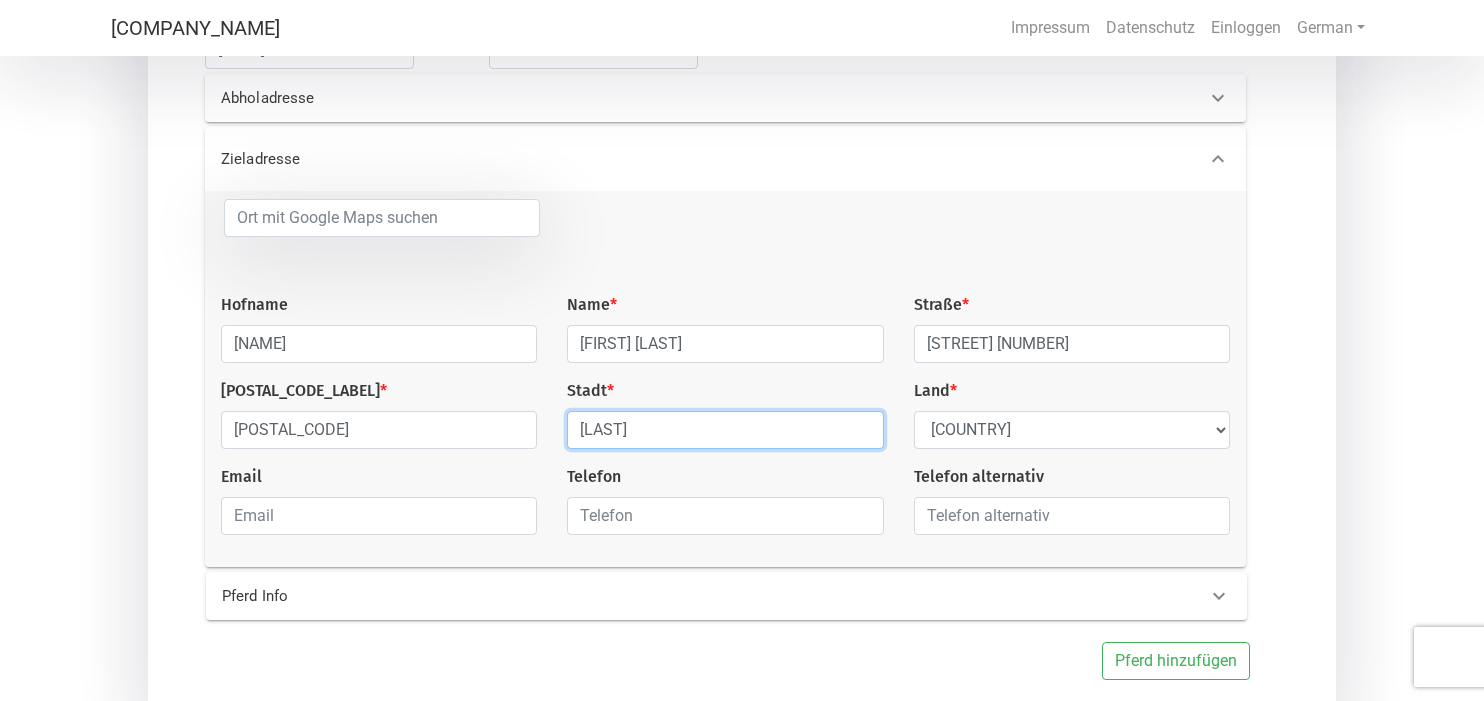 scroll, scrollTop: 366, scrollLeft: 0, axis: vertical 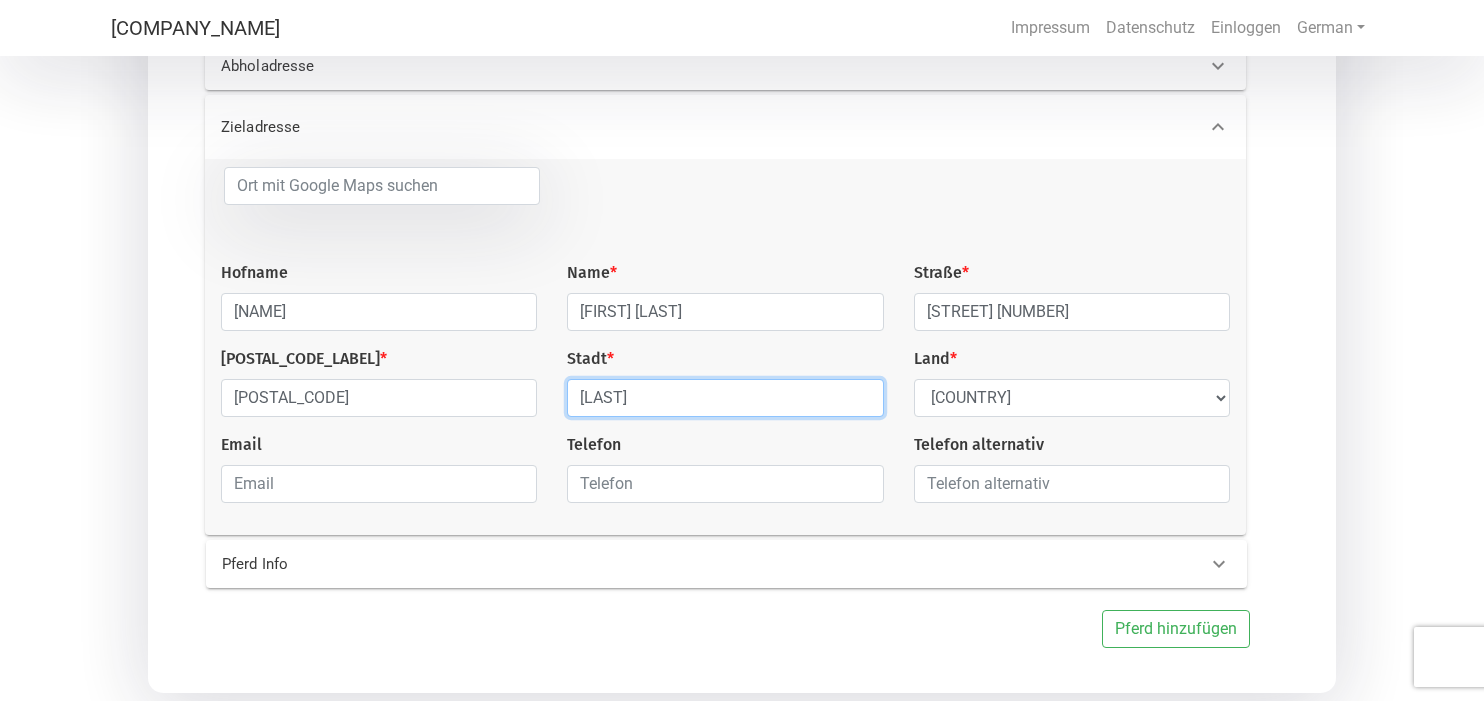type on "[LAST]" 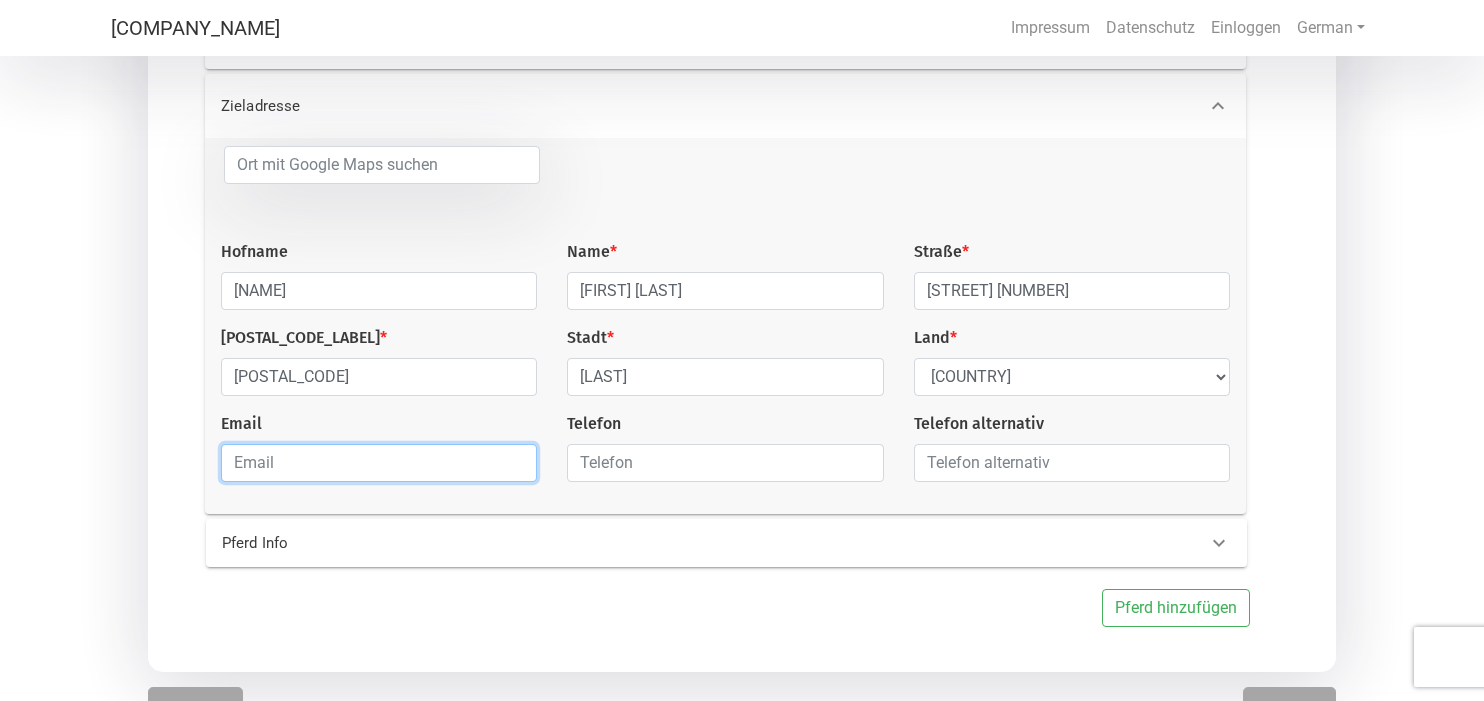 scroll, scrollTop: 389, scrollLeft: 0, axis: vertical 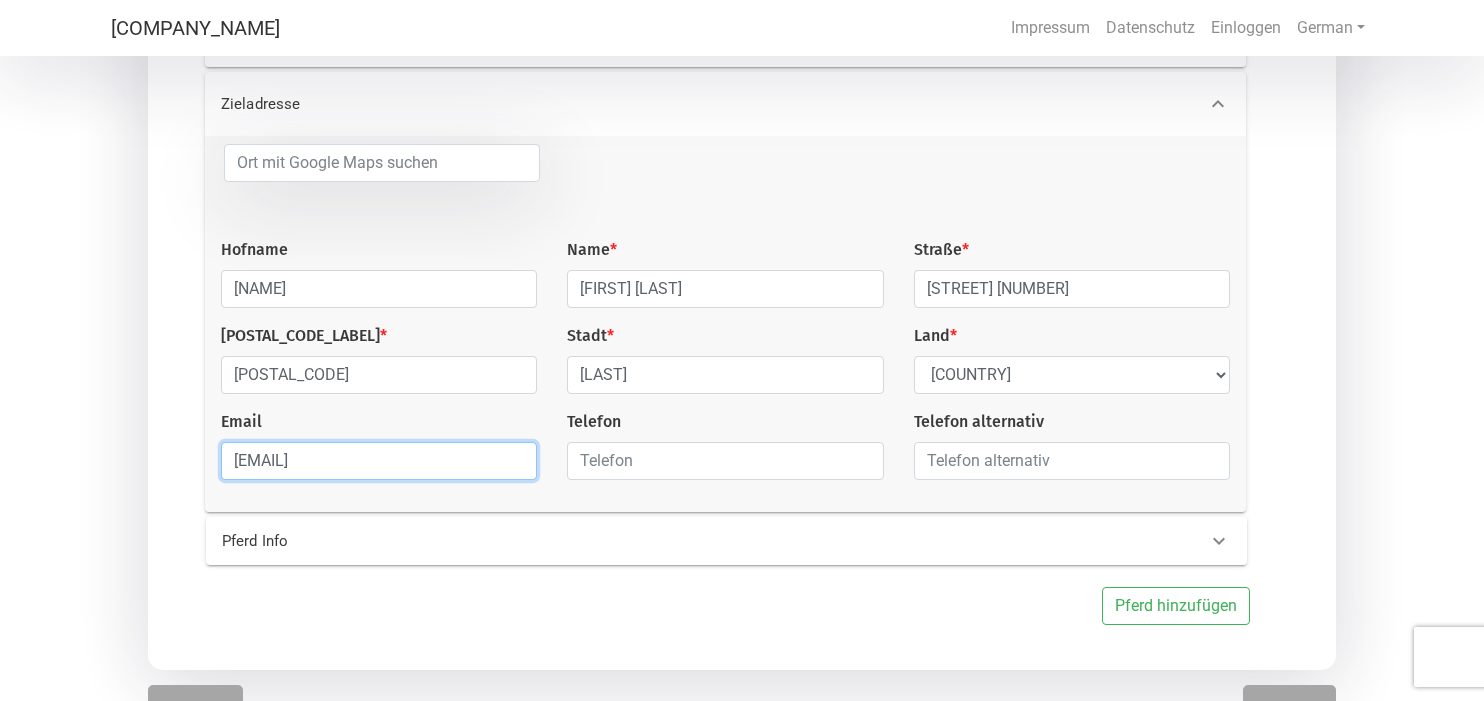 type on "[EMAIL]" 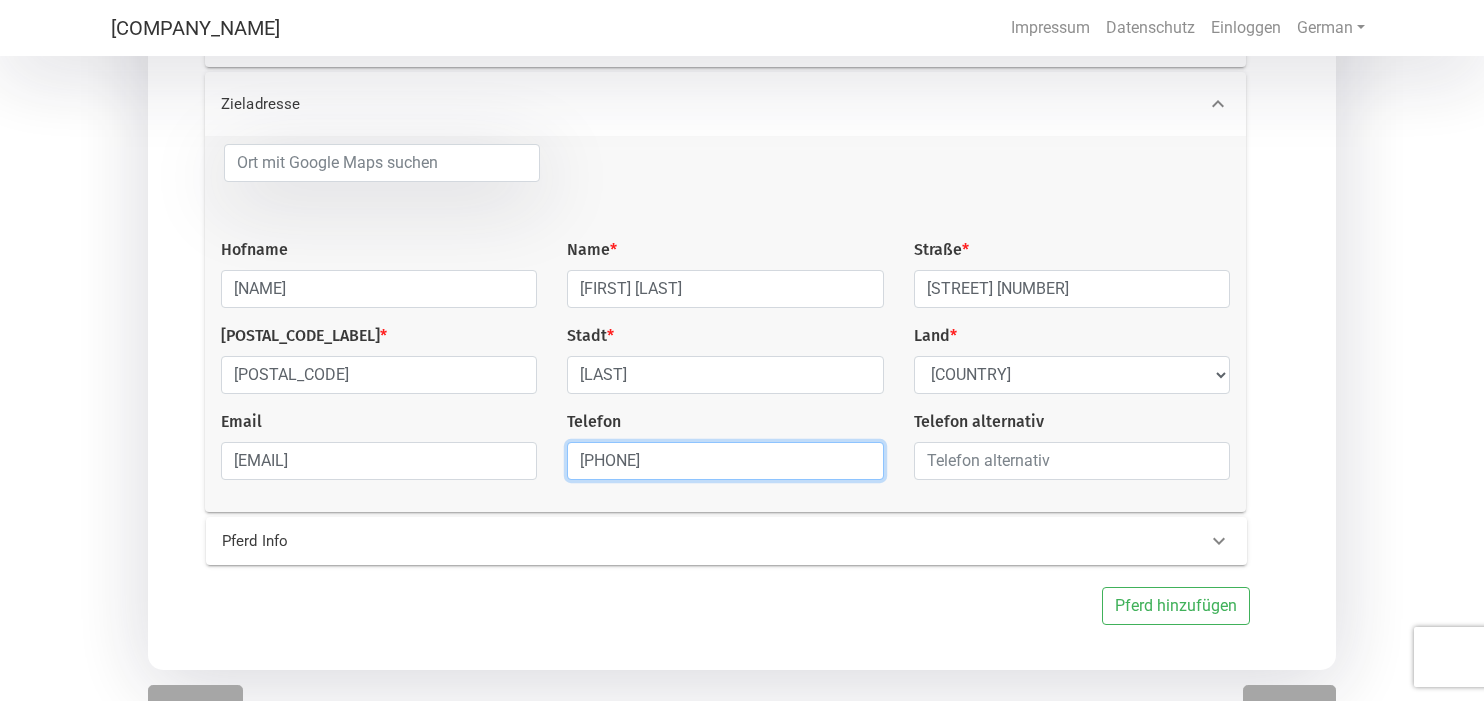 type on "[PHONE]" 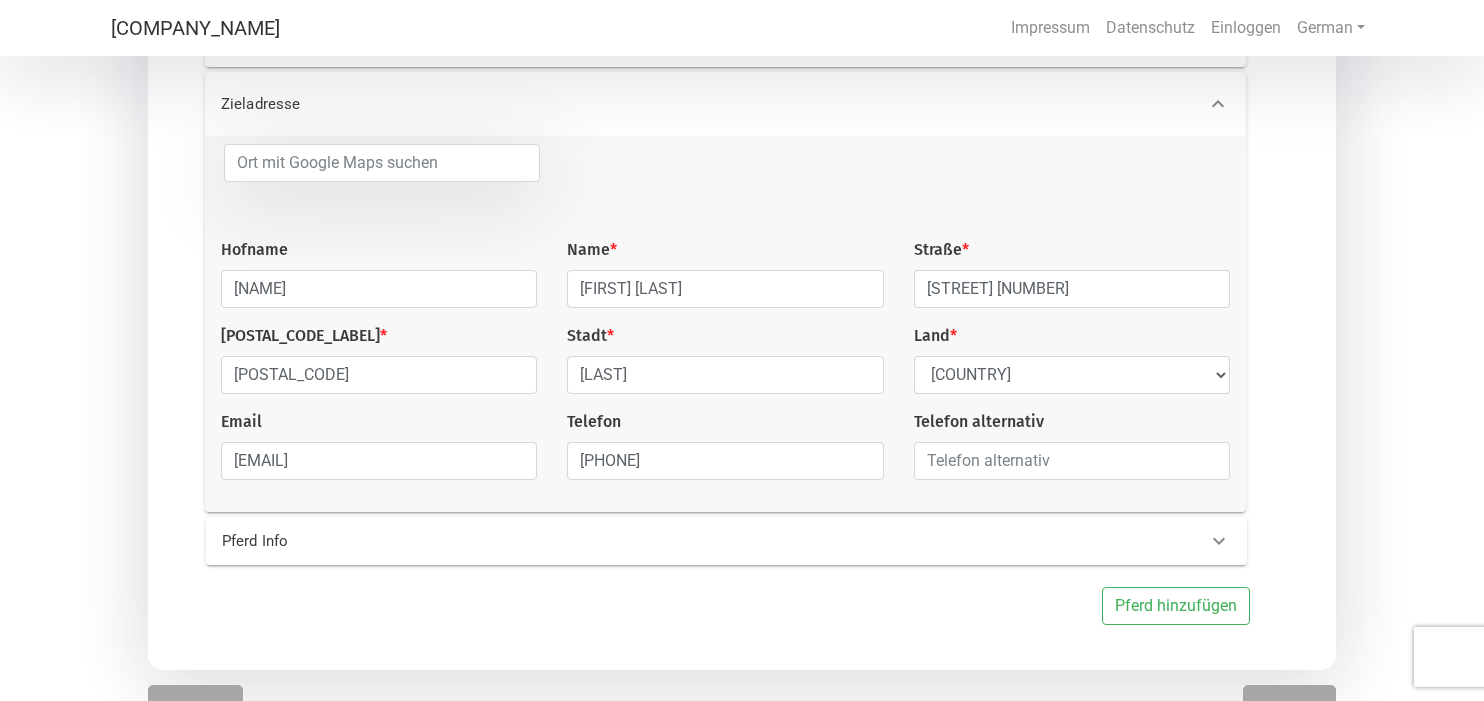 click on "[NAME] [FIRST] [LAST] [STREET] [NUMBER] [POSTAL_CODE] [CITY] [COUNTRY]" at bounding box center (725, 324) 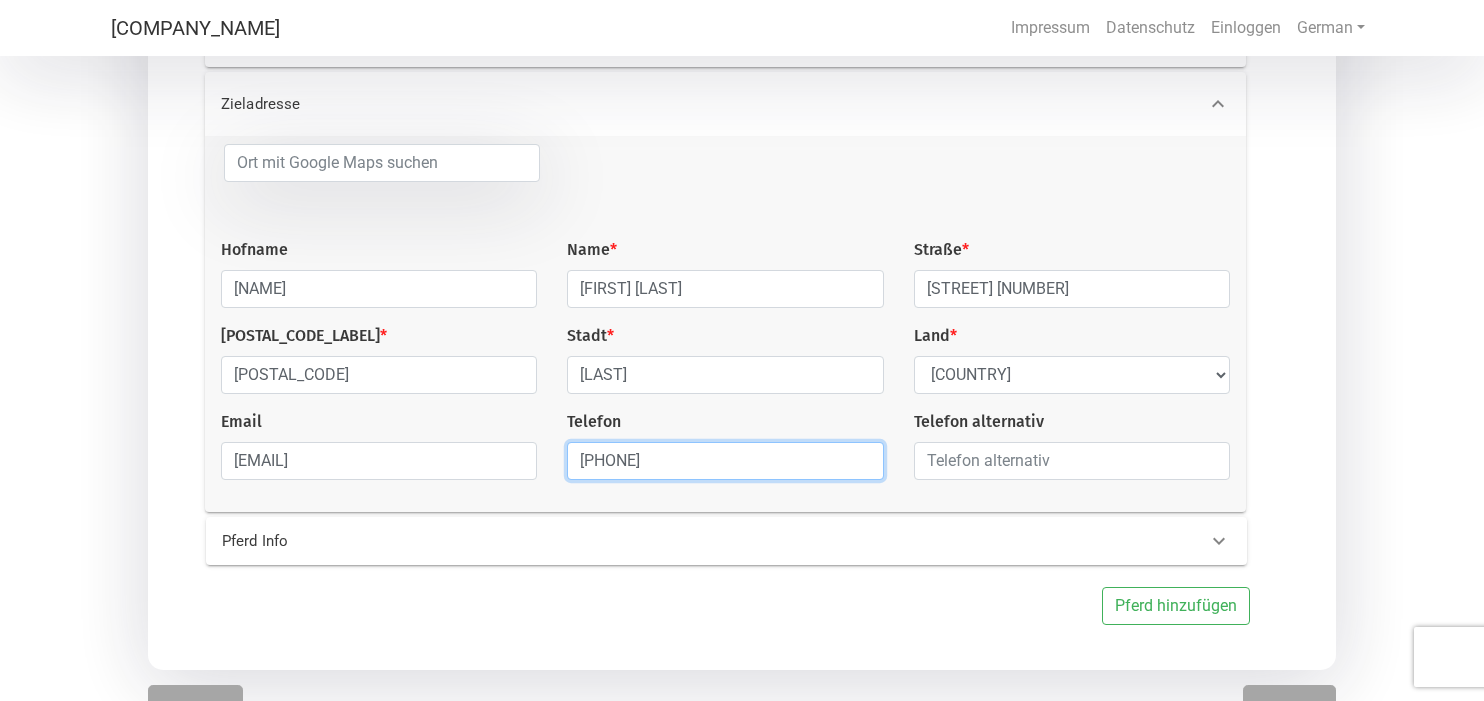 drag, startPoint x: 687, startPoint y: 465, endPoint x: 568, endPoint y: 464, distance: 119.0042 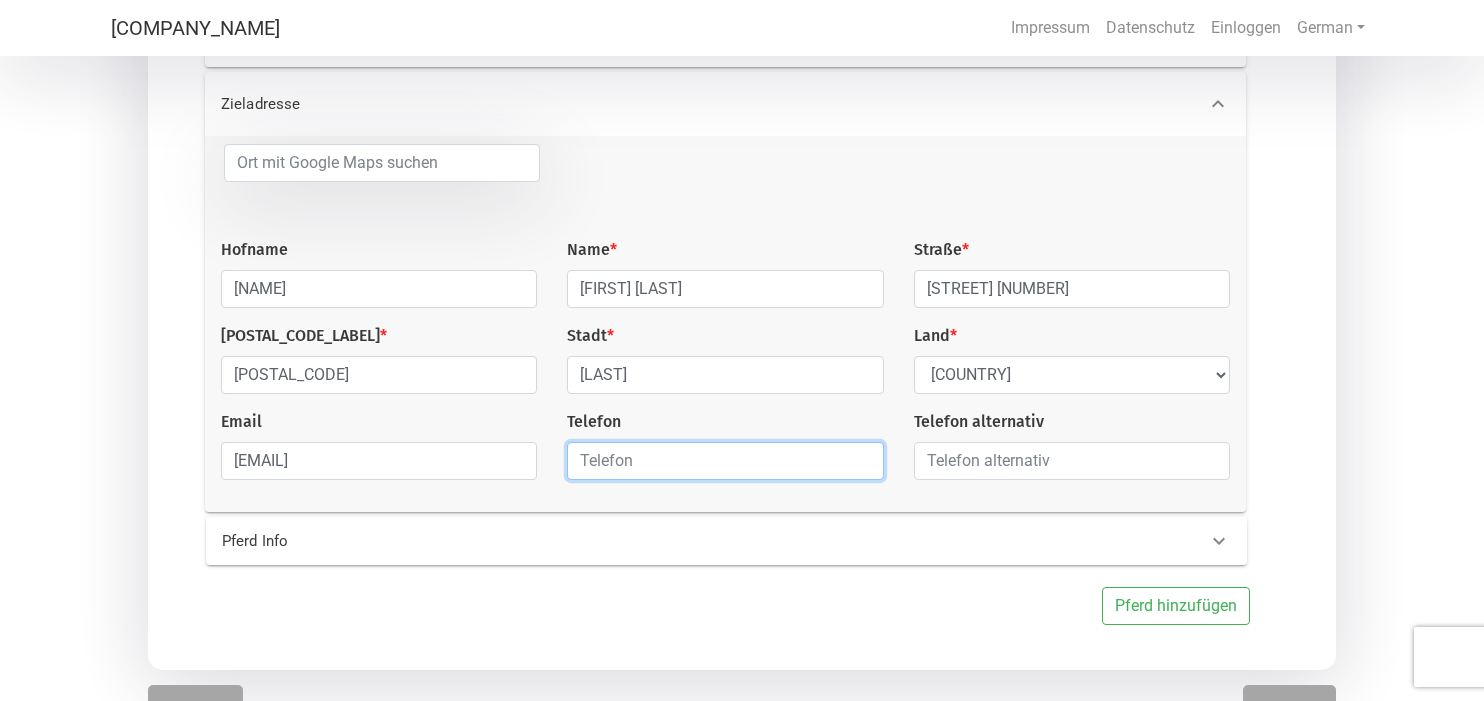 type 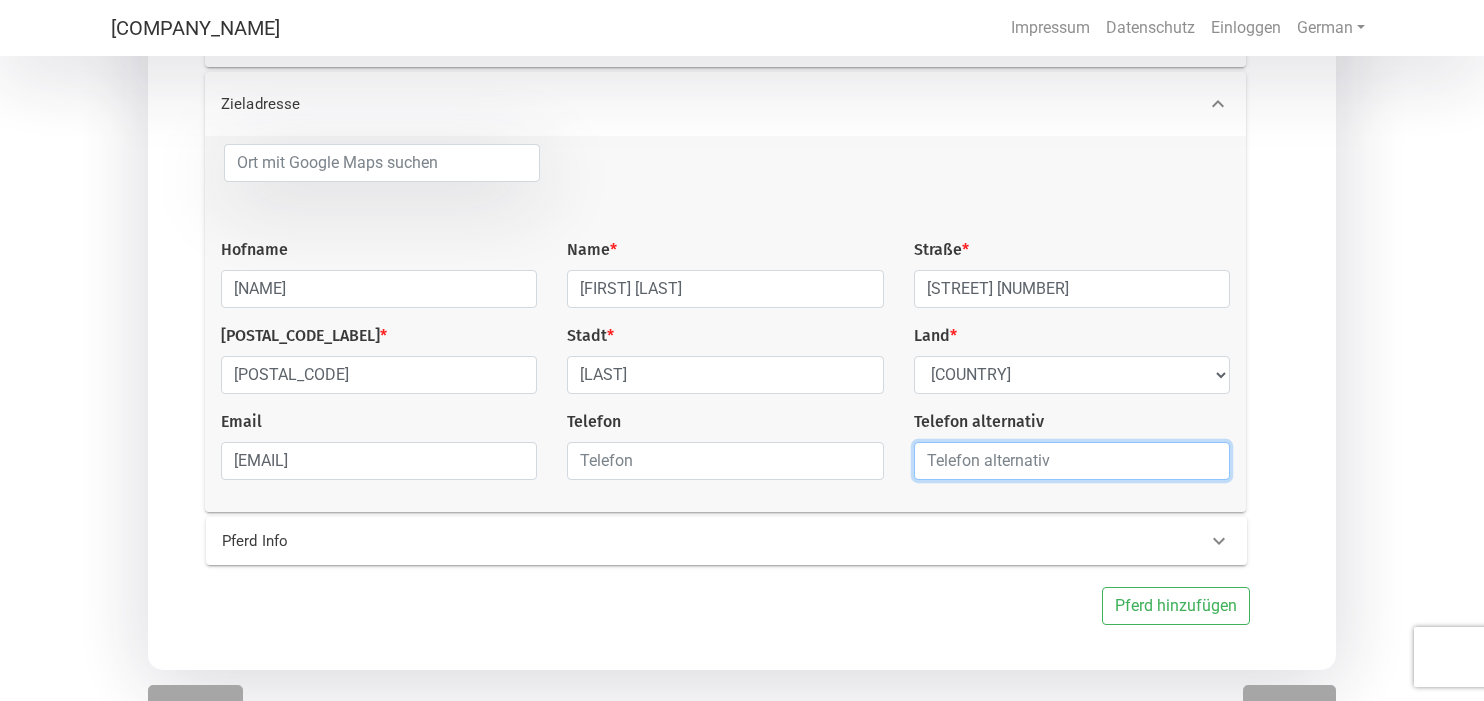 click at bounding box center [1072, 461] 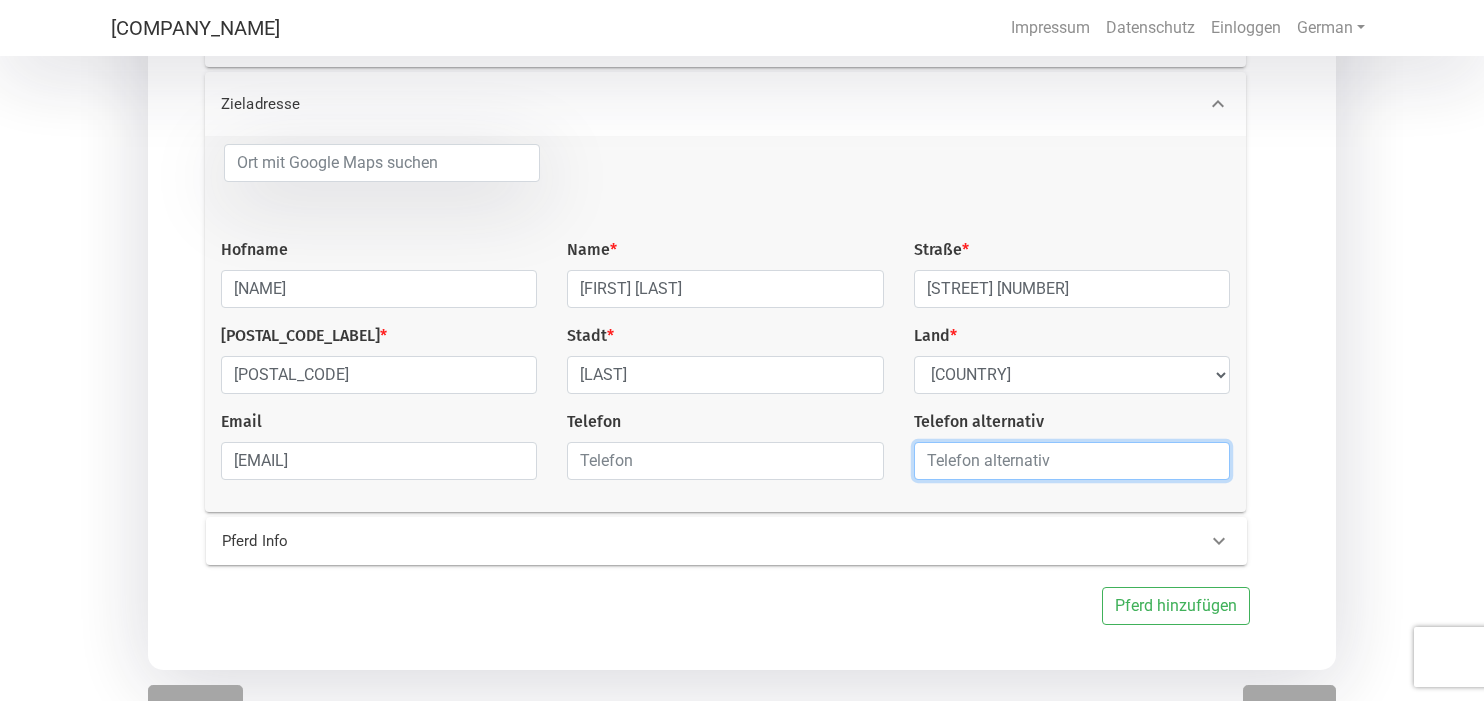 paste on "[PHONE]" 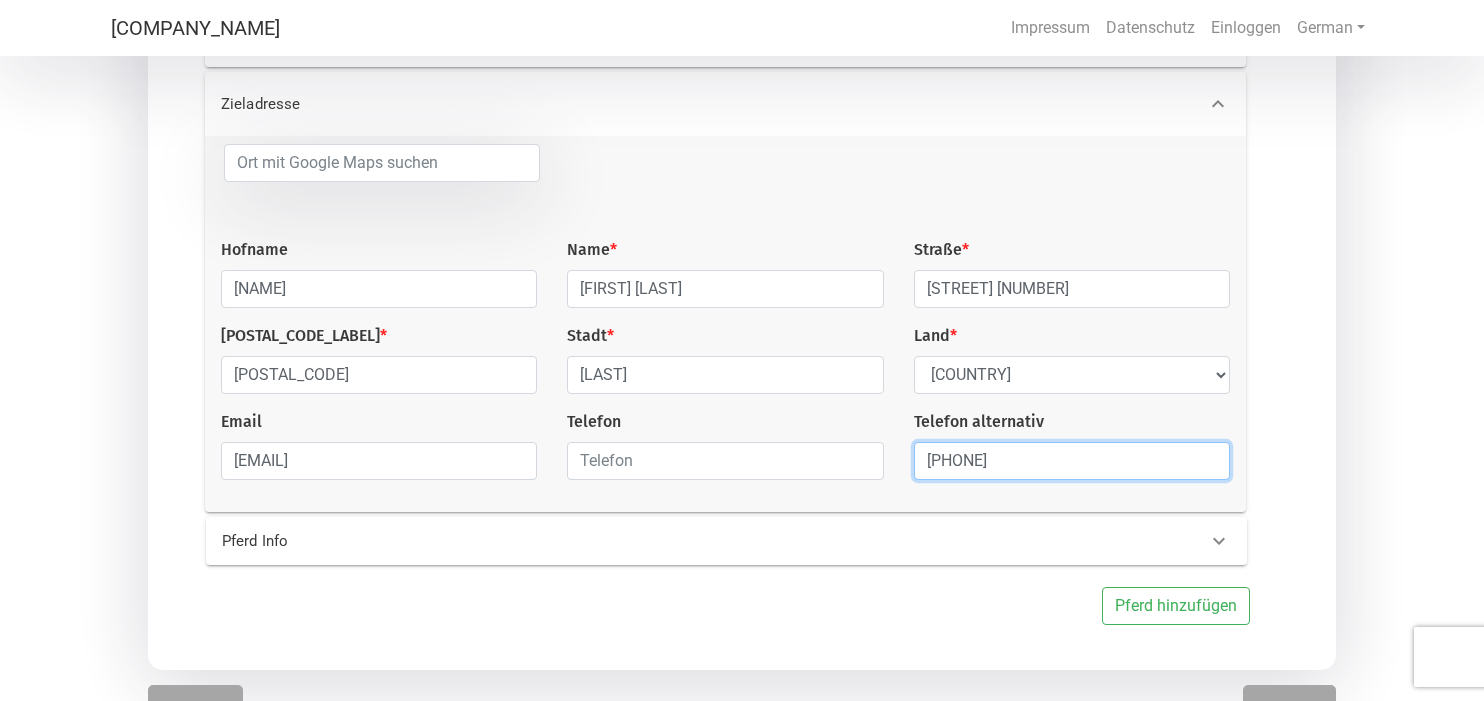 type on "[PHONE]" 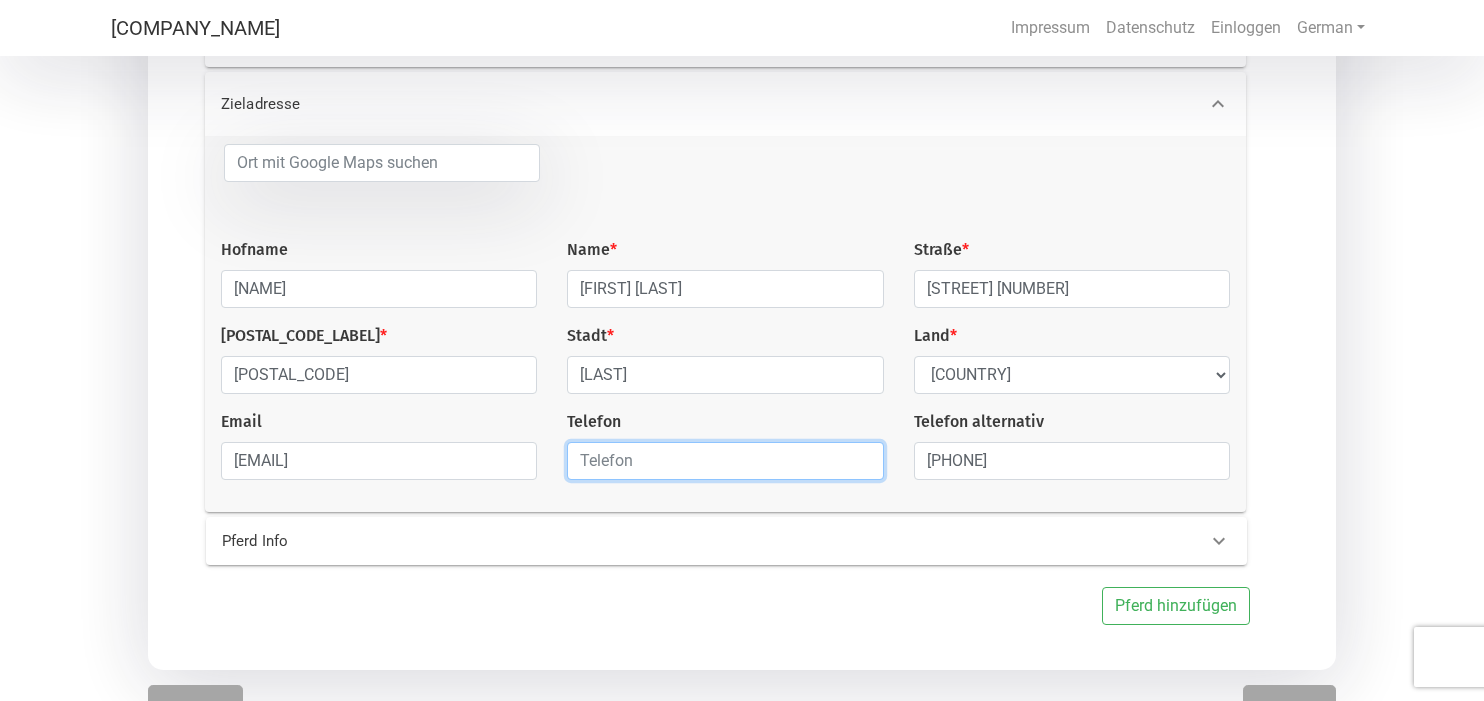click at bounding box center [725, 461] 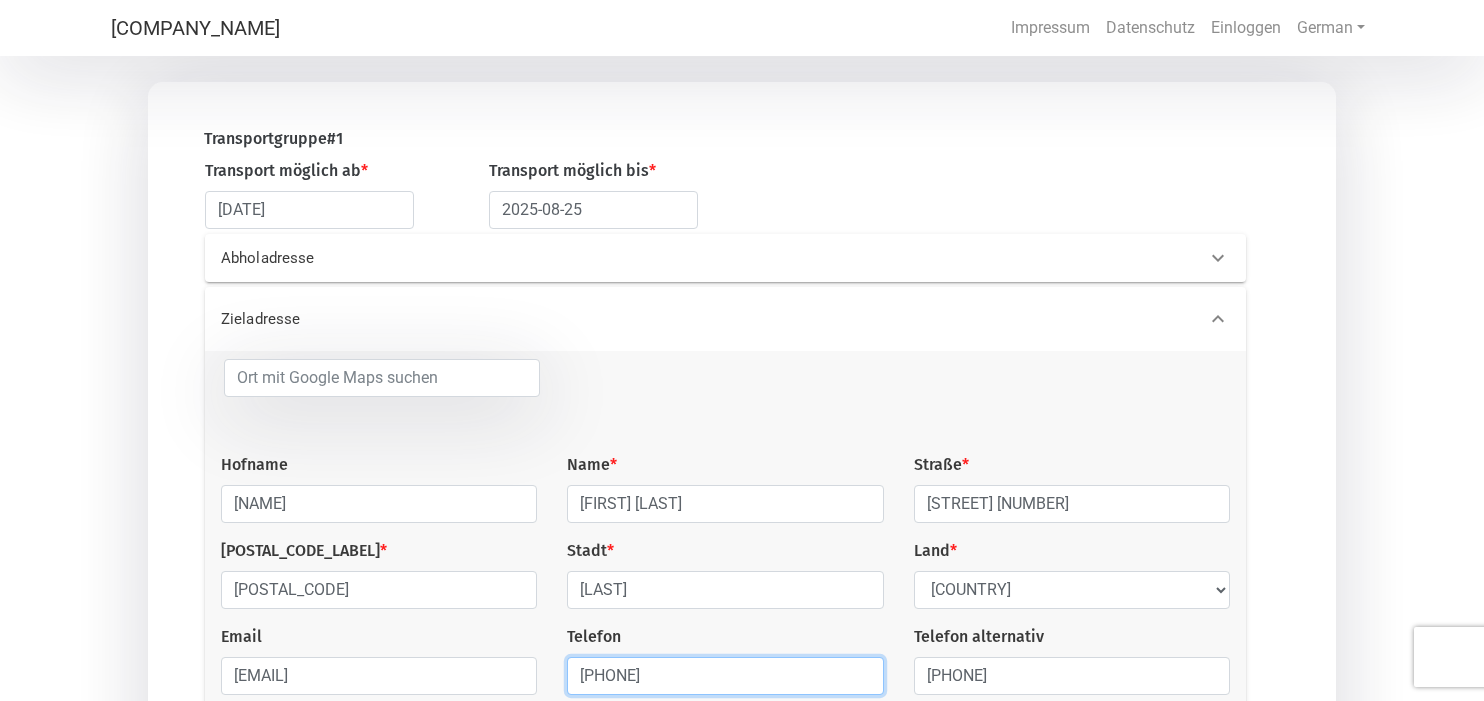 scroll, scrollTop: 174, scrollLeft: 0, axis: vertical 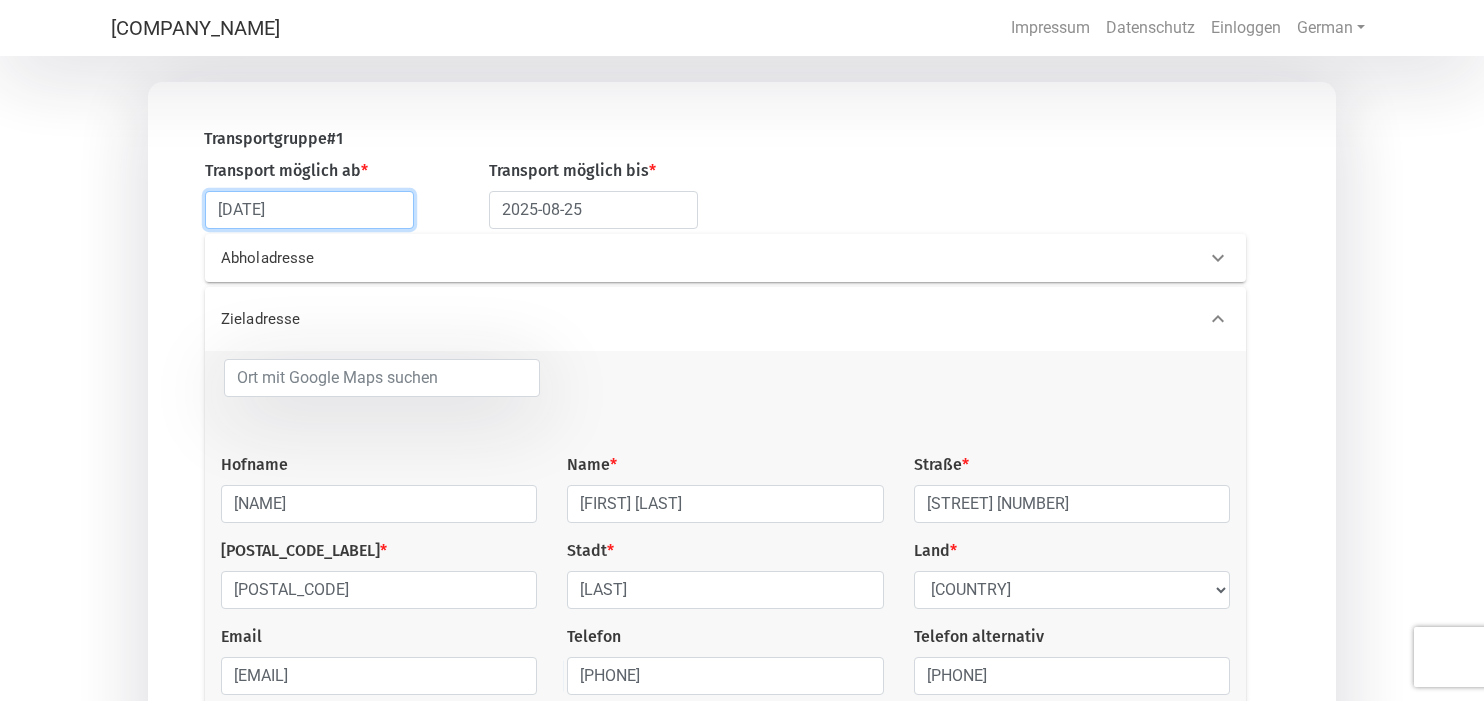 click on "[DATE]" at bounding box center (309, 210) 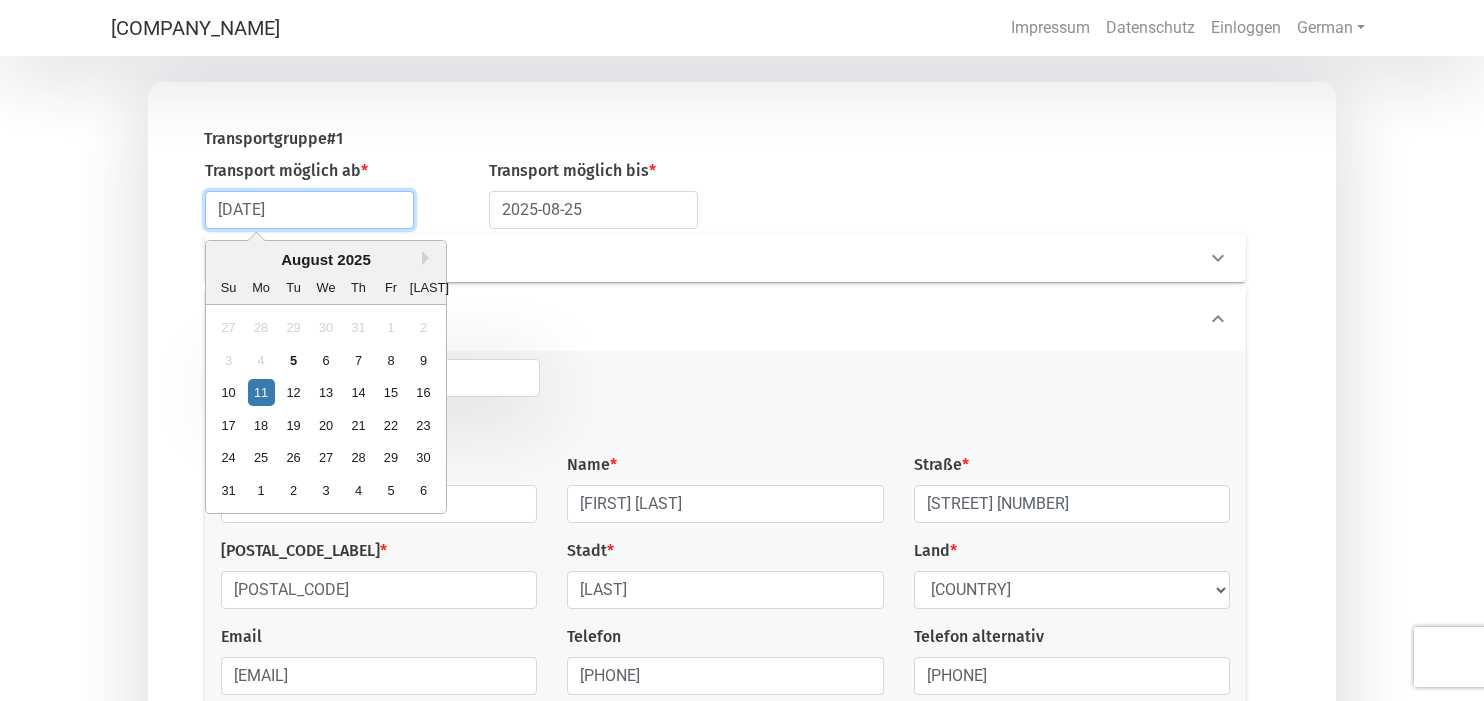 click on "[DATE]" at bounding box center [309, 210] 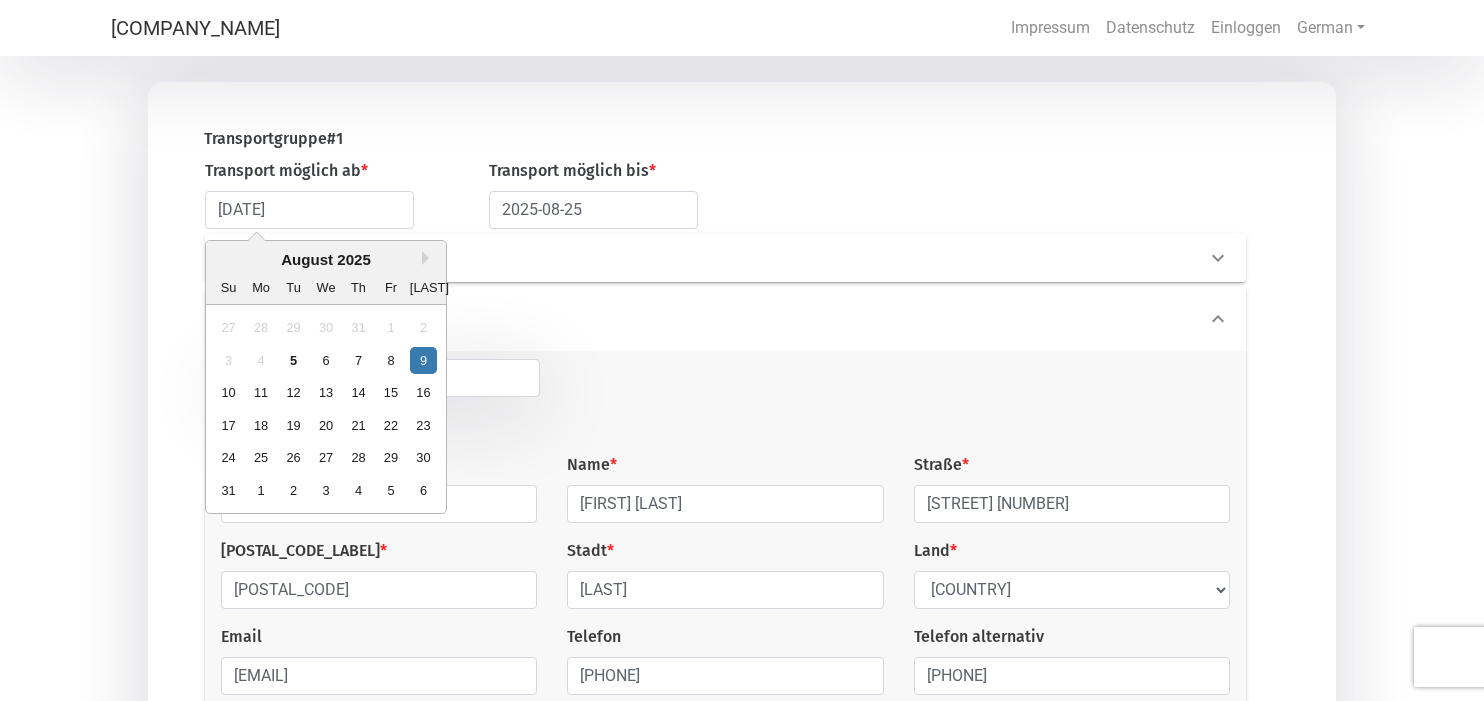 type on "[DATE]" 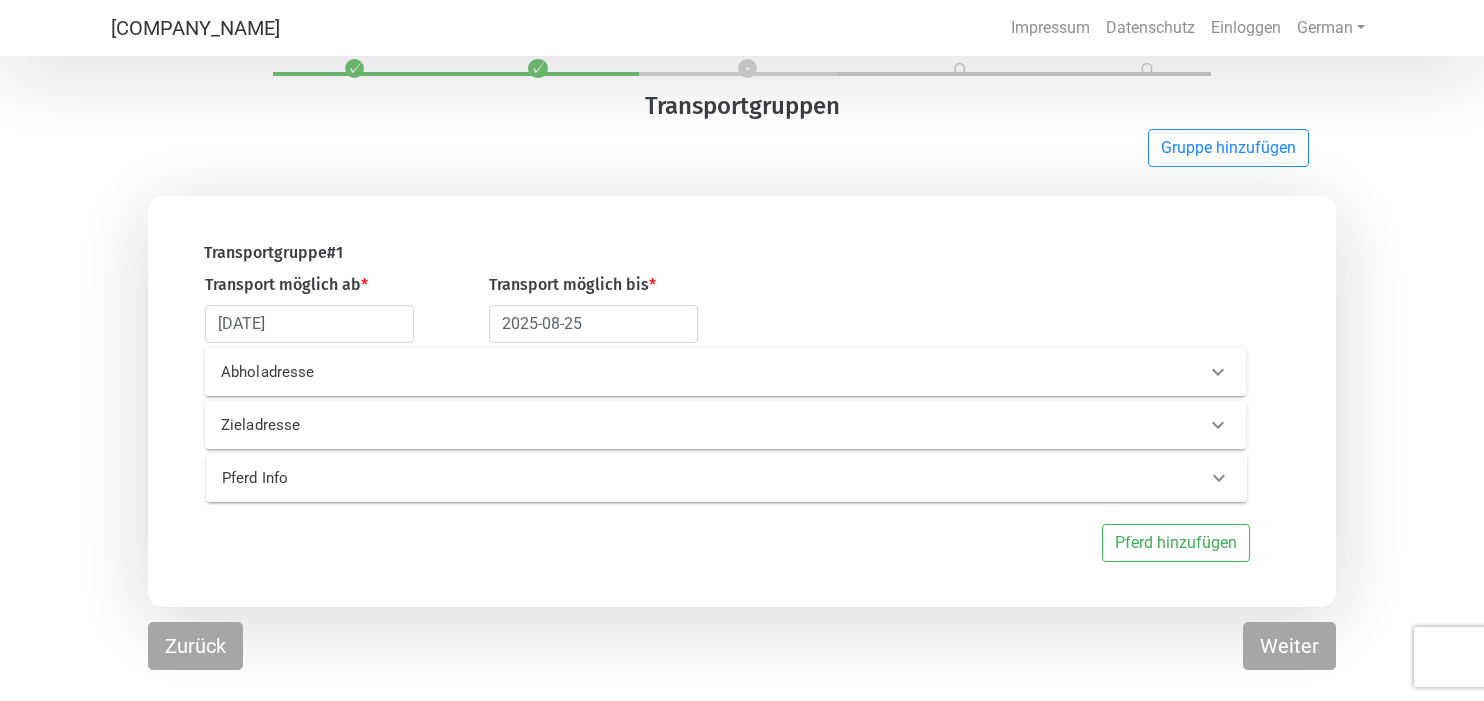 scroll, scrollTop: 60, scrollLeft: 0, axis: vertical 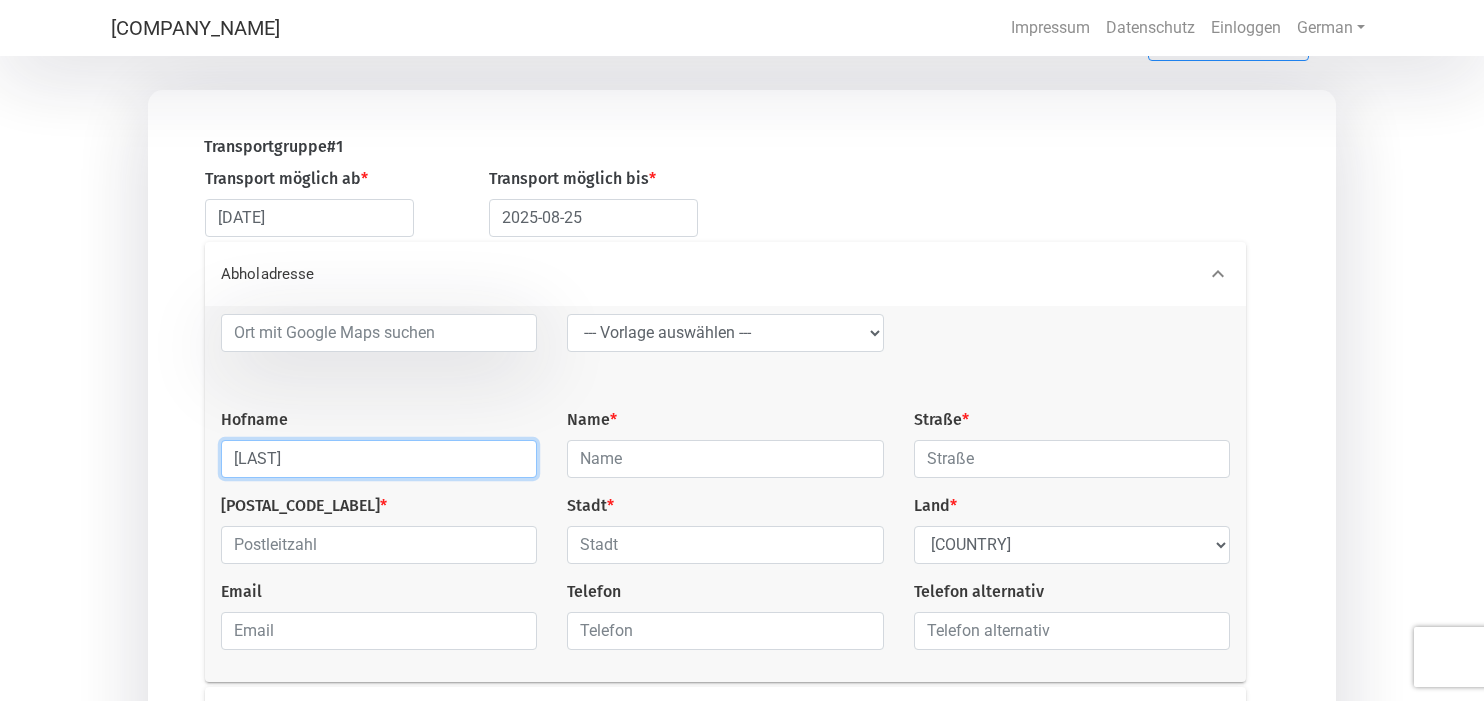 type on "[LAST]" 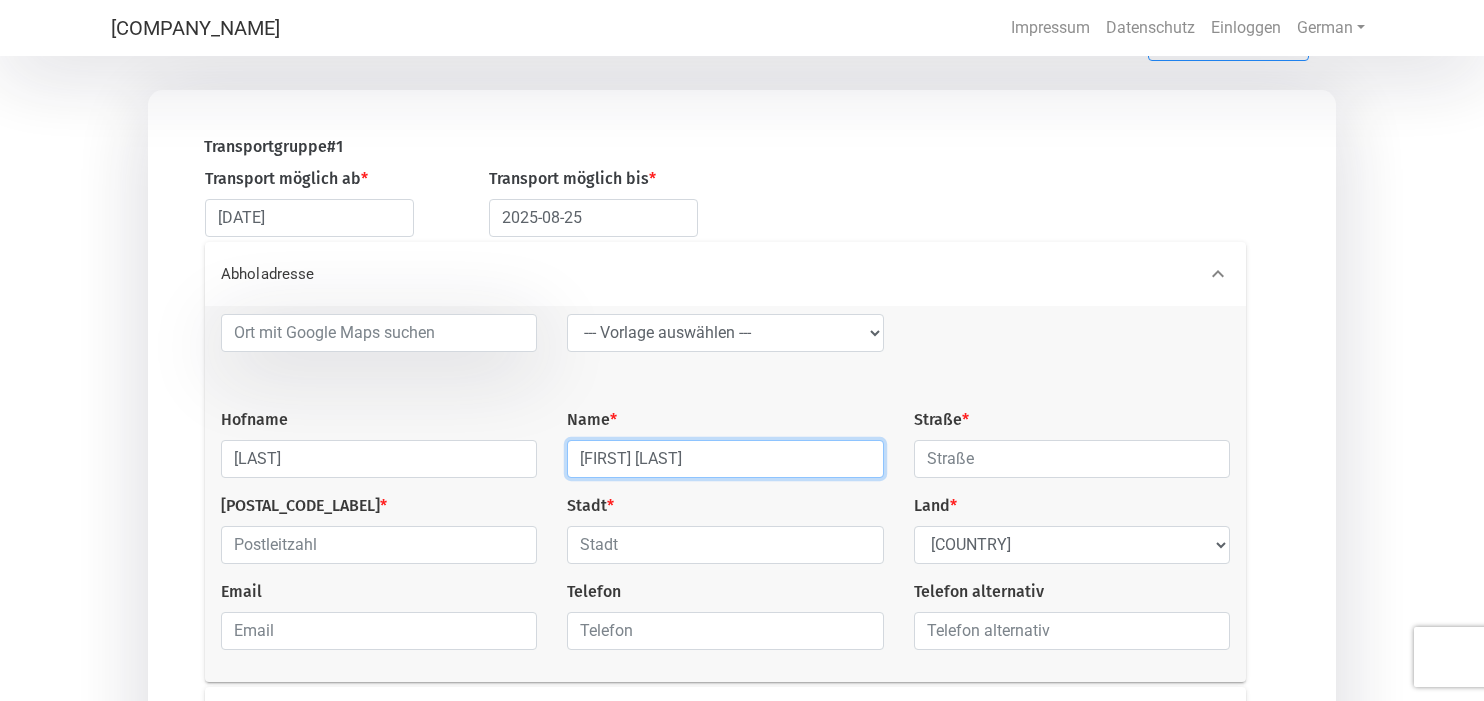 type on "[FIRST] [LAST]" 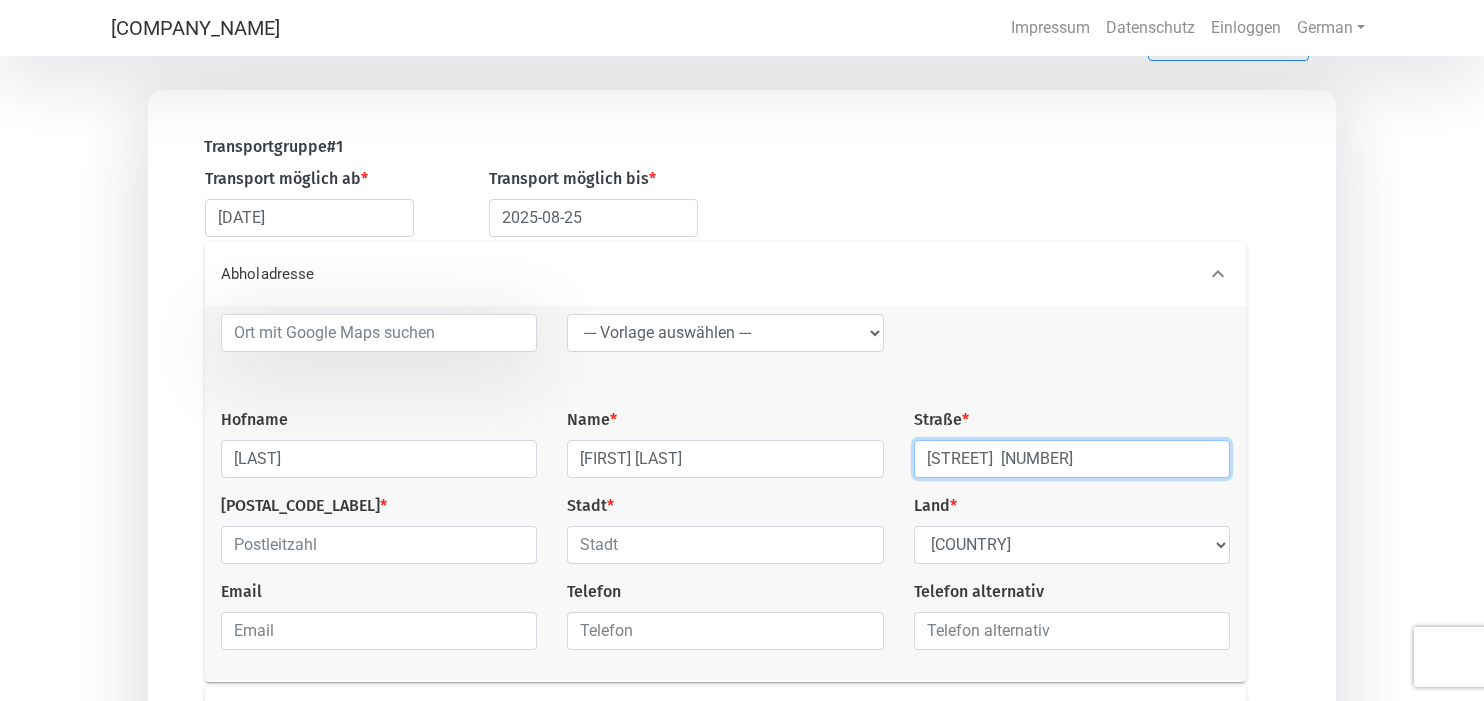 type on "[STREET]  [NUMBER]" 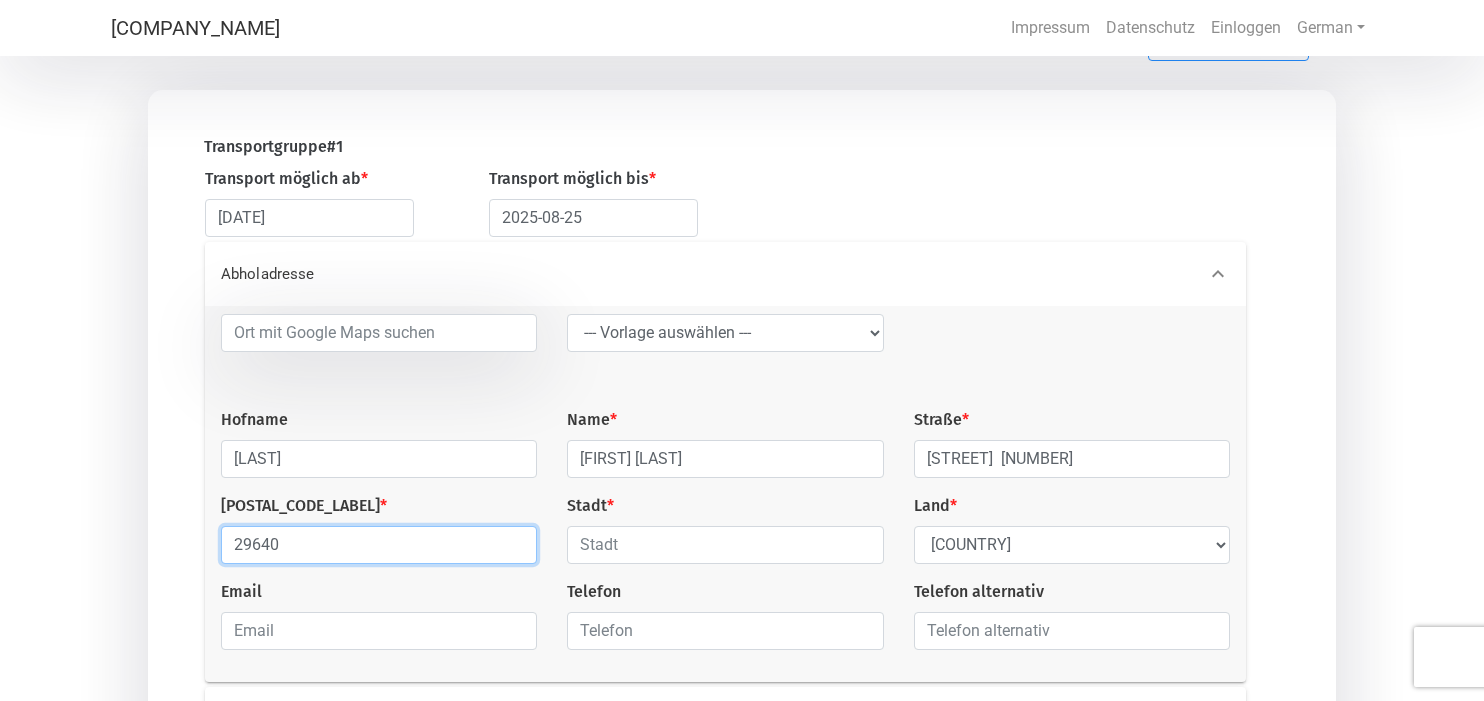 type on "29640" 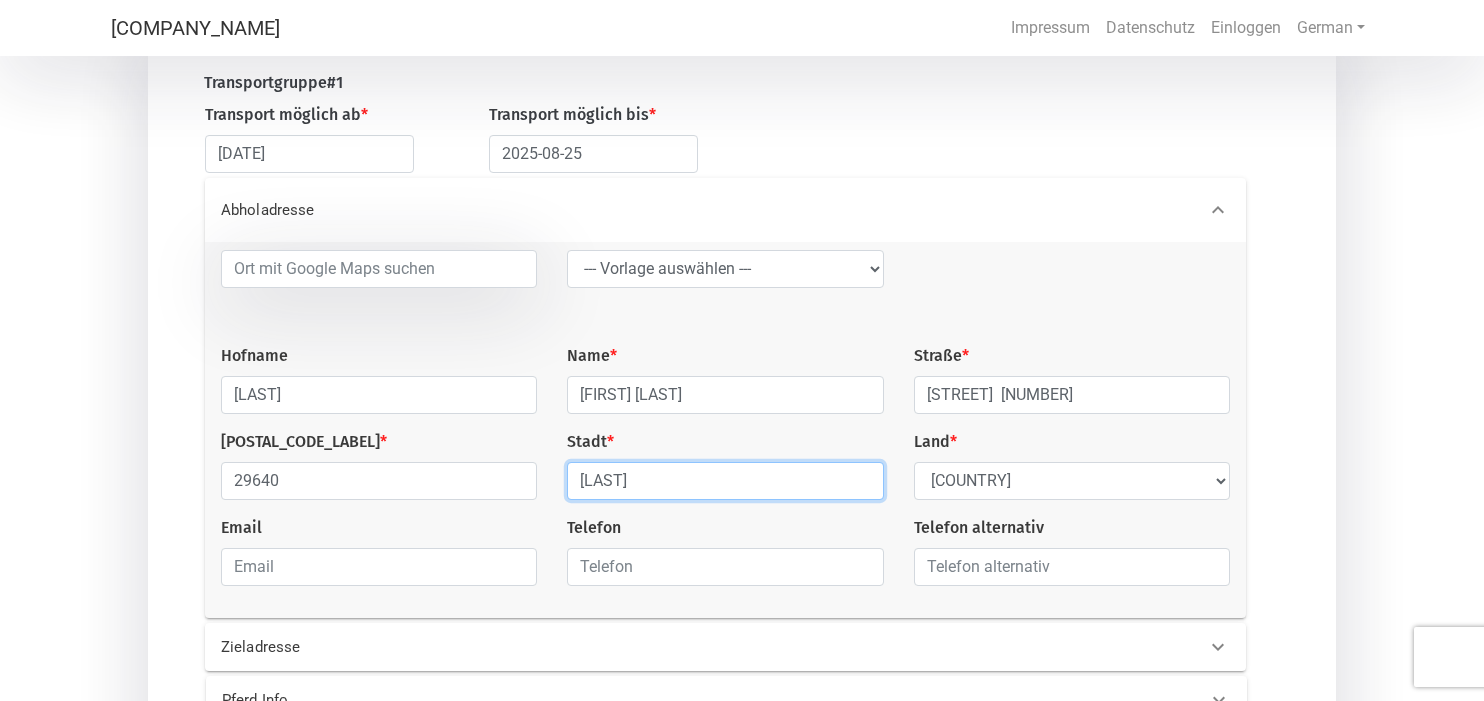 scroll, scrollTop: 239, scrollLeft: 0, axis: vertical 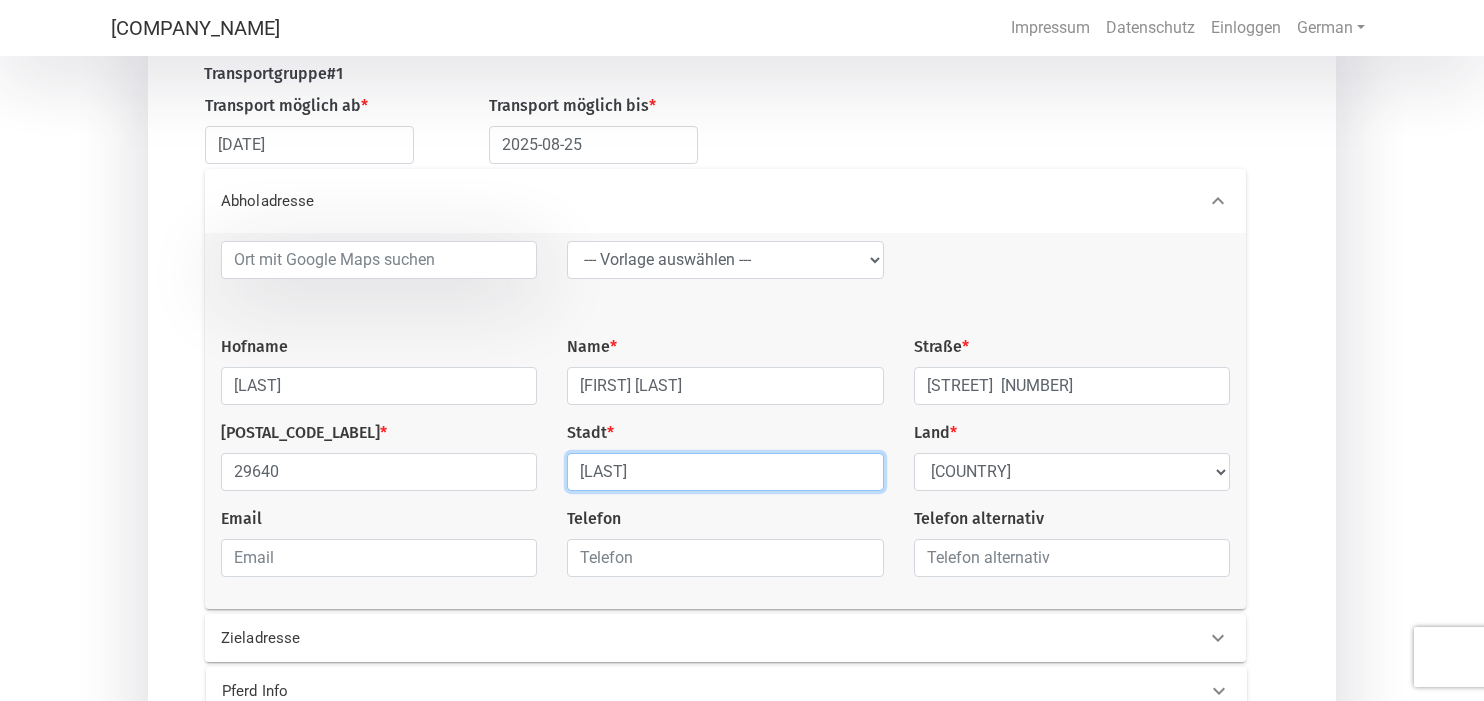 type on "[LAST]" 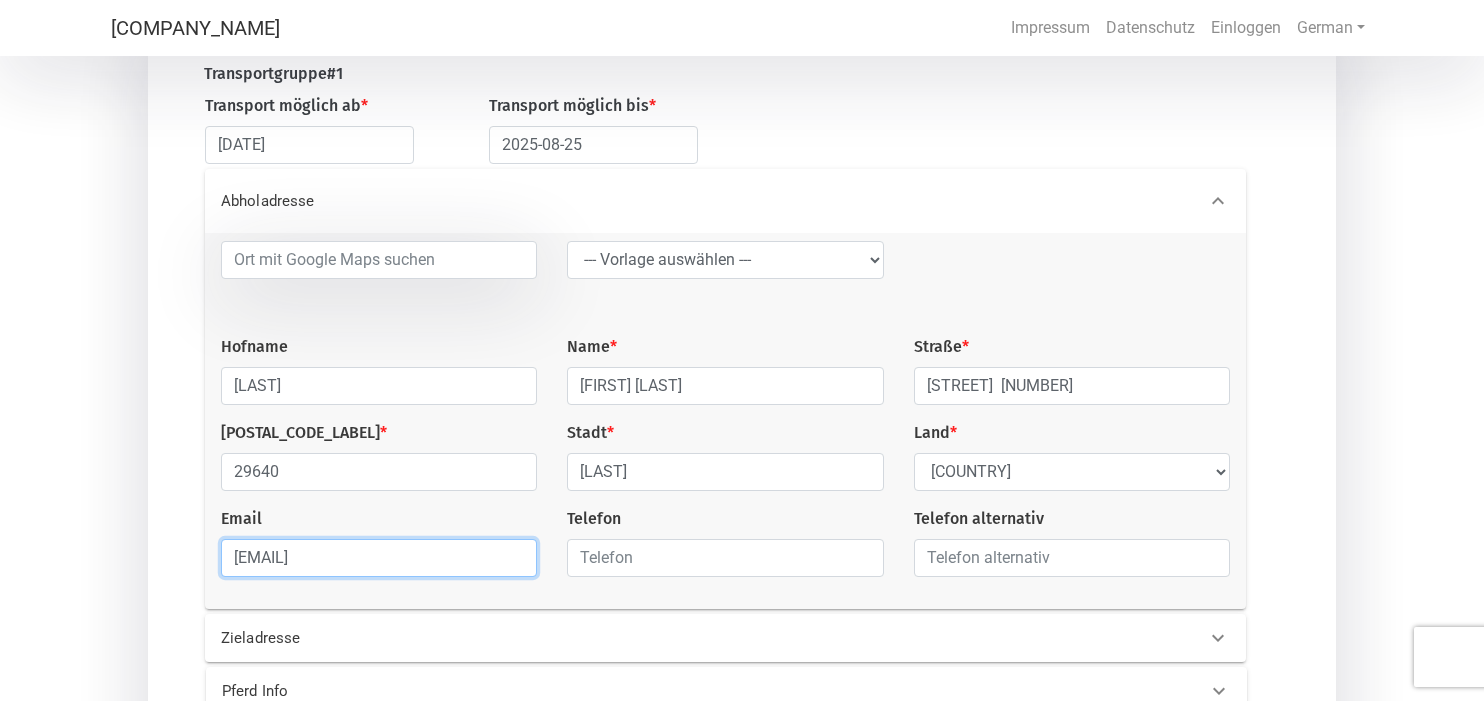 type on "[EMAIL]" 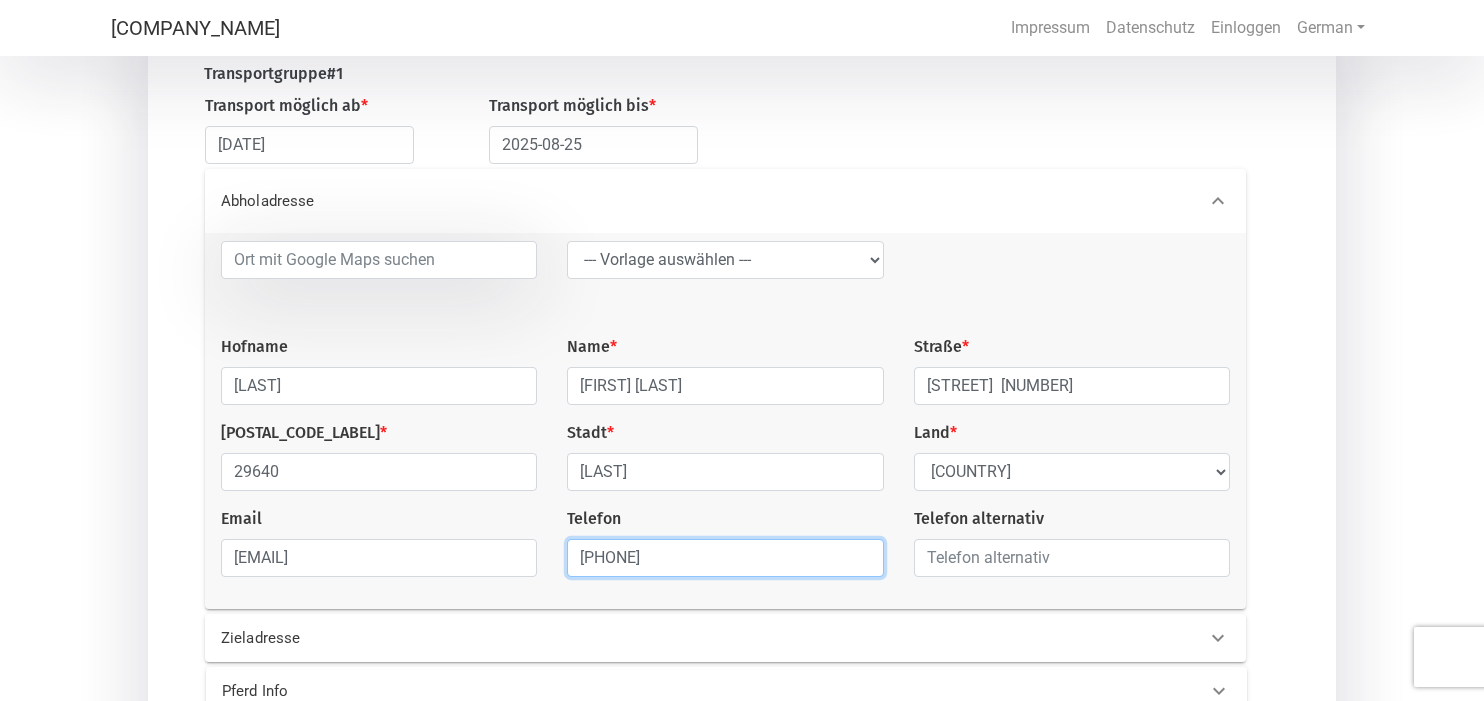 scroll, scrollTop: 426, scrollLeft: 0, axis: vertical 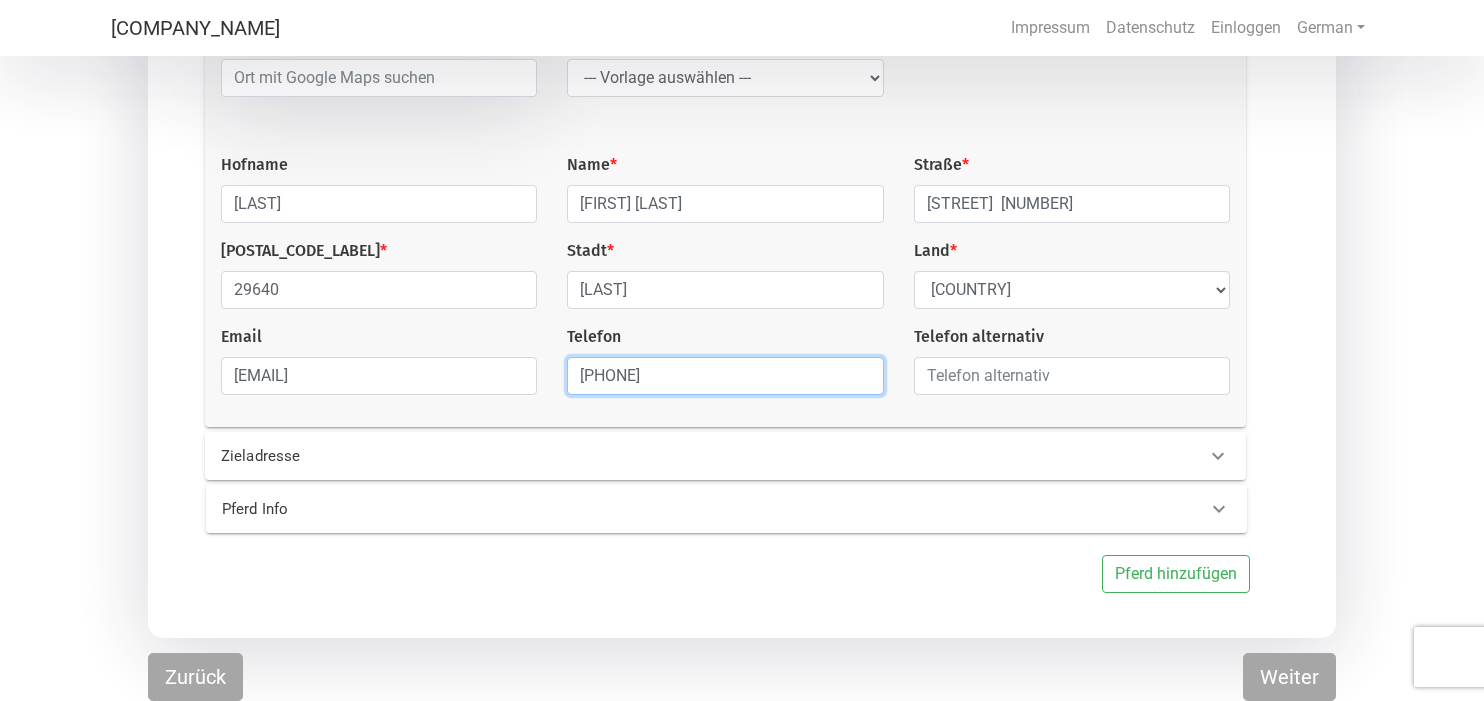 type on "[PHONE]" 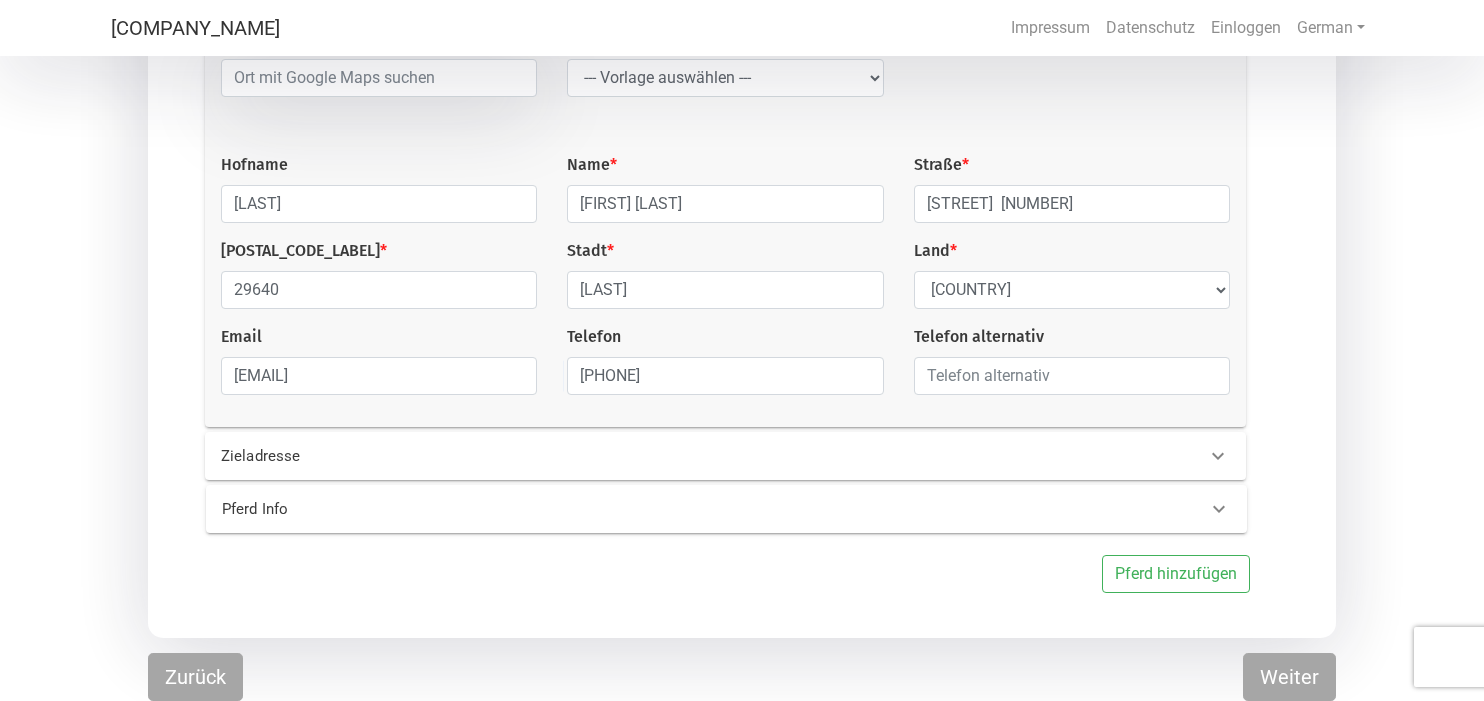 click 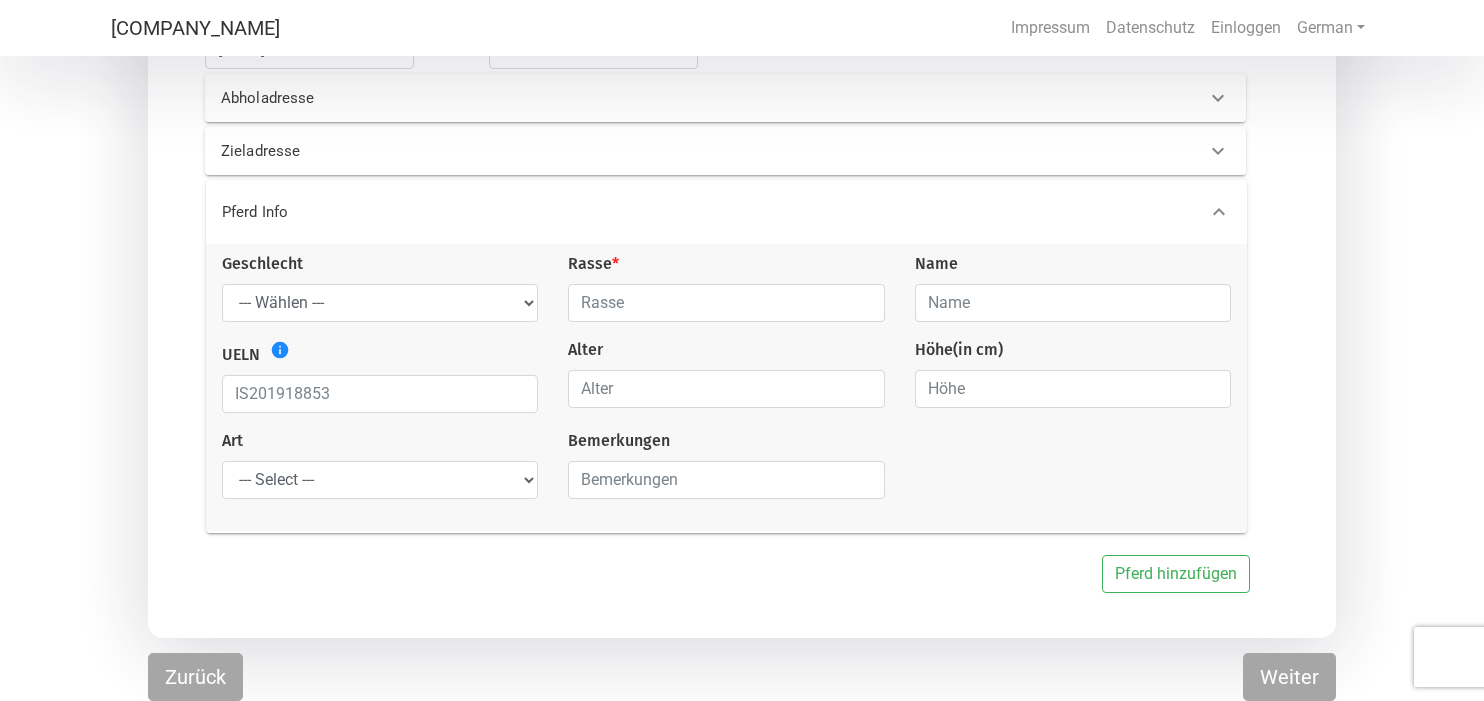 scroll, scrollTop: 336, scrollLeft: 0, axis: vertical 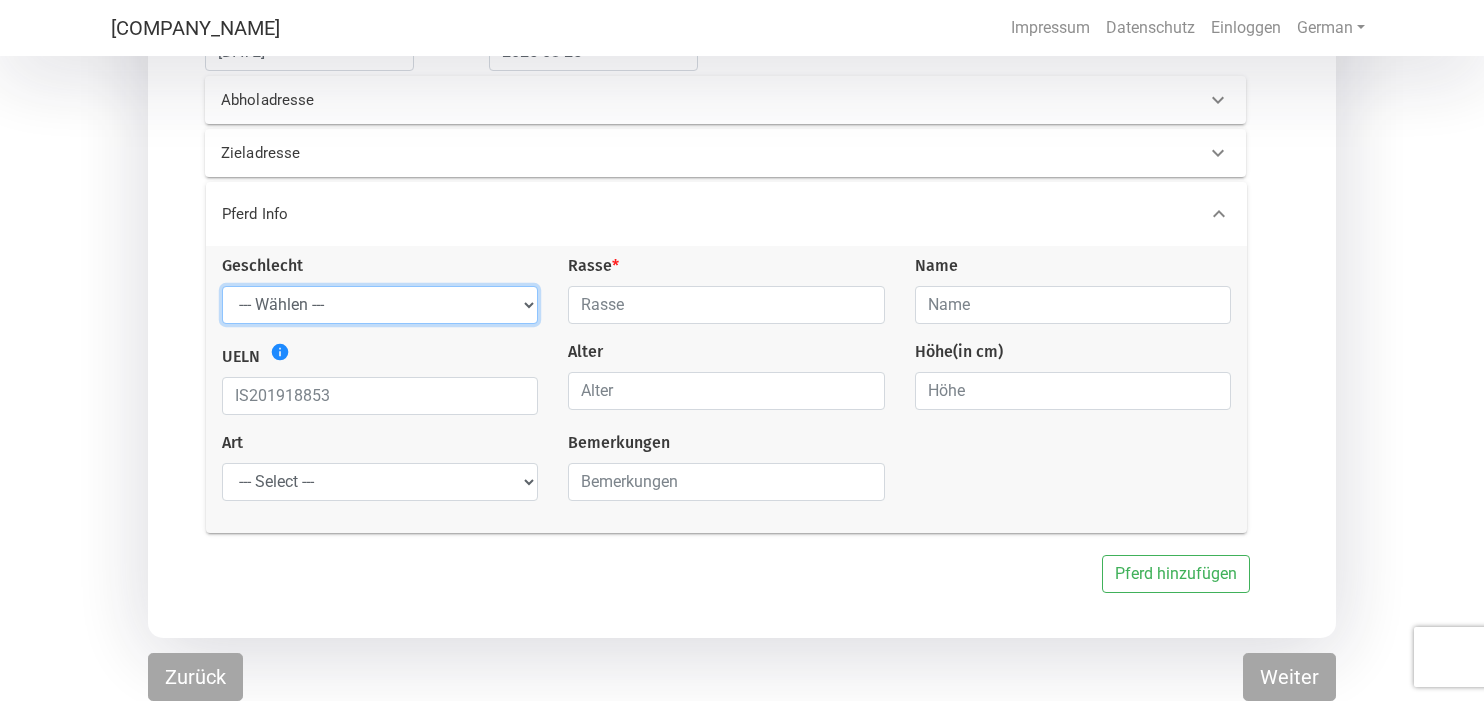 select on "mare" 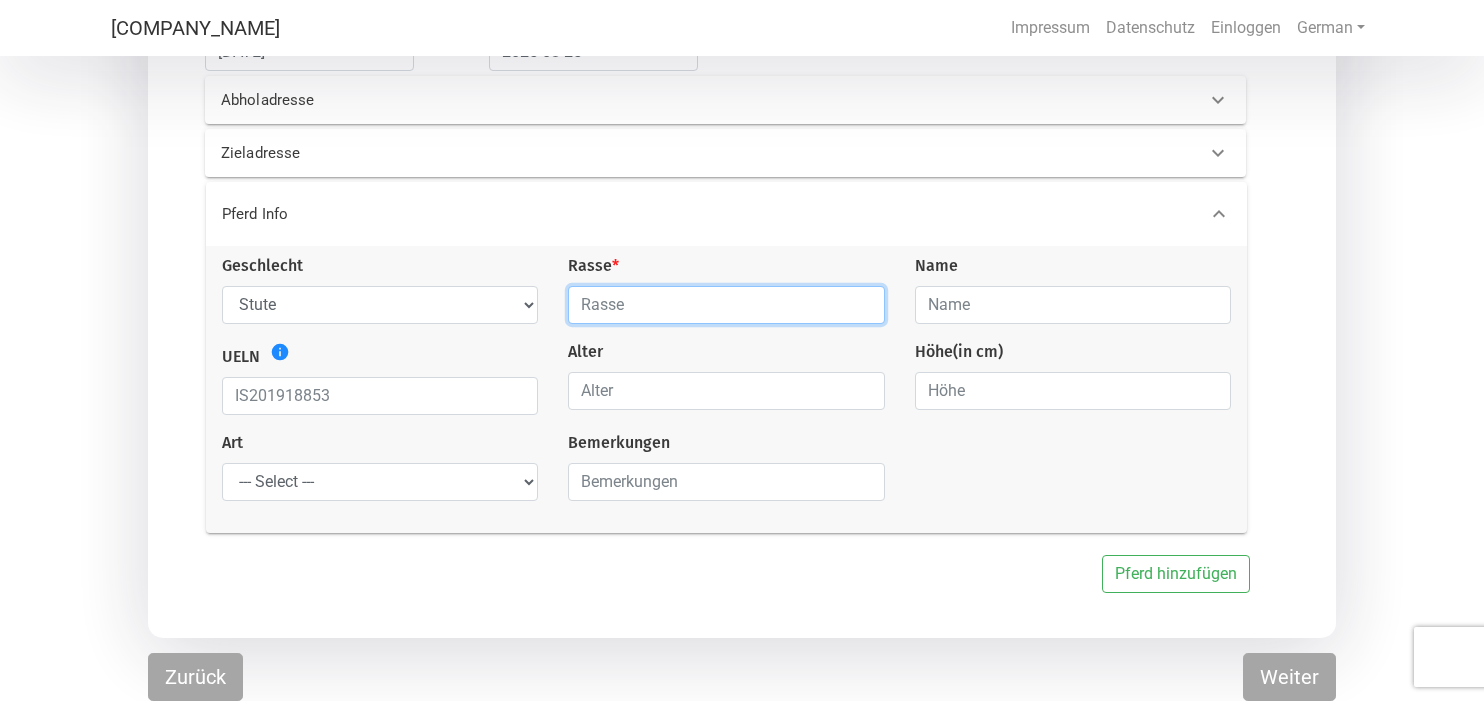 click at bounding box center [726, 305] 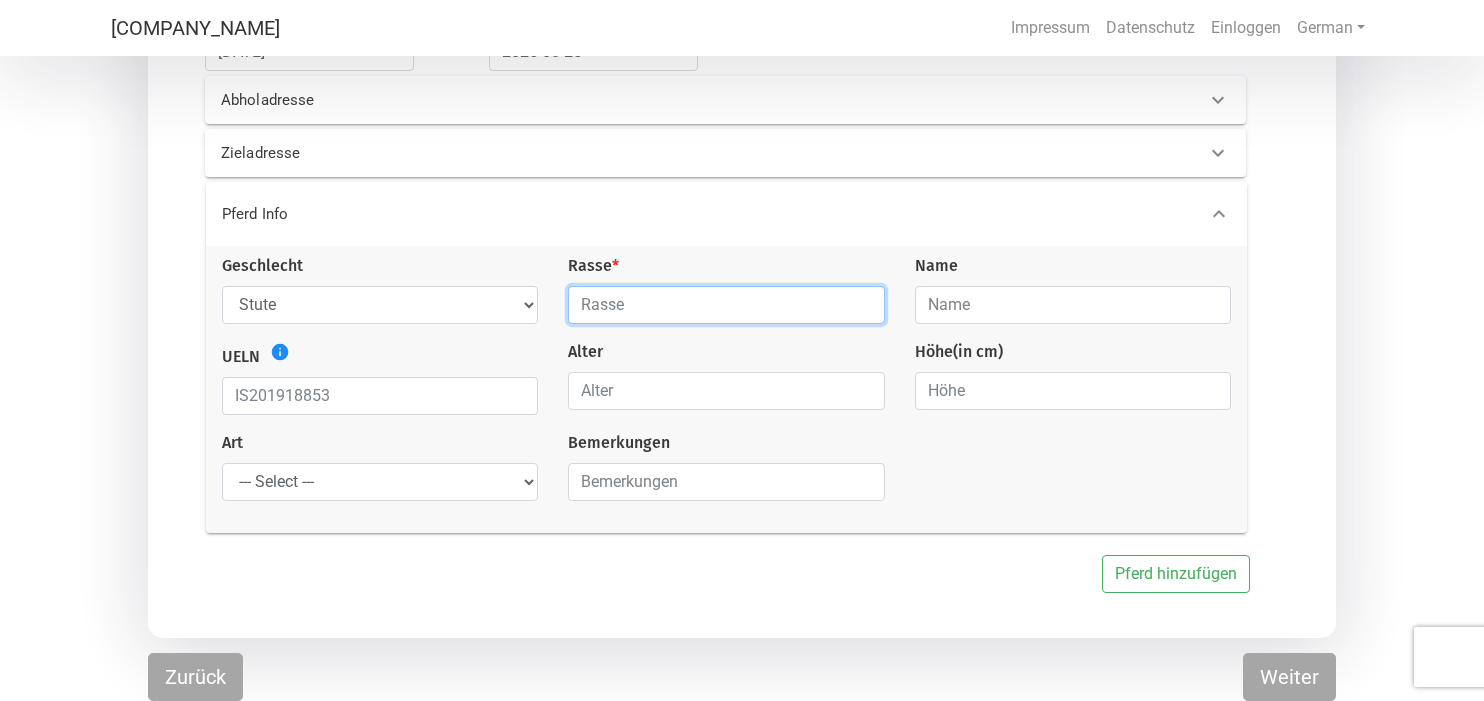 type on "[NAME]" 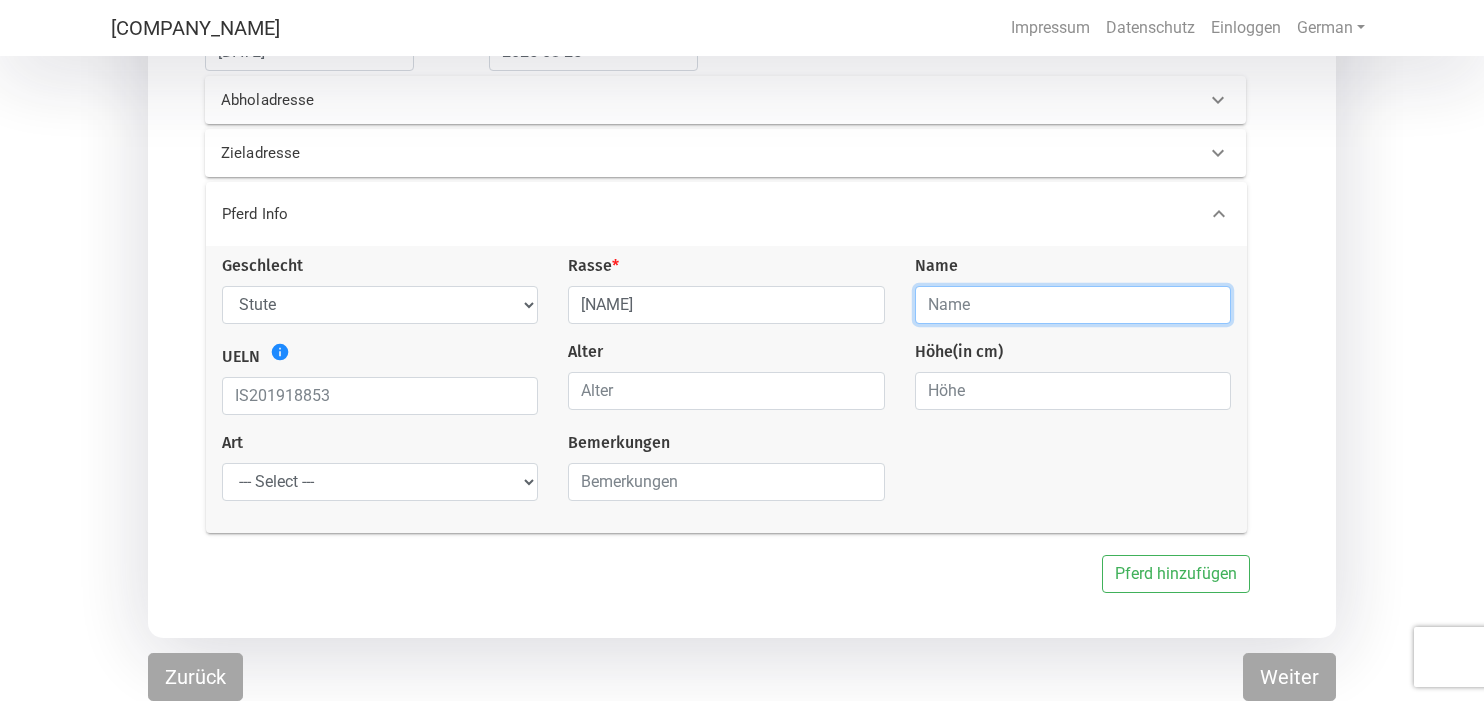 click at bounding box center (1073, 305) 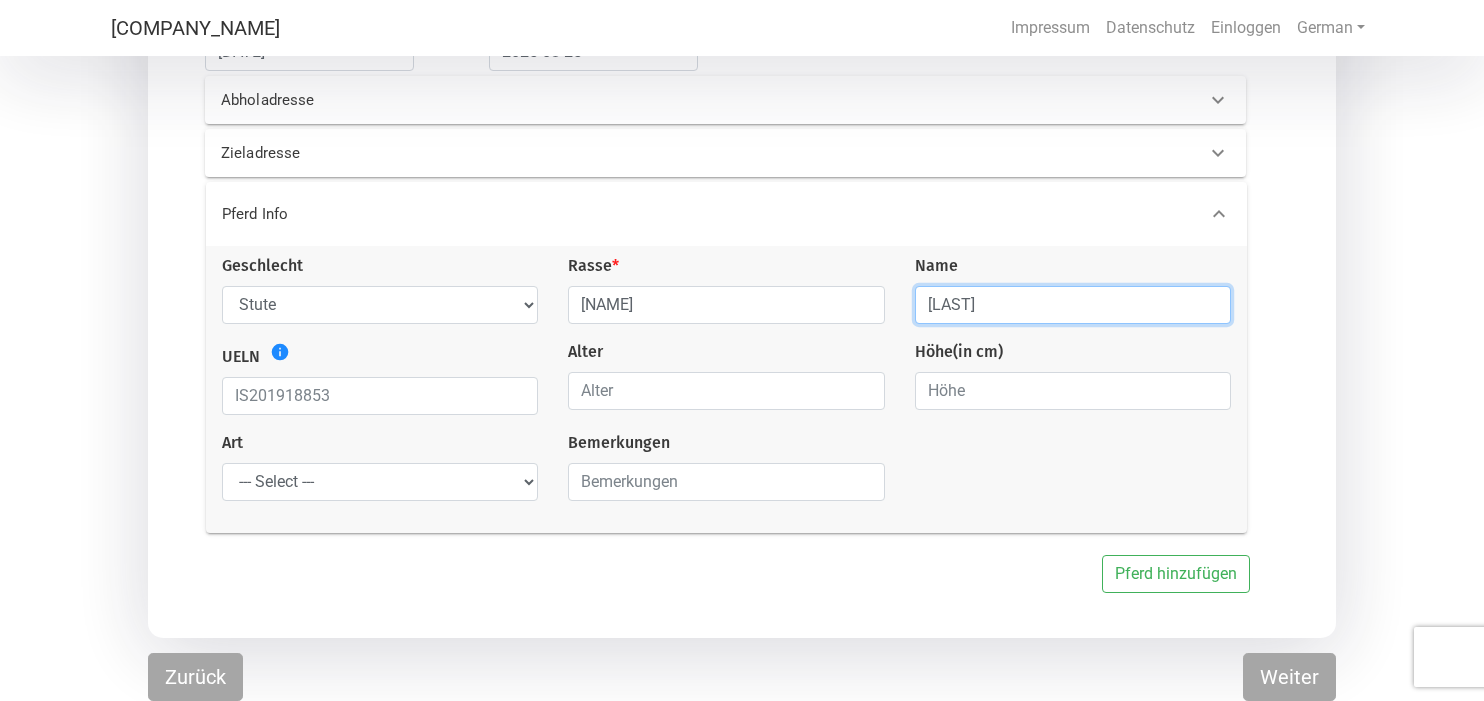 type on "[LAST]" 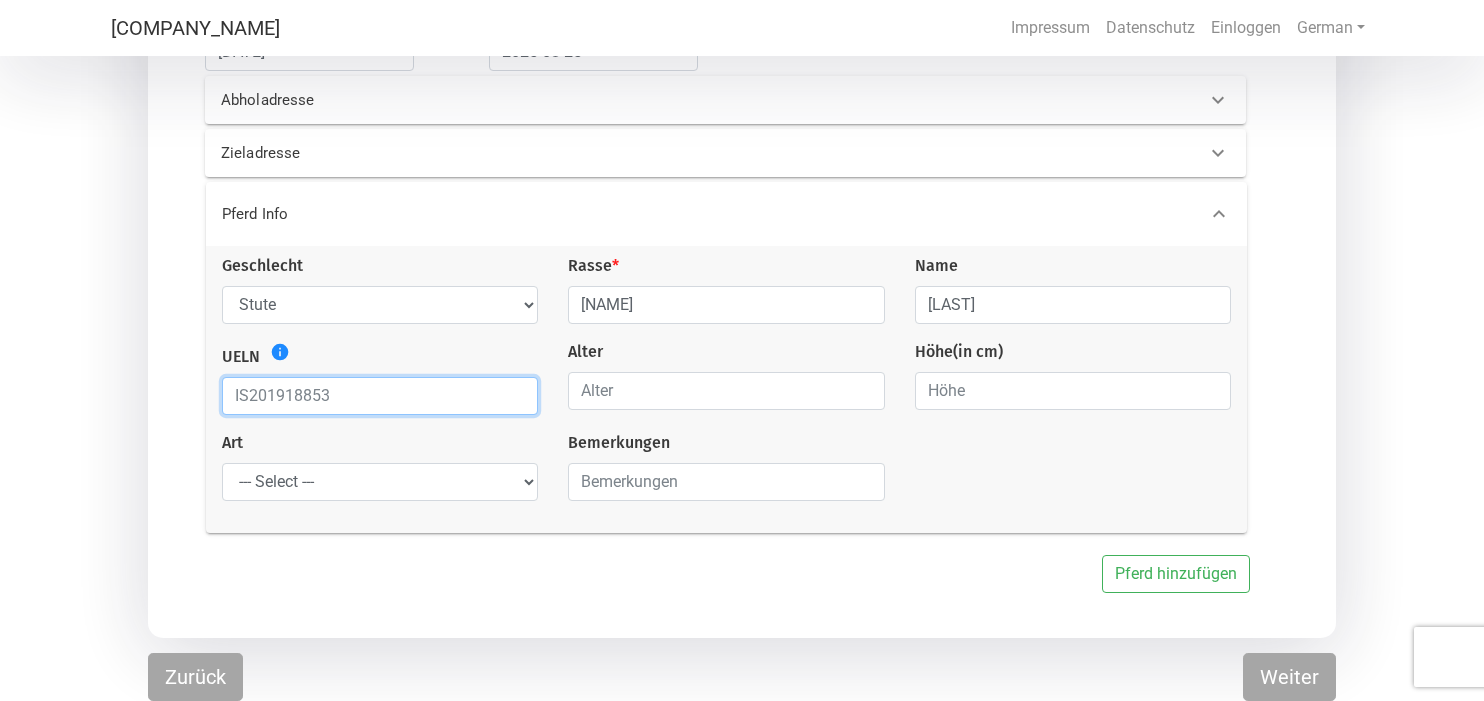 click at bounding box center (380, 396) 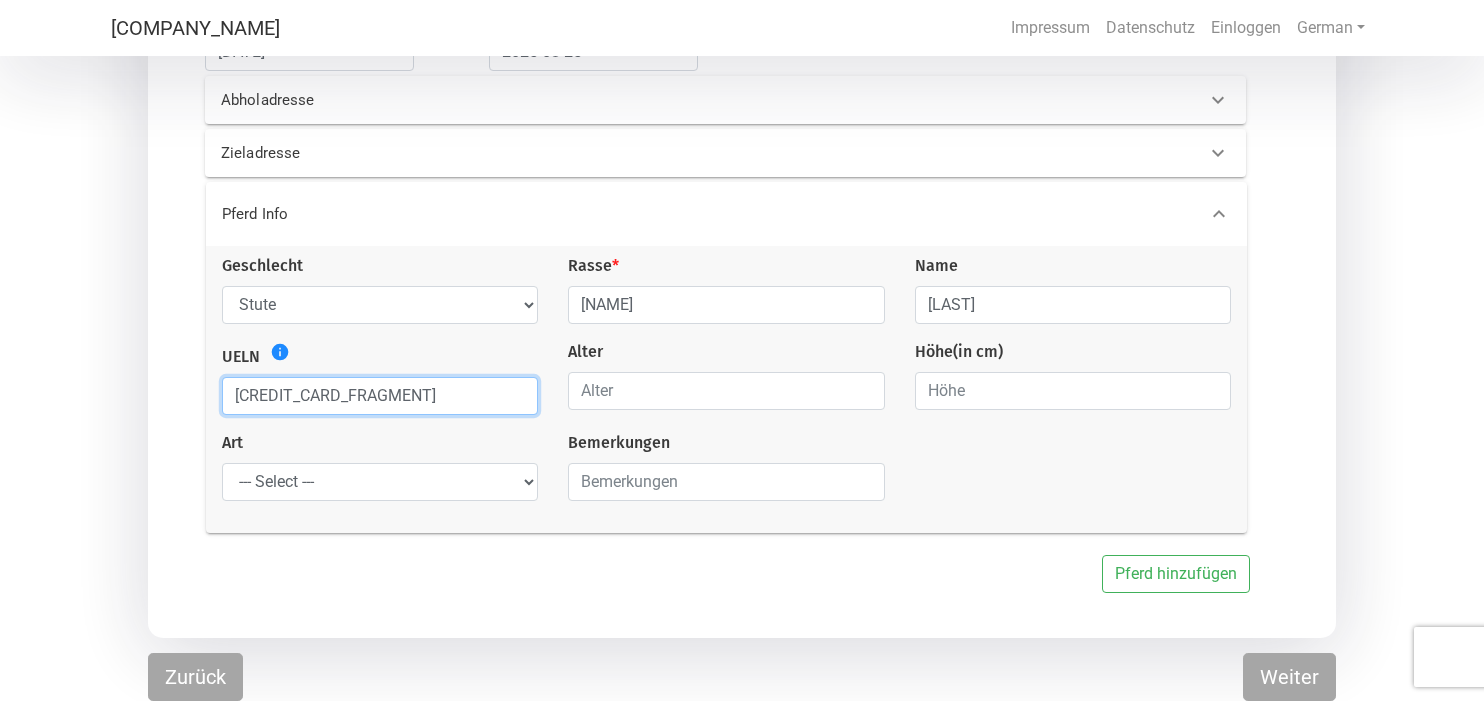 type on "[CREDIT_CARD_FRAGMENT]" 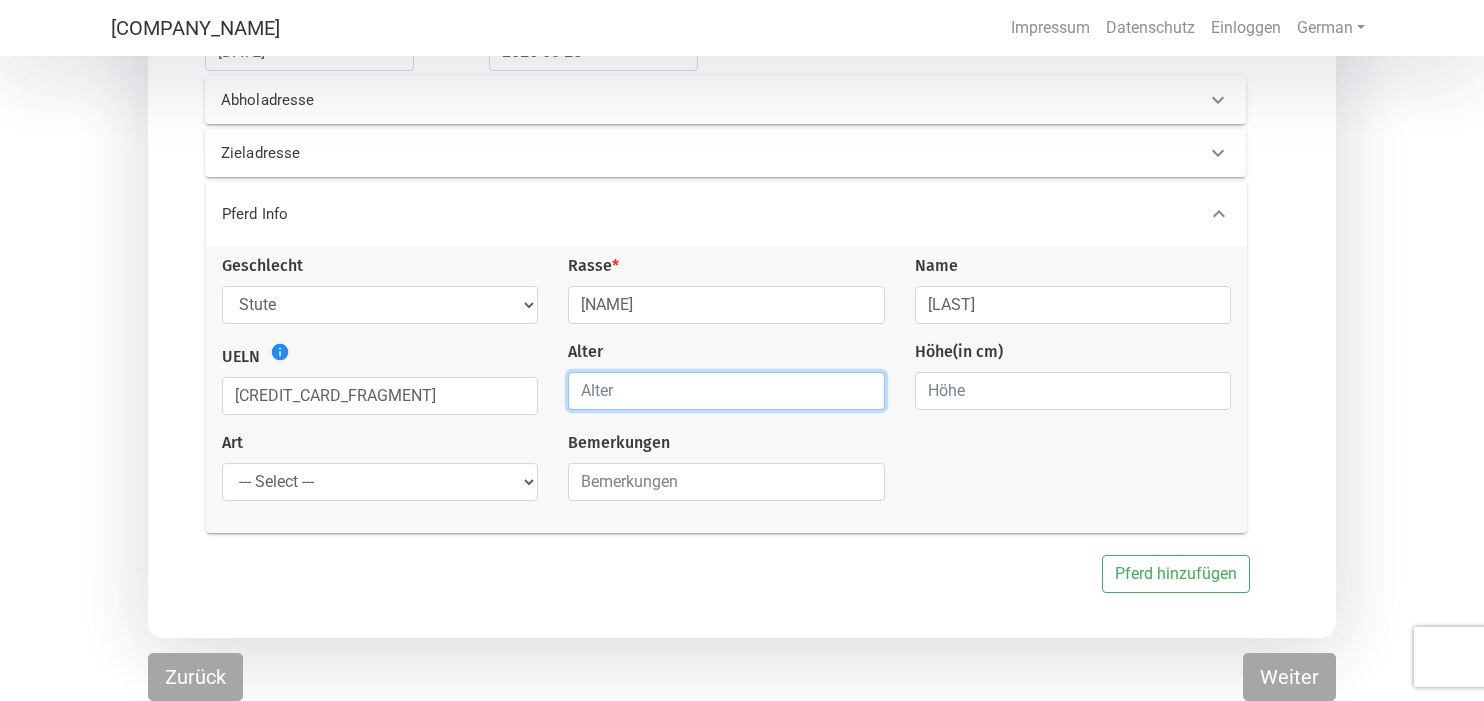 click at bounding box center [726, 391] 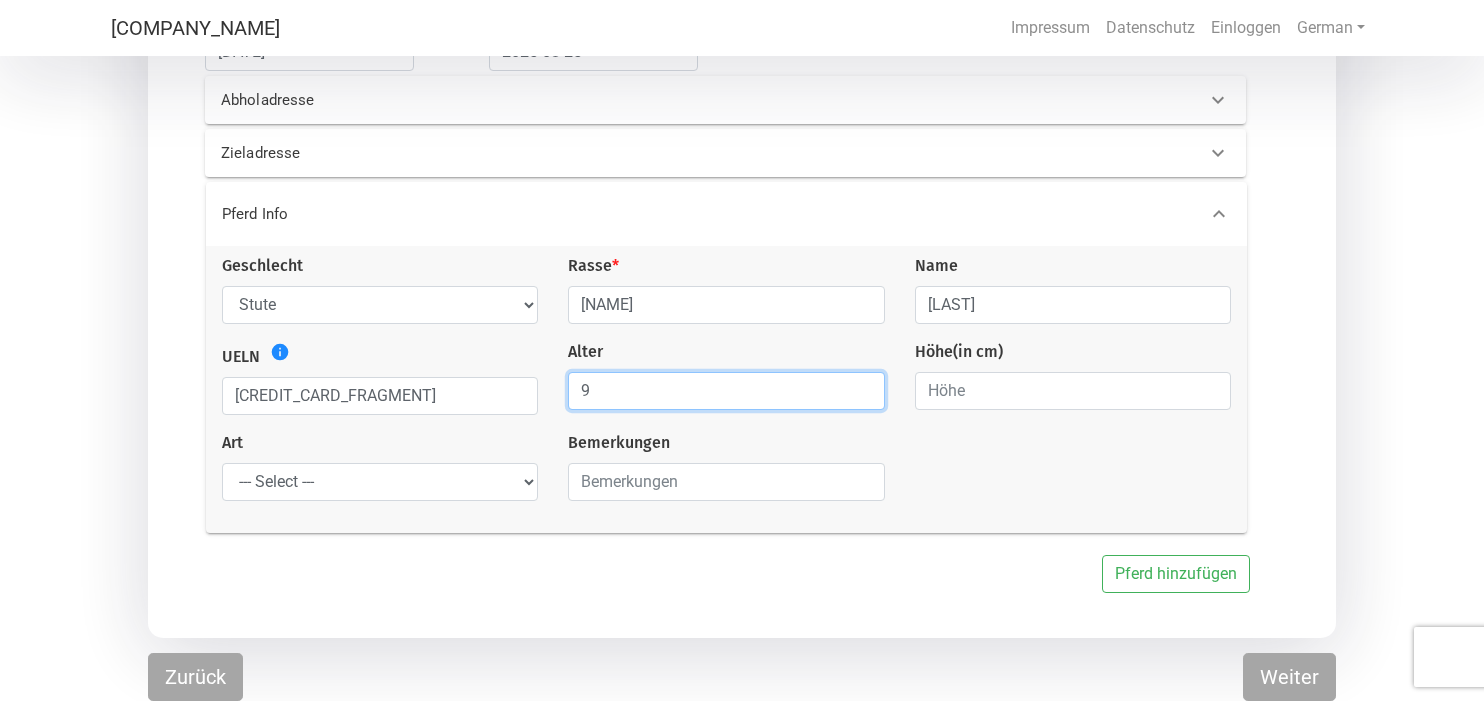 type on "9" 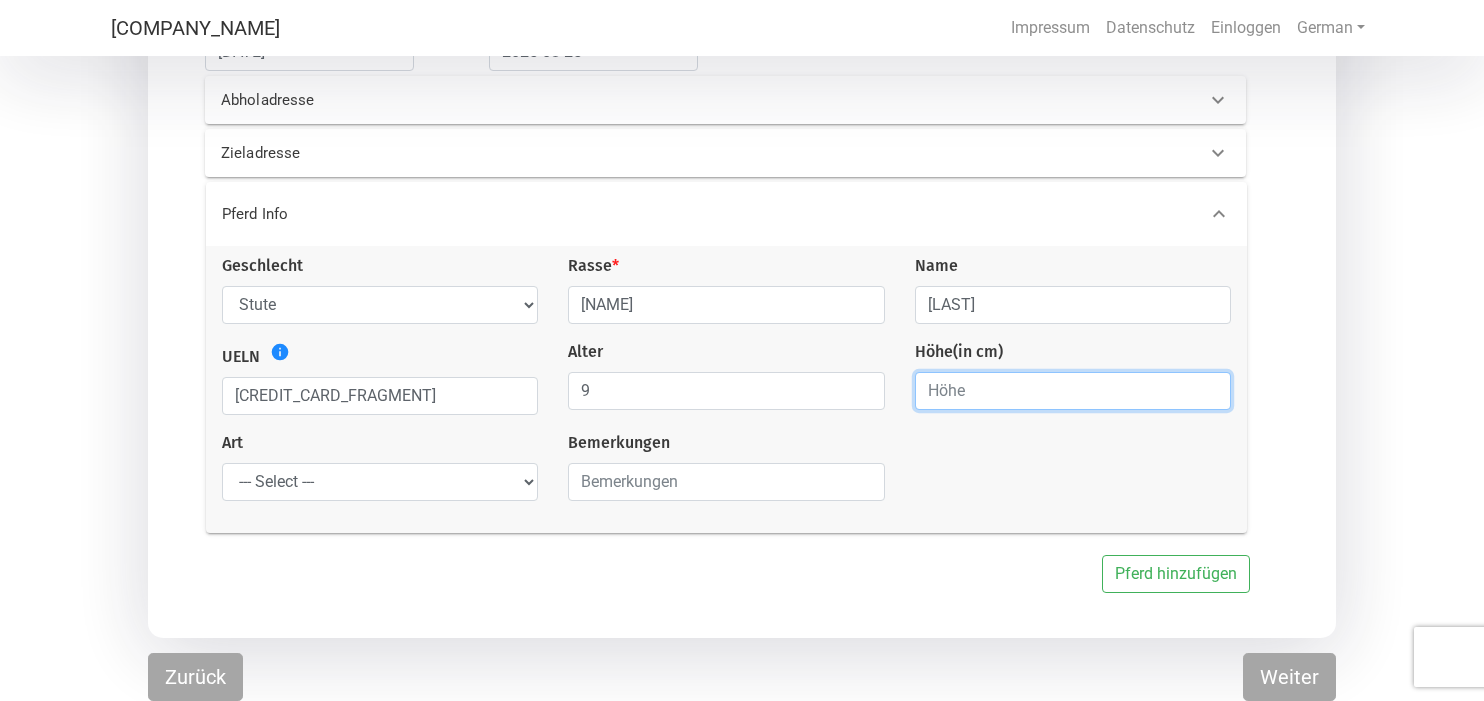 click at bounding box center [1073, 391] 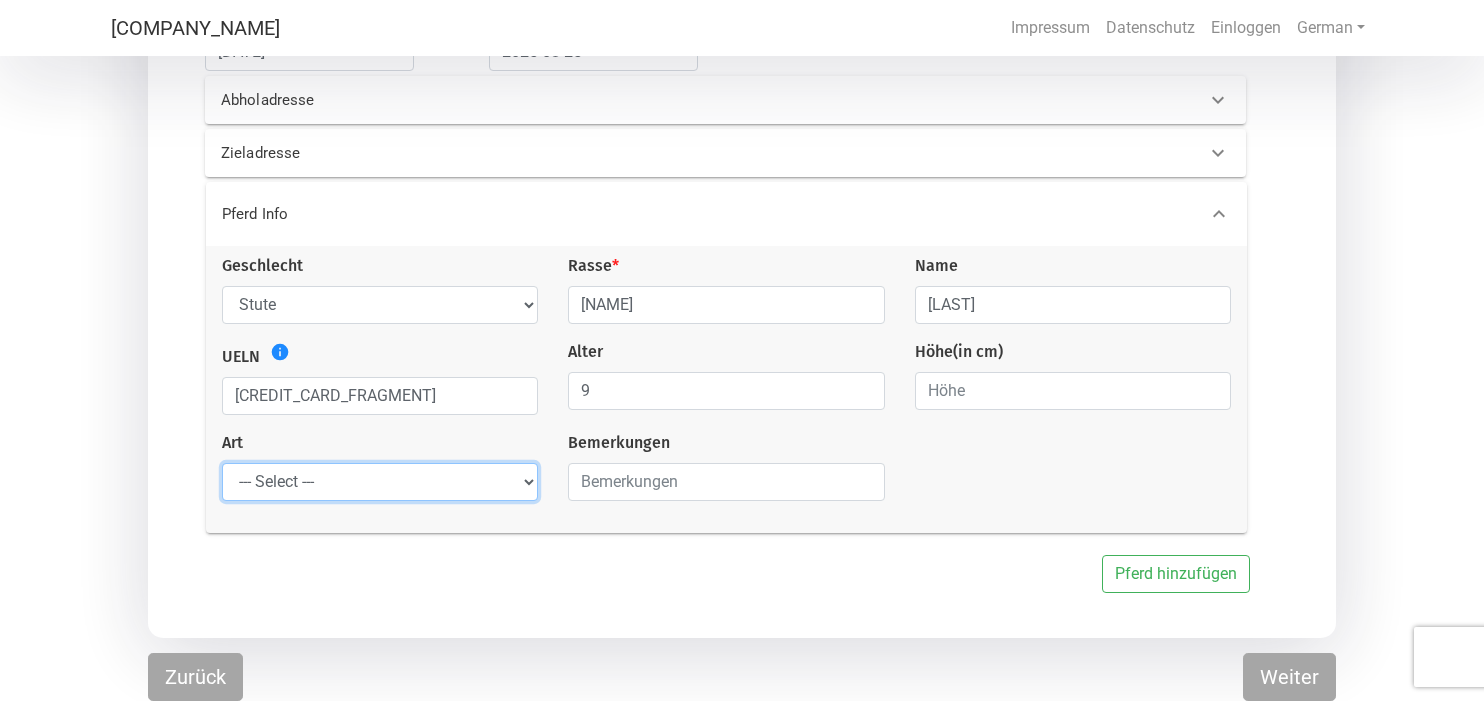 select on "saddle_horse" 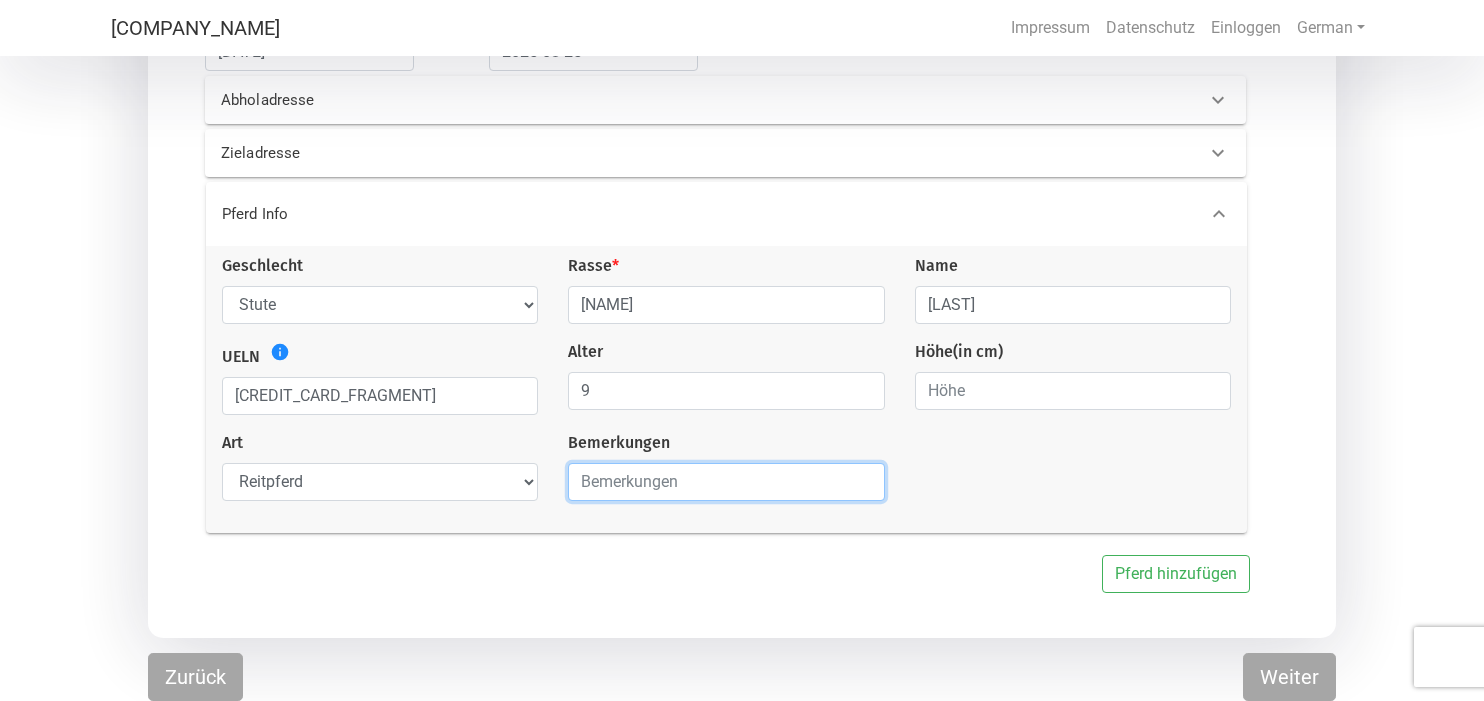 click at bounding box center (726, 482) 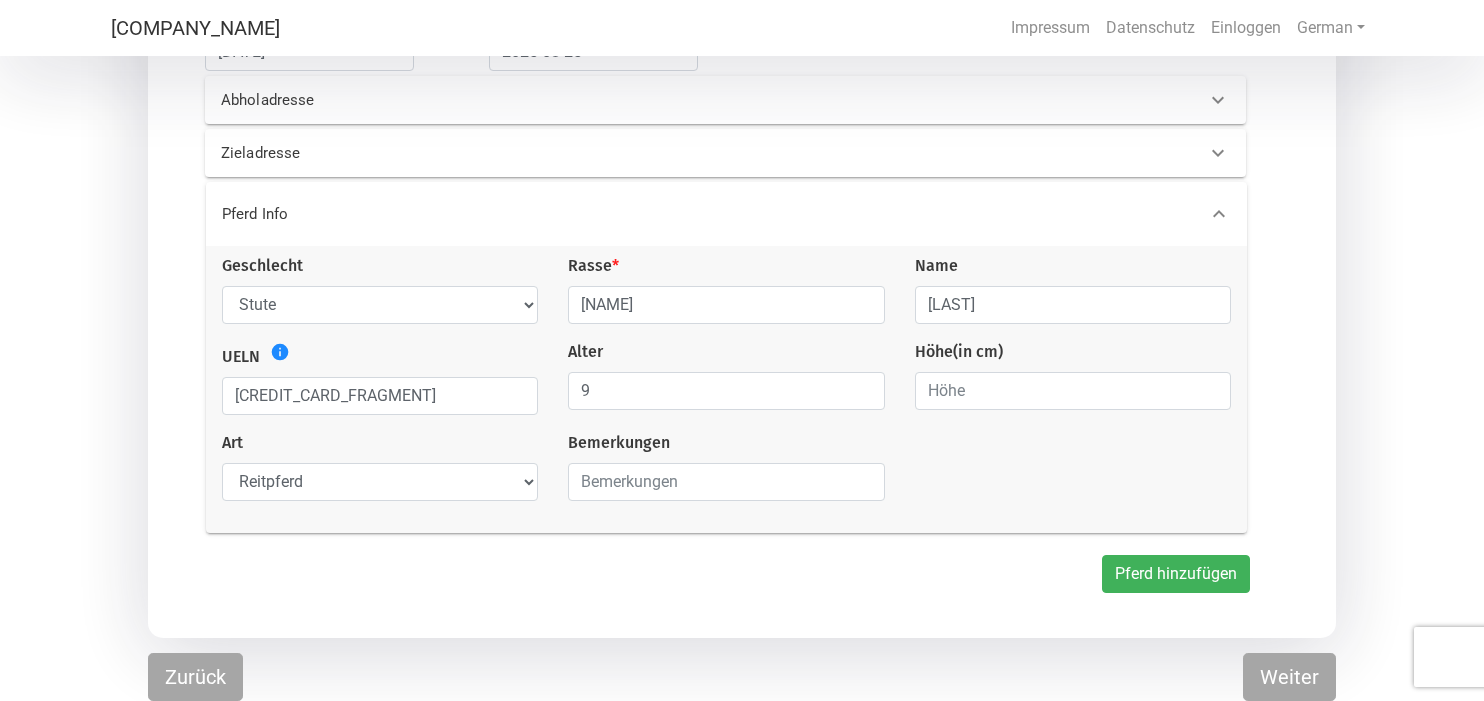 click on "Pferd hinzufügen" at bounding box center (1176, 574) 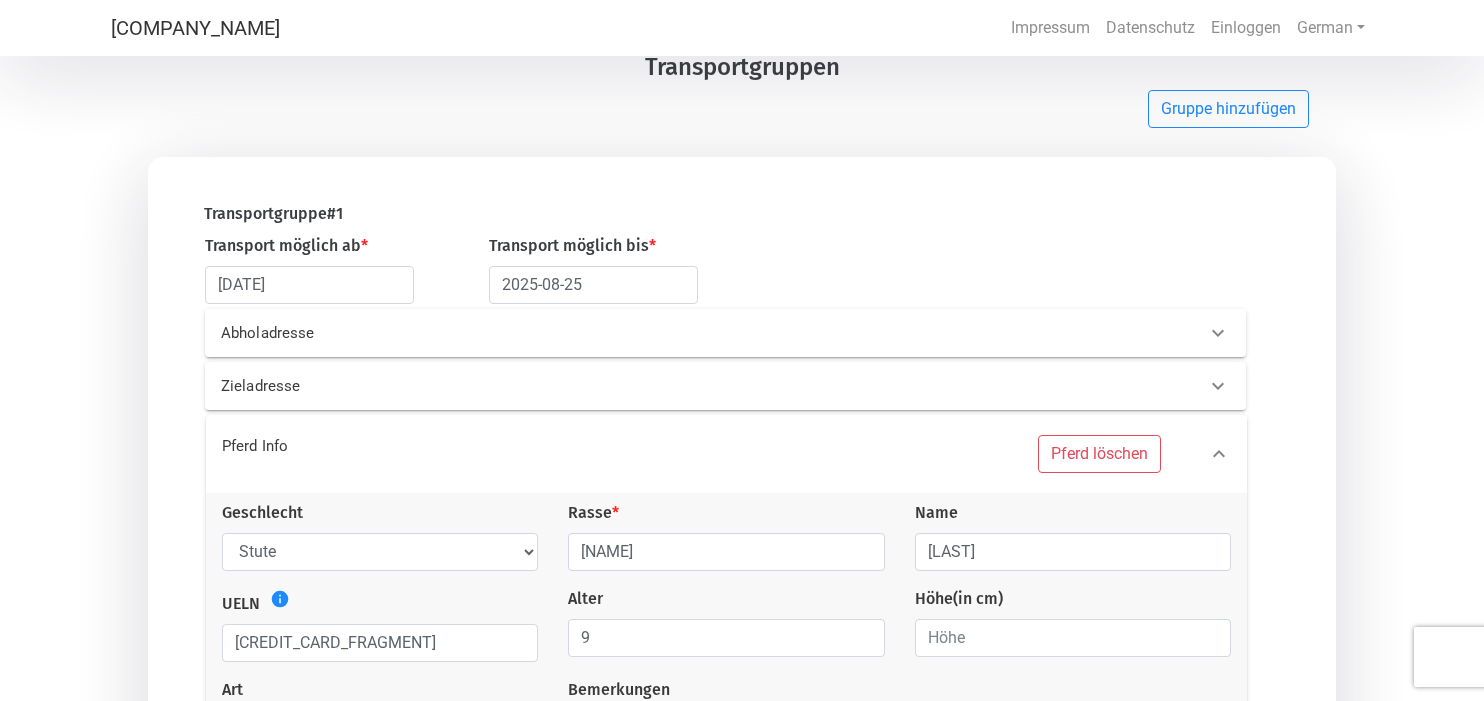 scroll, scrollTop: 114, scrollLeft: 0, axis: vertical 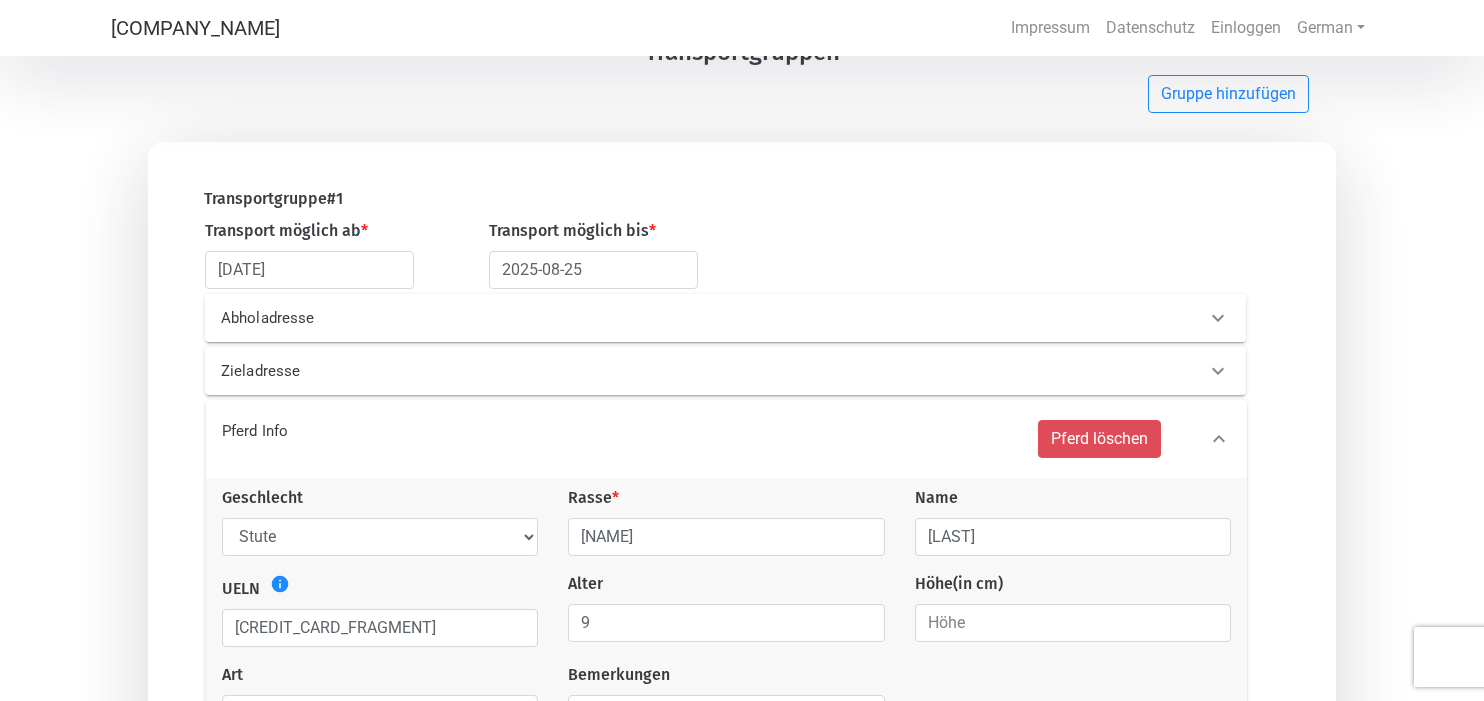 click on "Pferd löschen" at bounding box center (1099, 439) 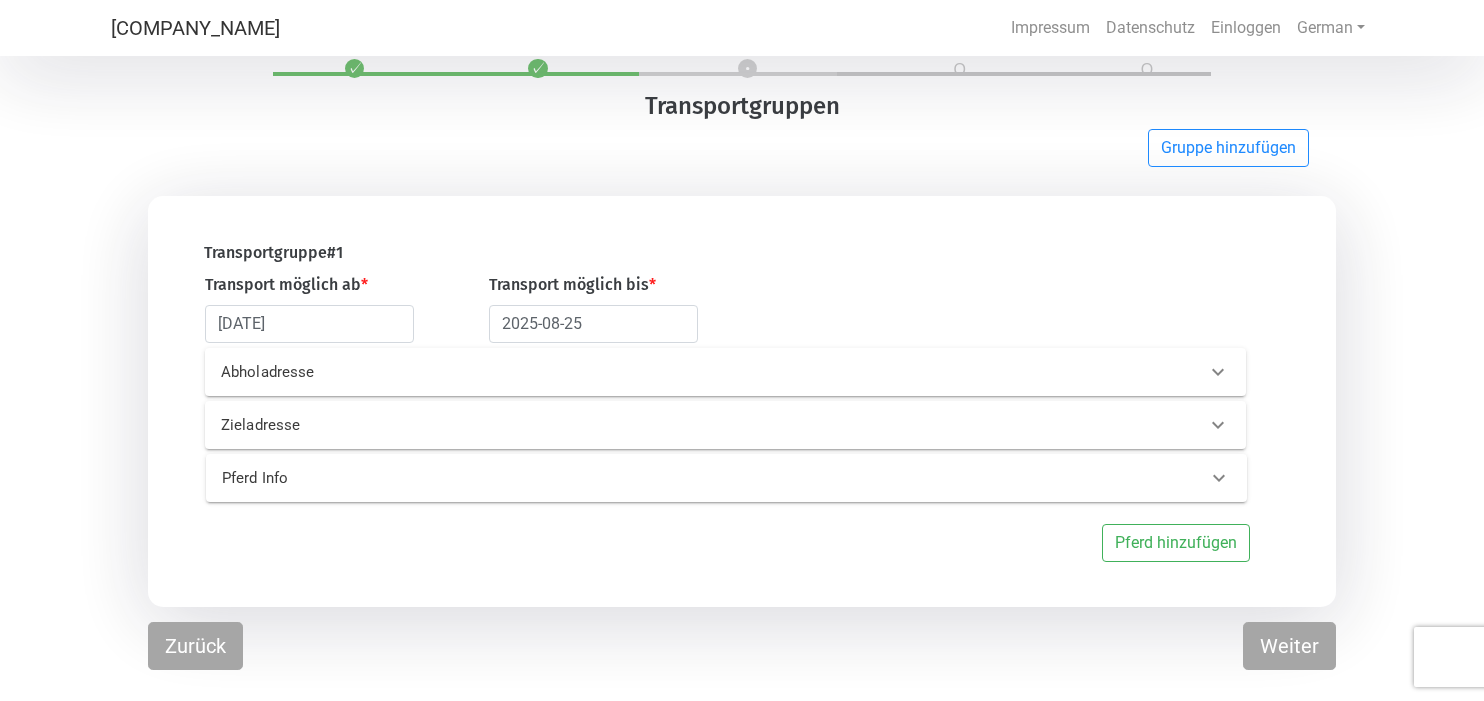 scroll, scrollTop: 60, scrollLeft: 0, axis: vertical 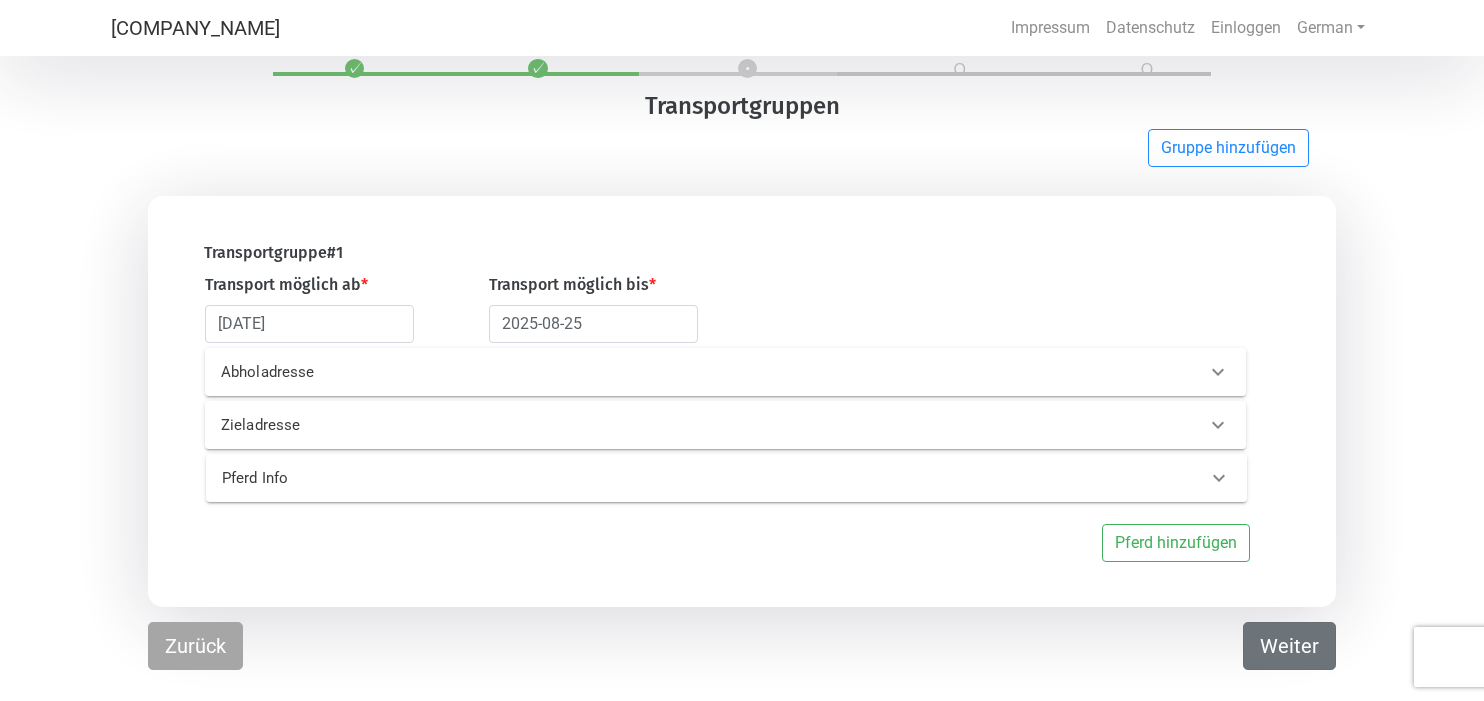 click on "Weiter" at bounding box center (1289, 646) 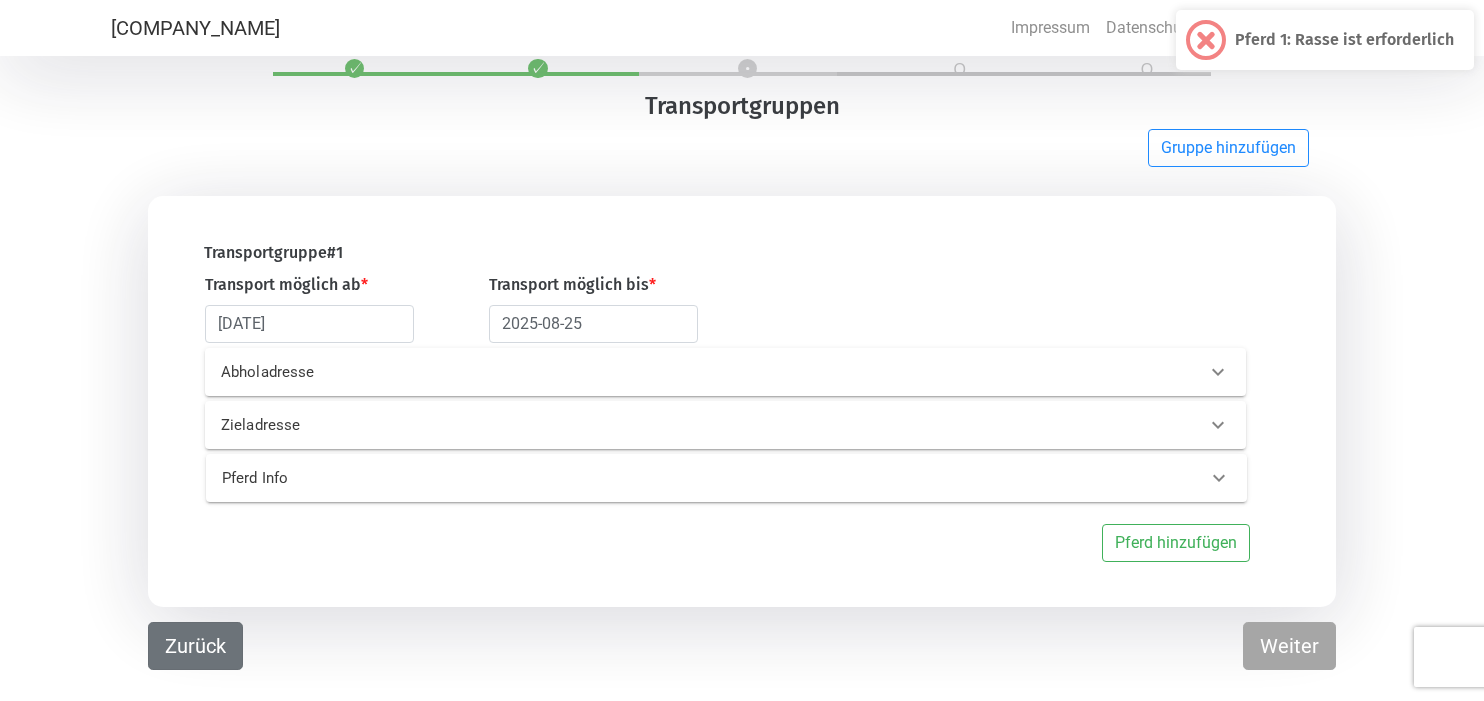 click on "Zurück" at bounding box center [195, 646] 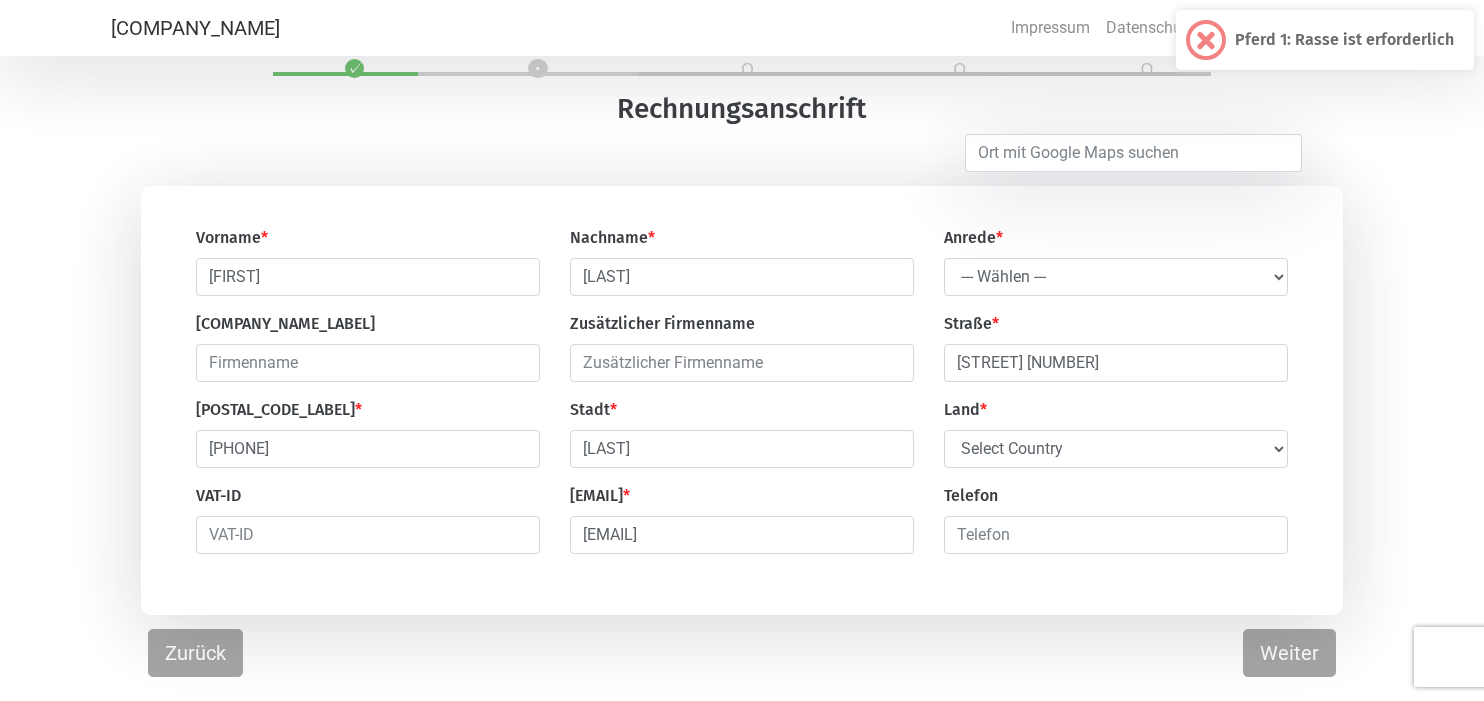 scroll, scrollTop: 60, scrollLeft: 0, axis: vertical 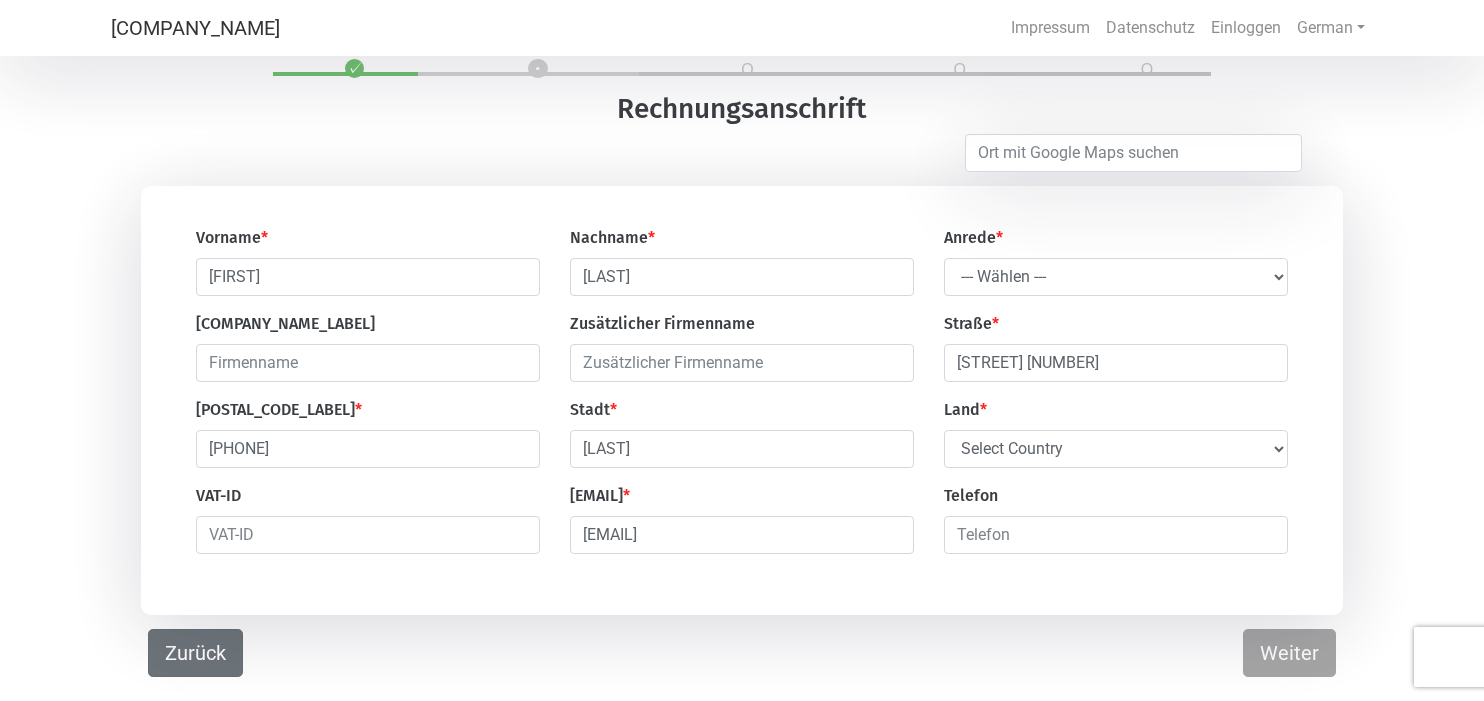 click on "Zurück" at bounding box center [195, 653] 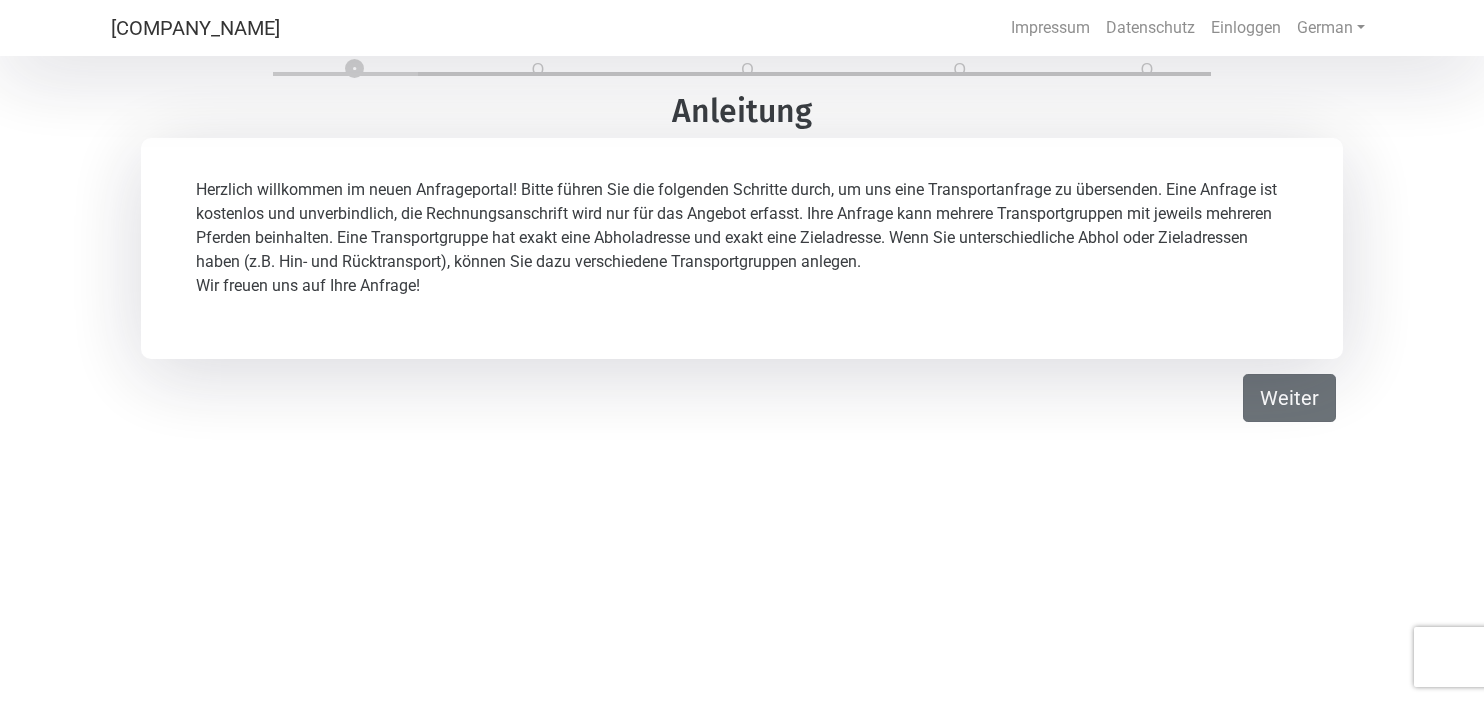 click on "Weiter" at bounding box center [1289, 398] 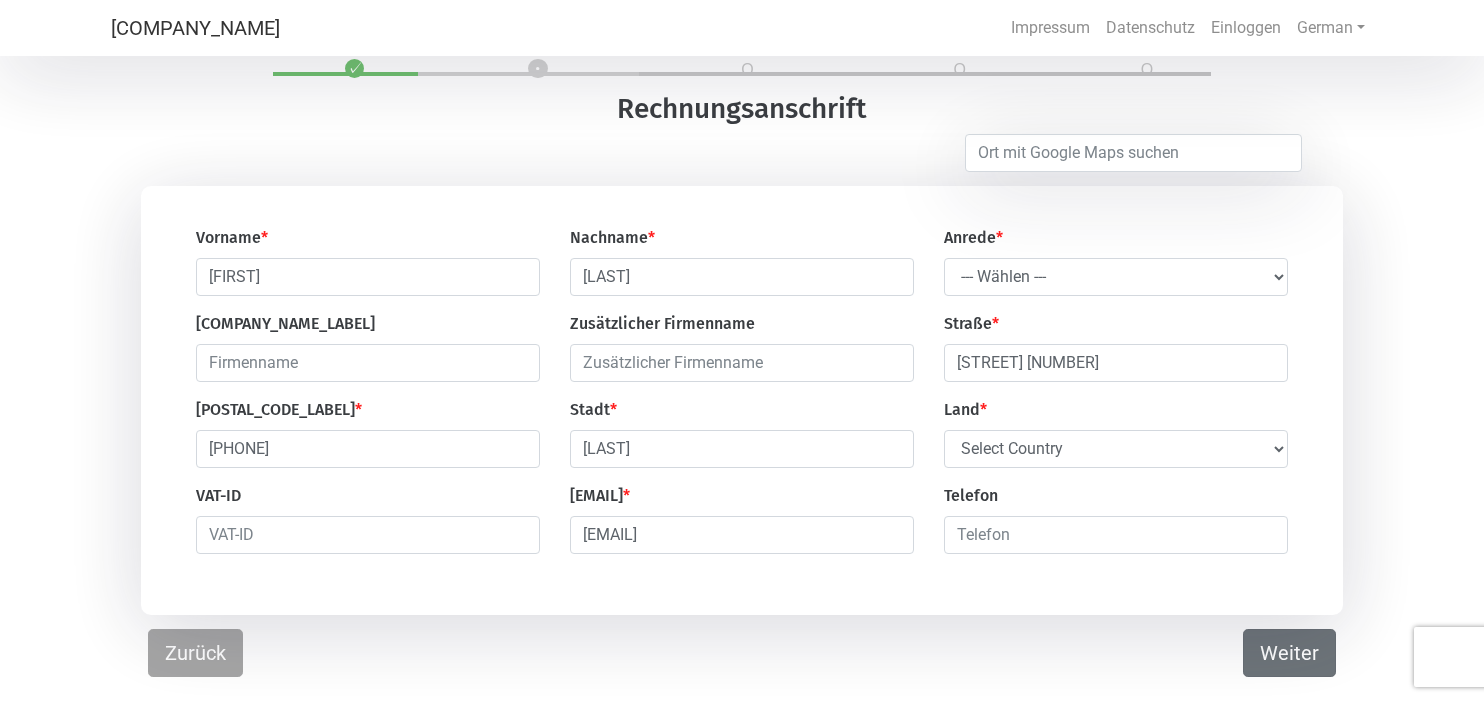 click on "Weiter" at bounding box center [1289, 653] 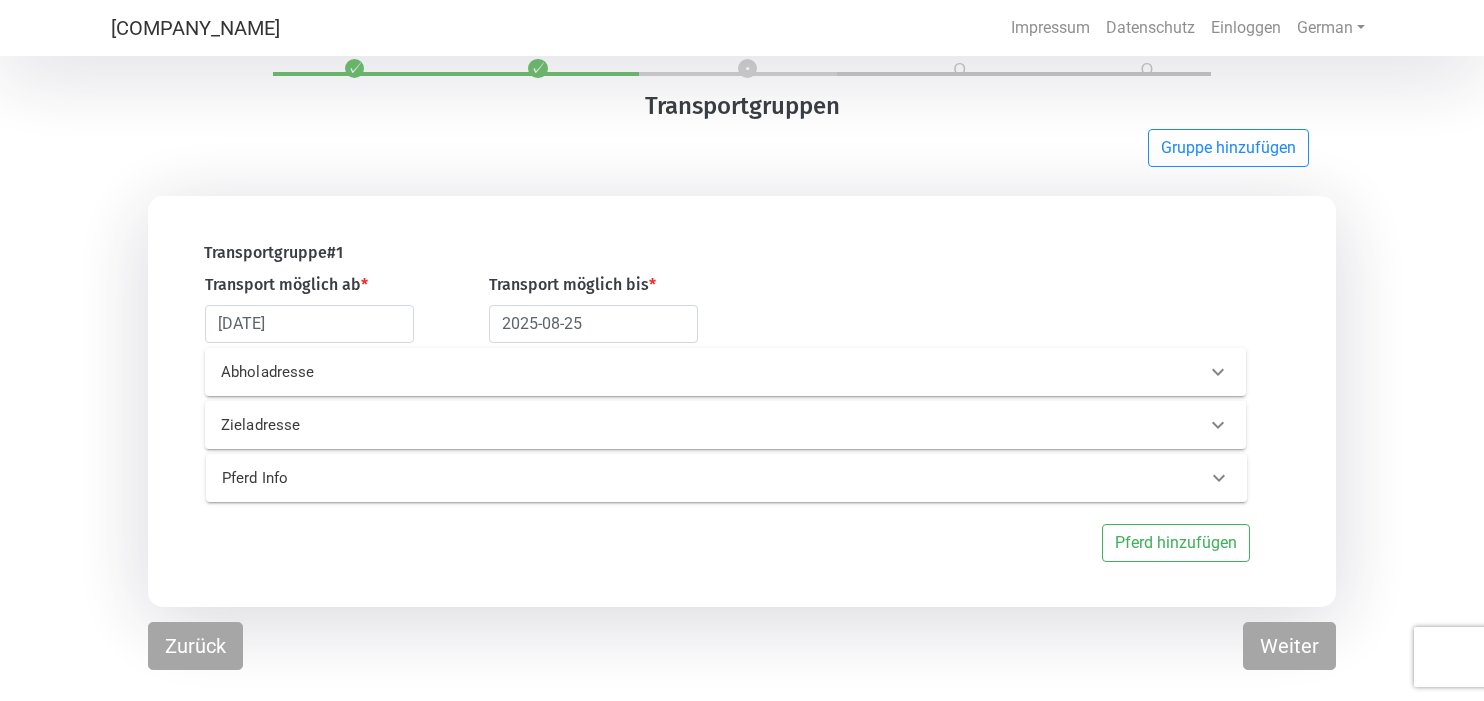 scroll, scrollTop: 60, scrollLeft: 0, axis: vertical 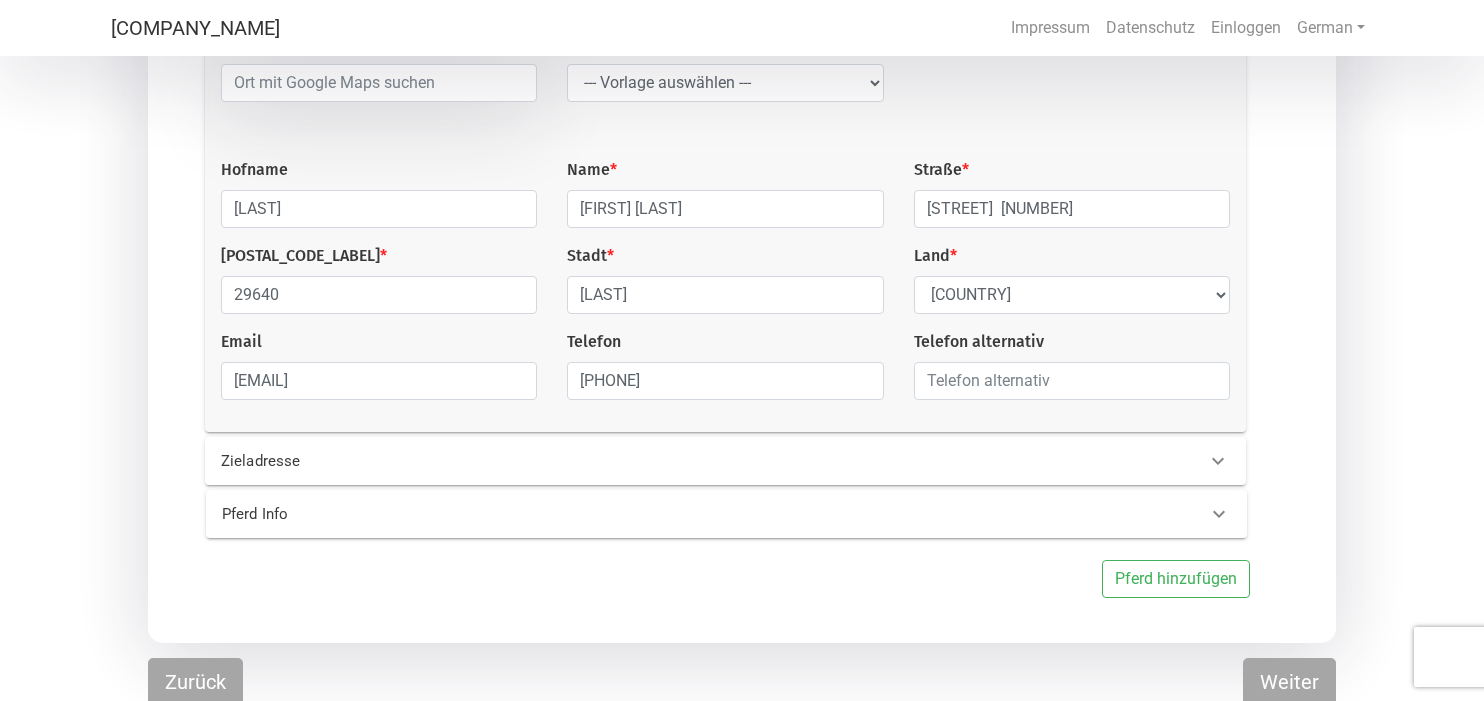 click on "Zieladresse" at bounding box center [449, 461] 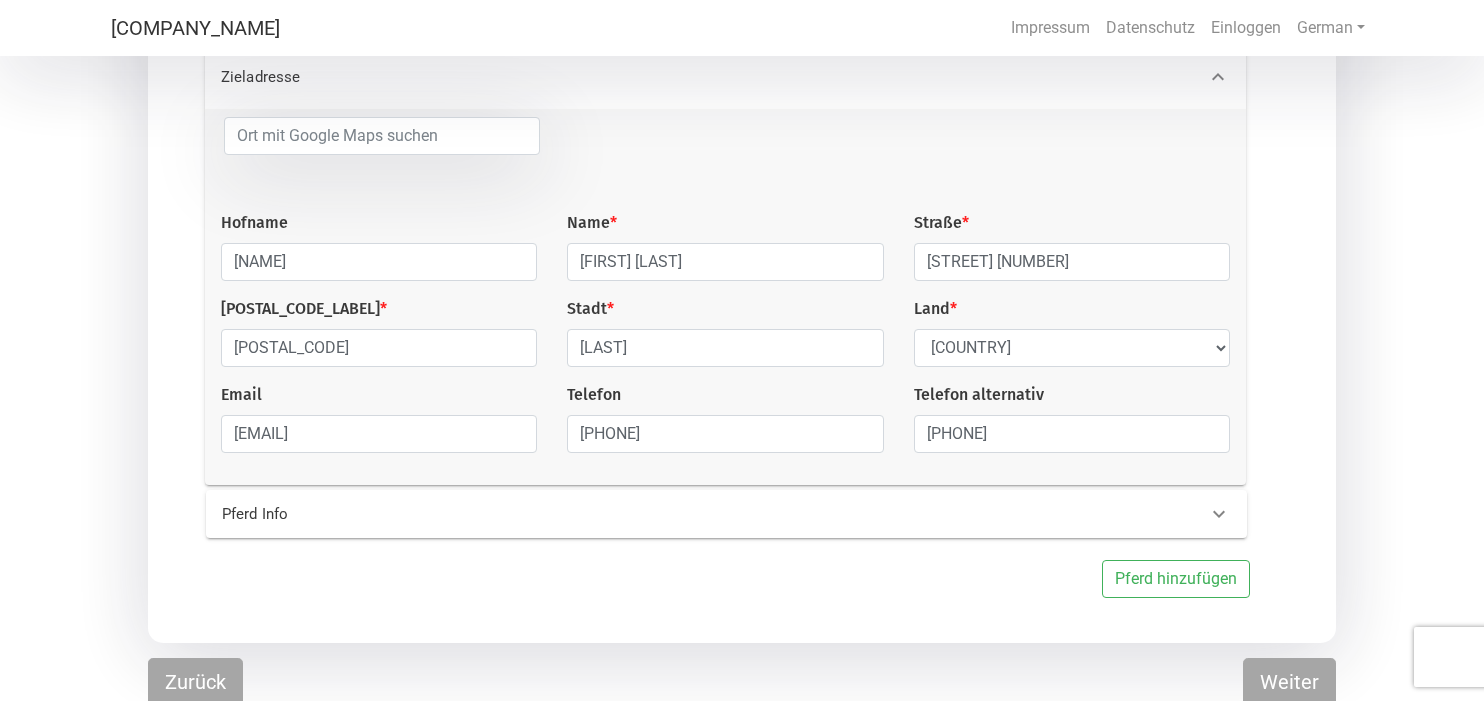 click on "Pferd Info" at bounding box center (450, 514) 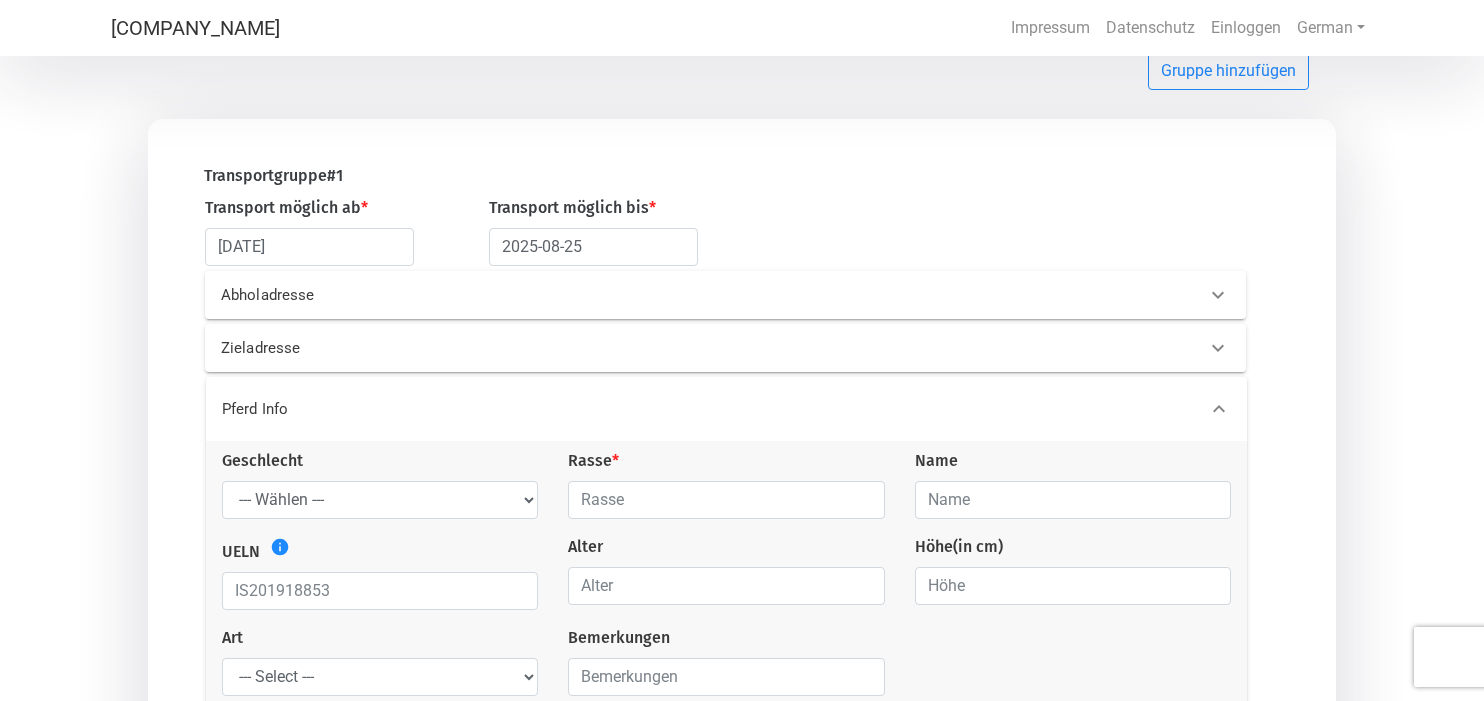 scroll, scrollTop: 121, scrollLeft: 0, axis: vertical 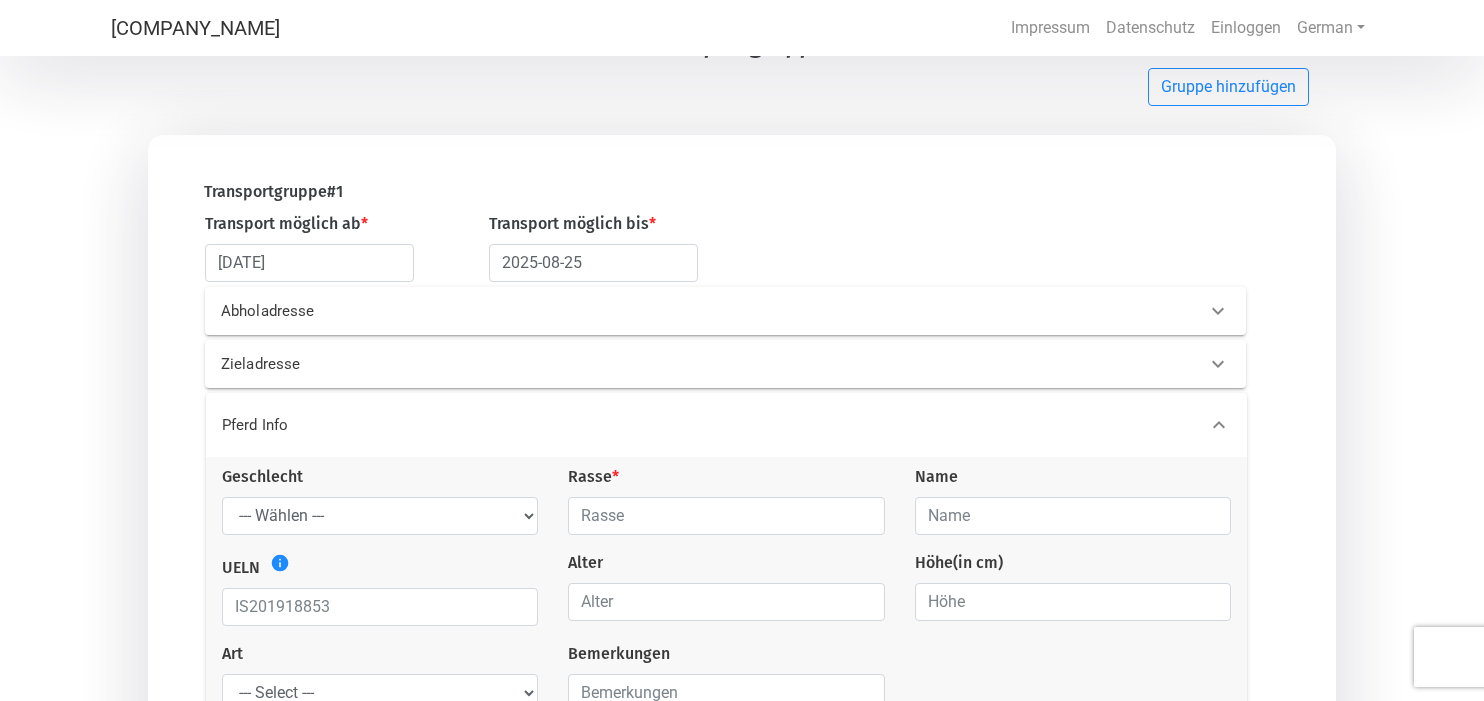click on "Abholadresse" at bounding box center (449, 311) 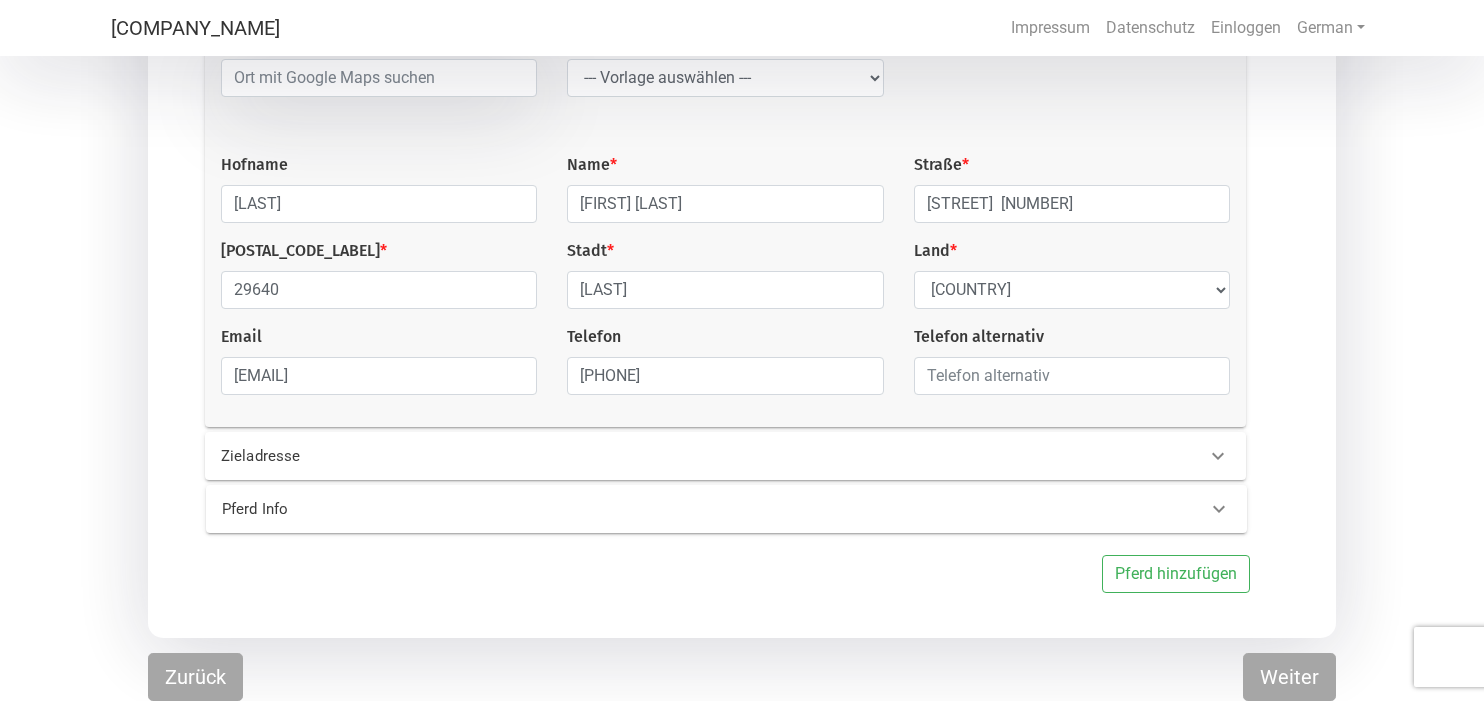 scroll, scrollTop: 426, scrollLeft: 0, axis: vertical 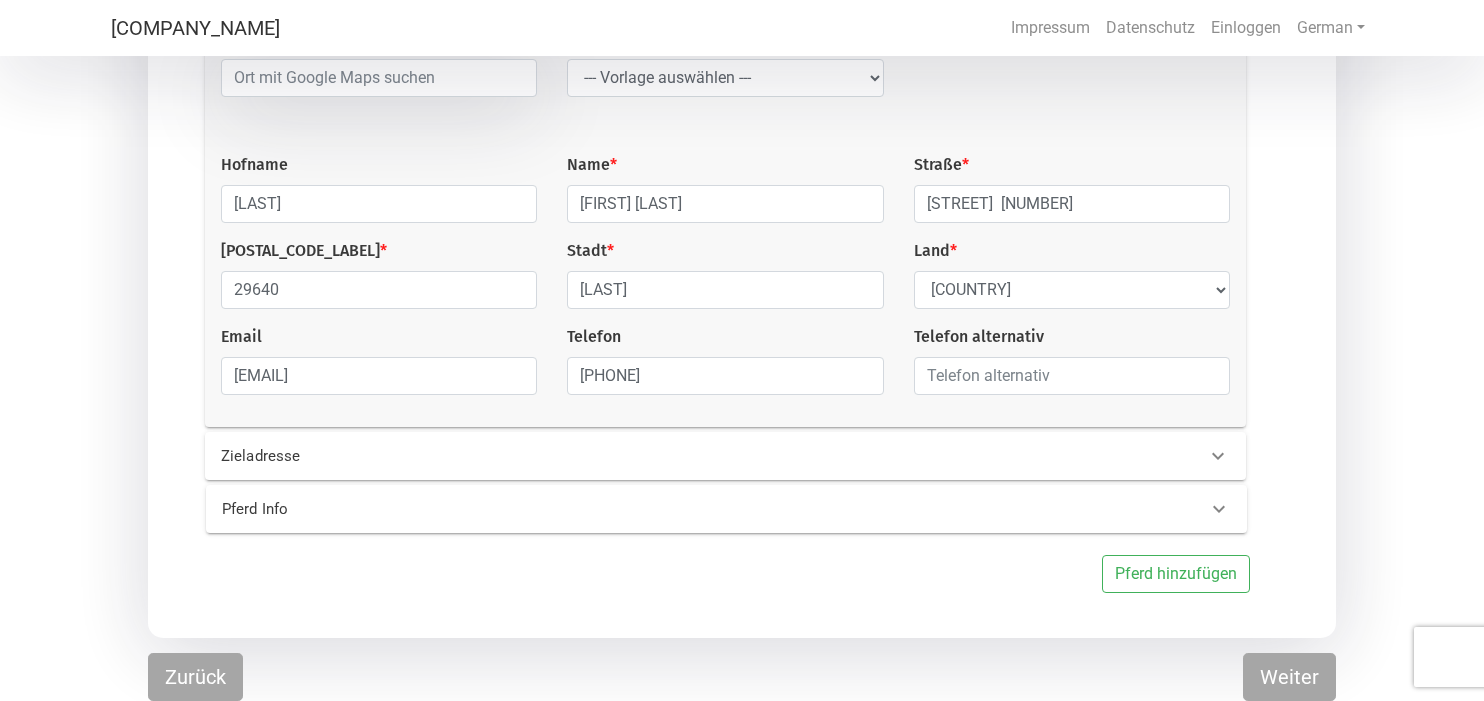 click on "Zieladresse" at bounding box center [449, 456] 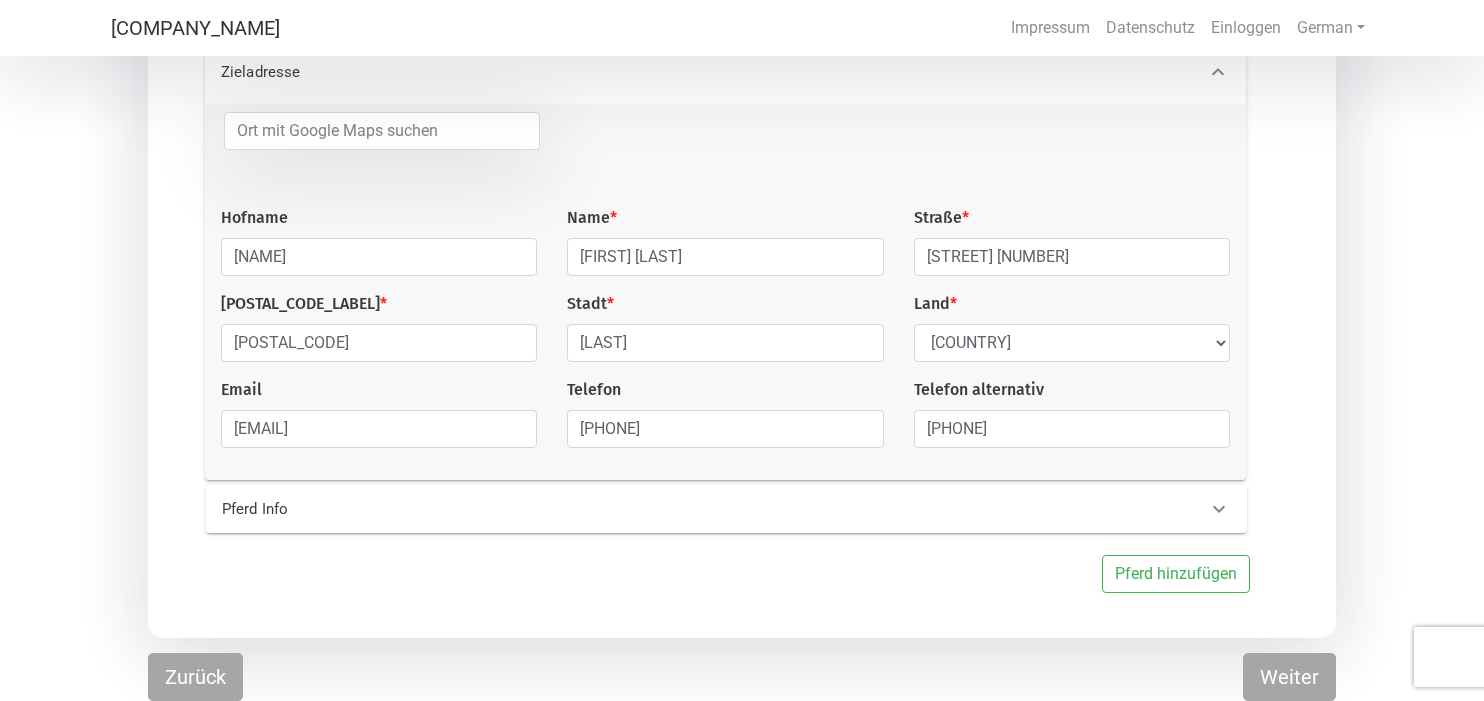 scroll, scrollTop: 426, scrollLeft: 0, axis: vertical 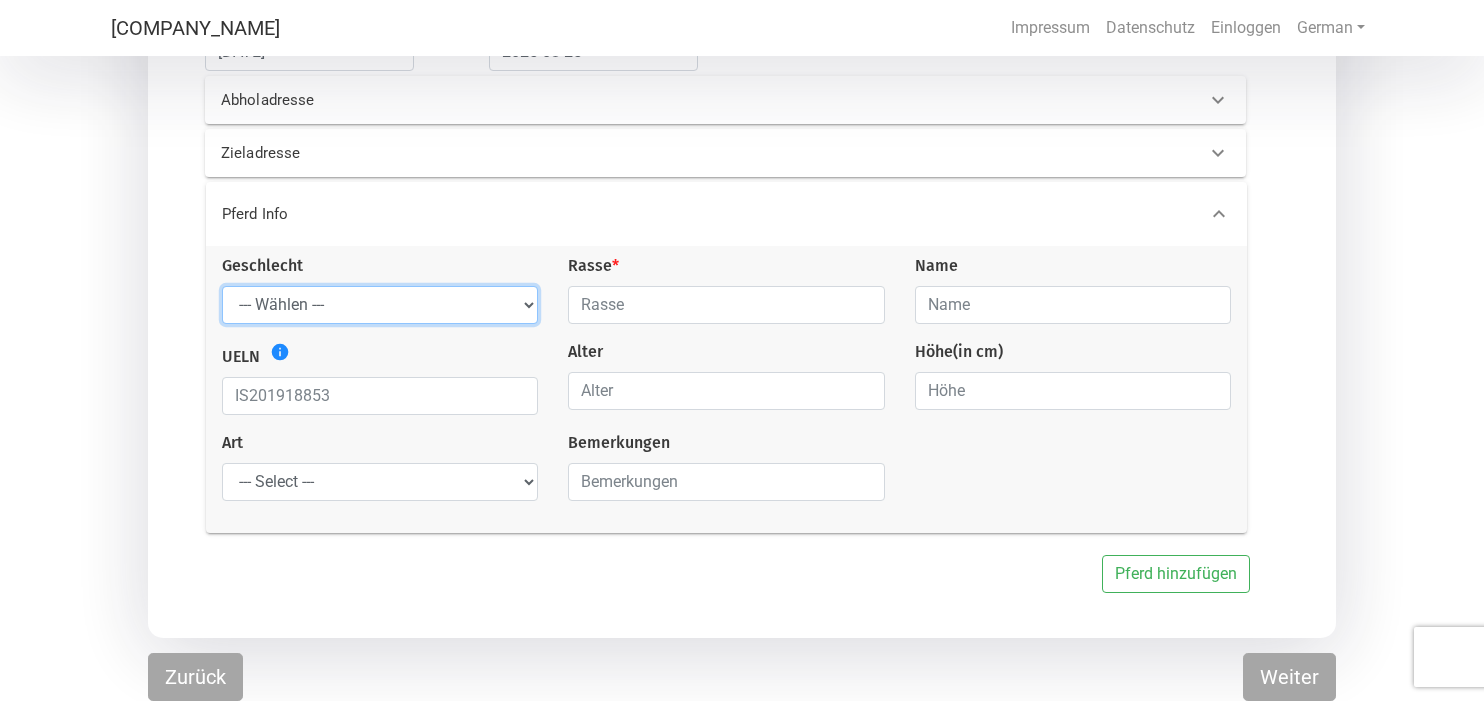 select on "mare" 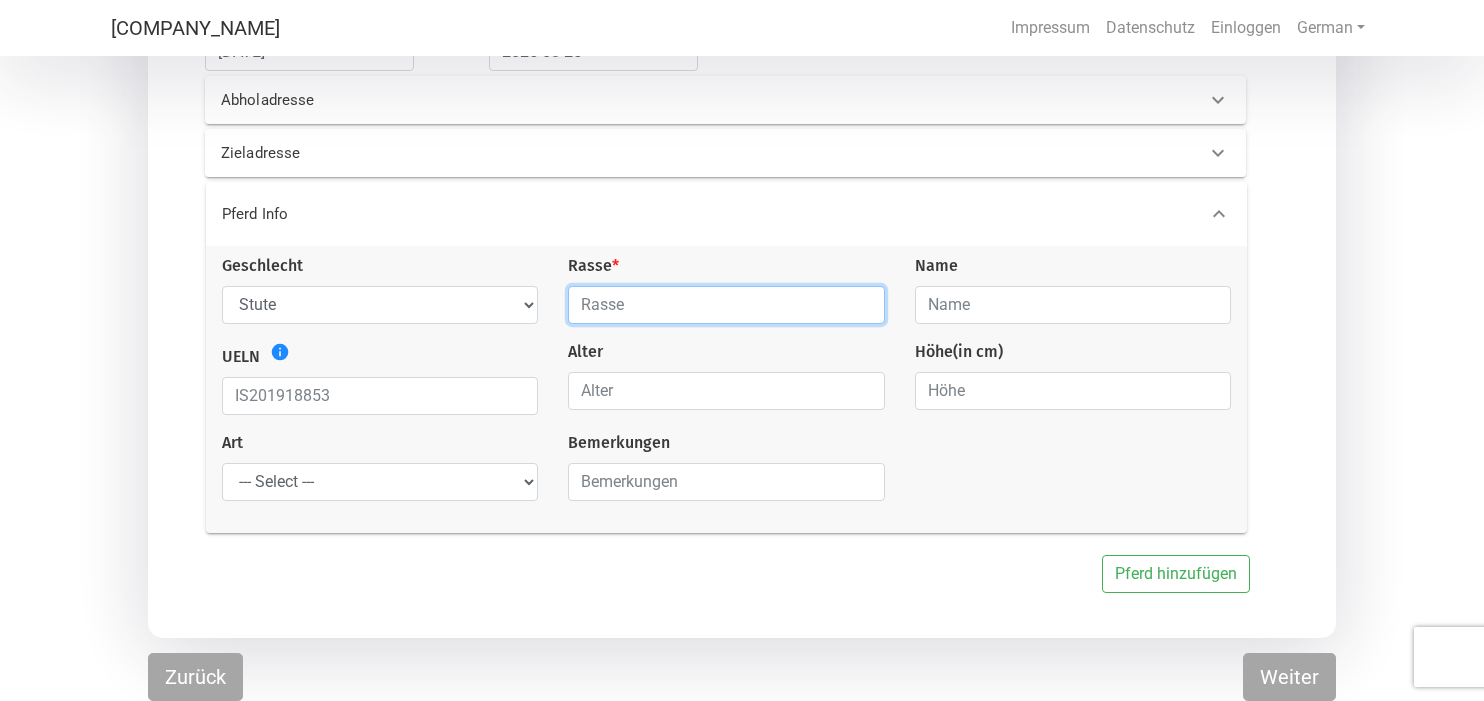 click at bounding box center (726, 305) 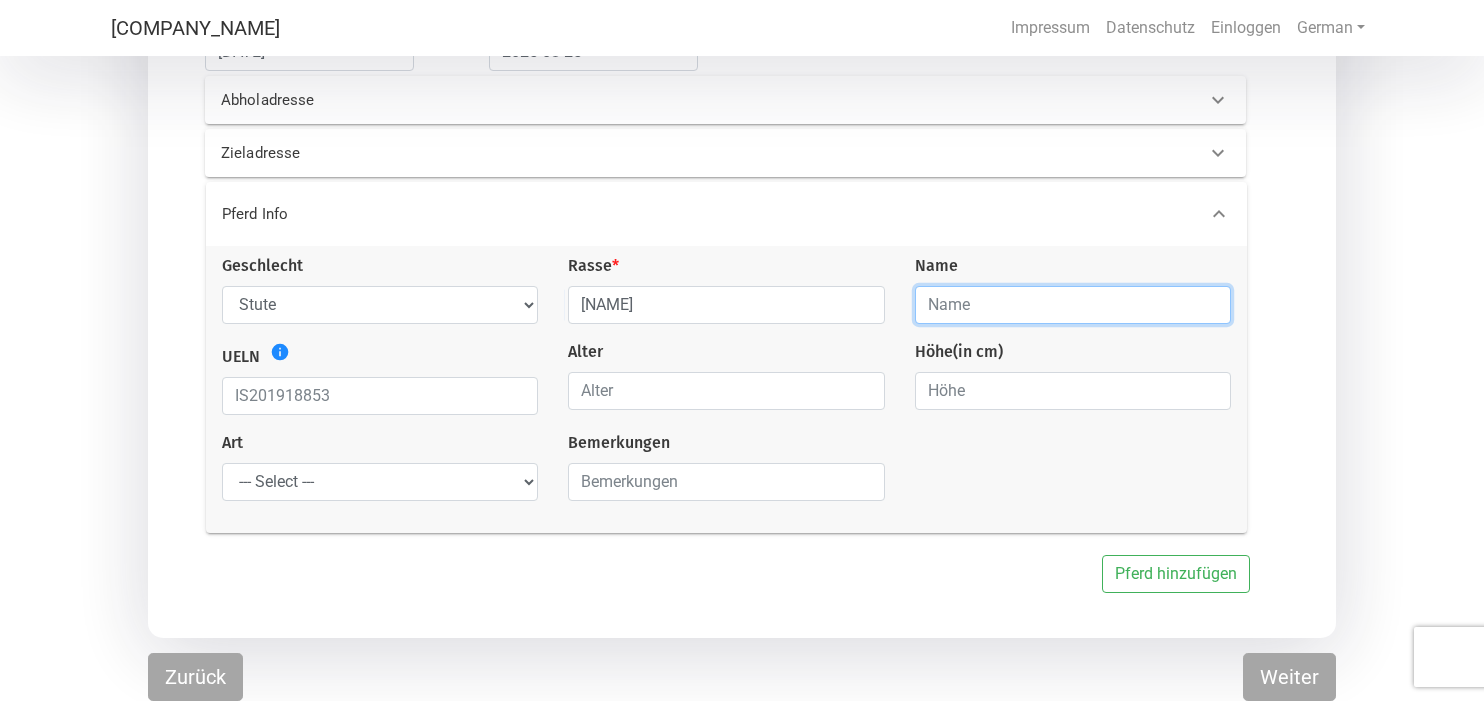 click at bounding box center [1073, 305] 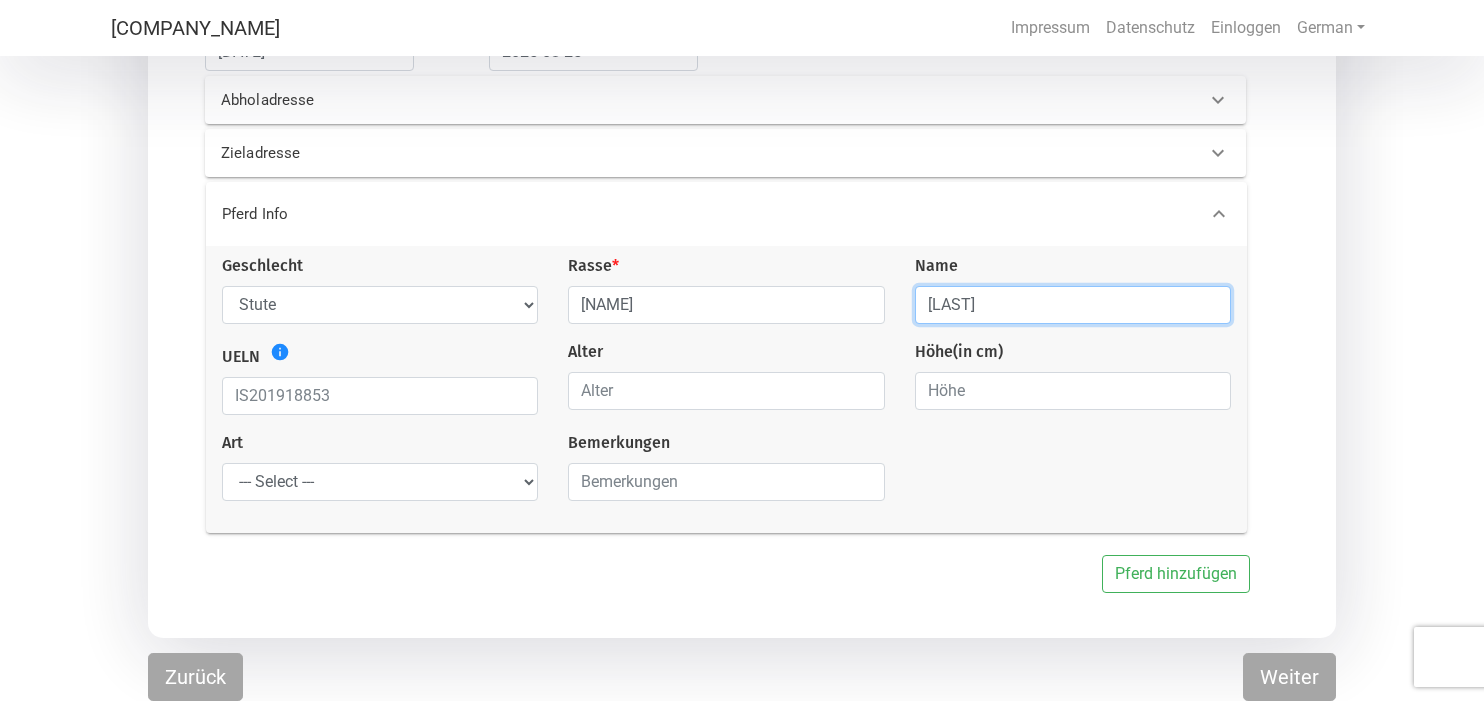 type on "[LAST]" 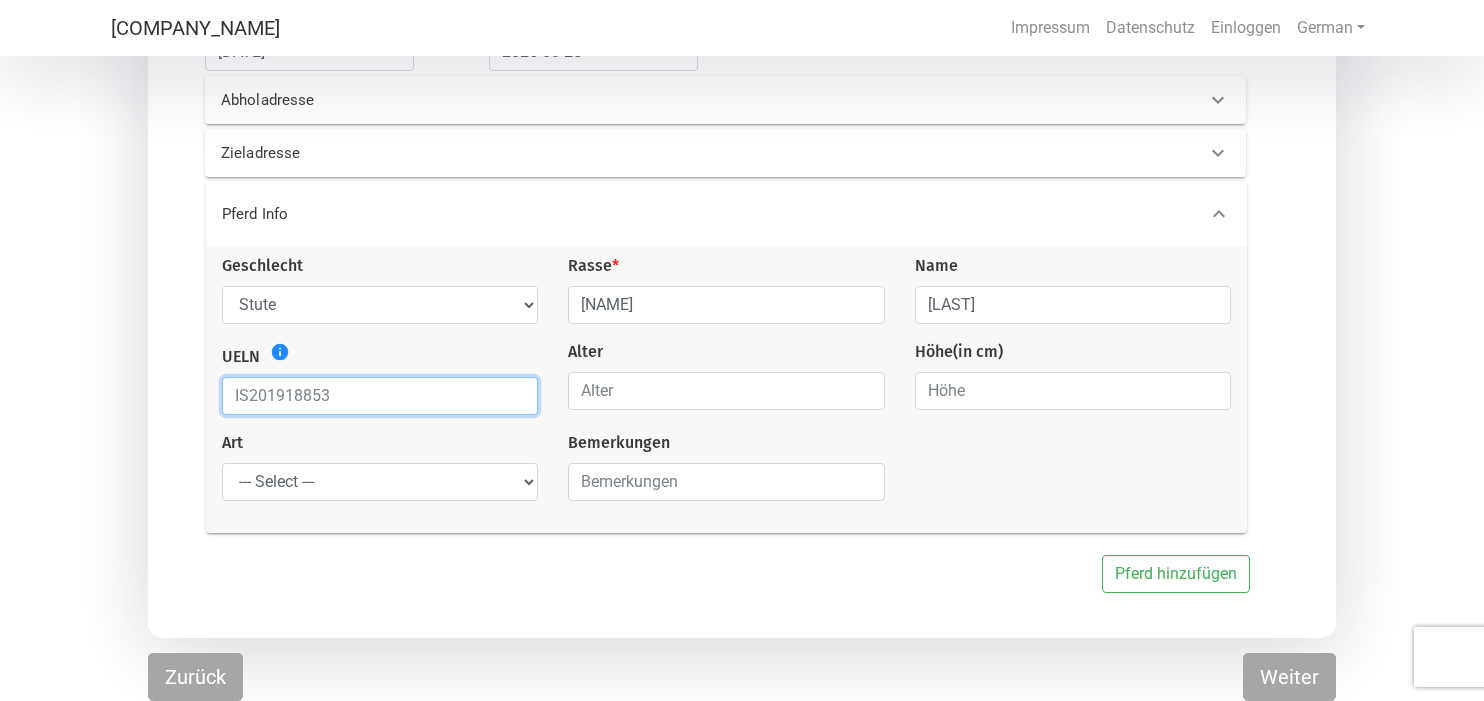 click at bounding box center (380, 396) 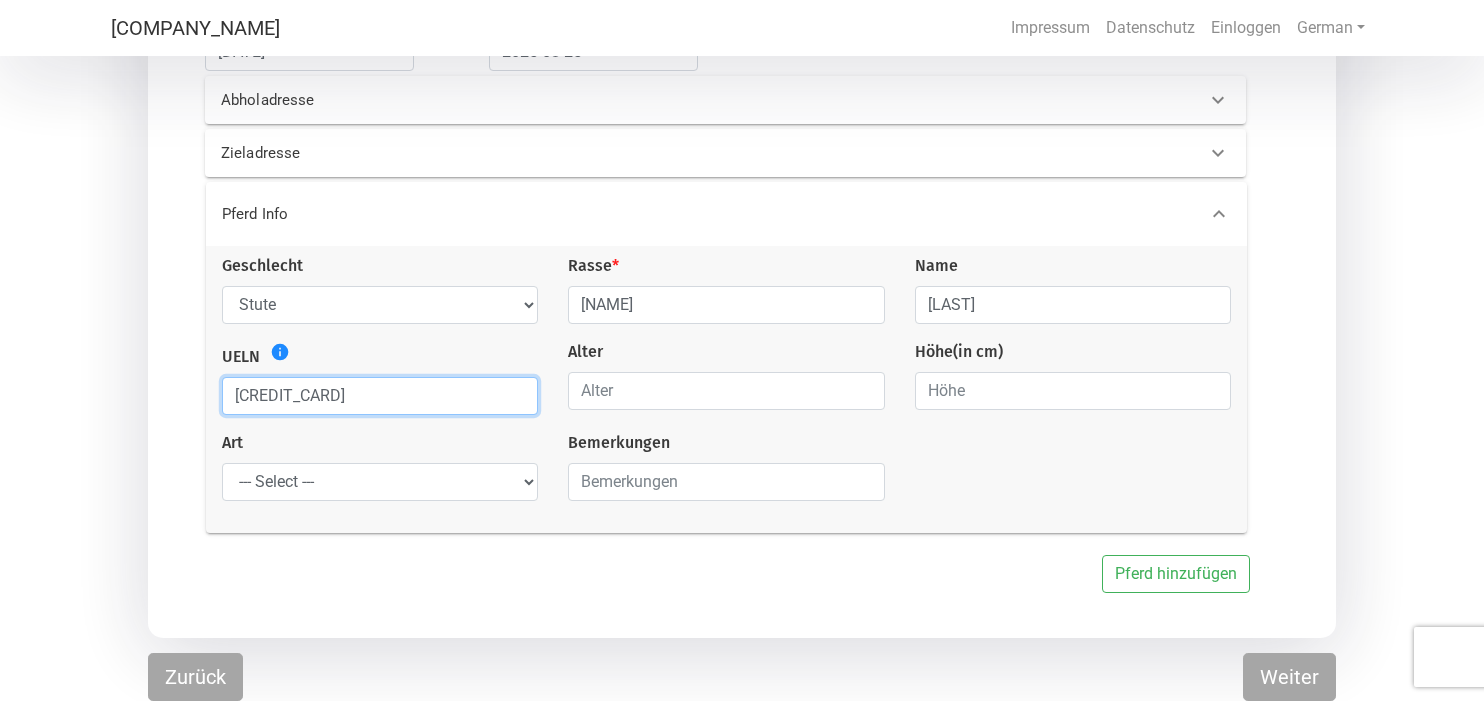 type on "[CREDIT_CARD]" 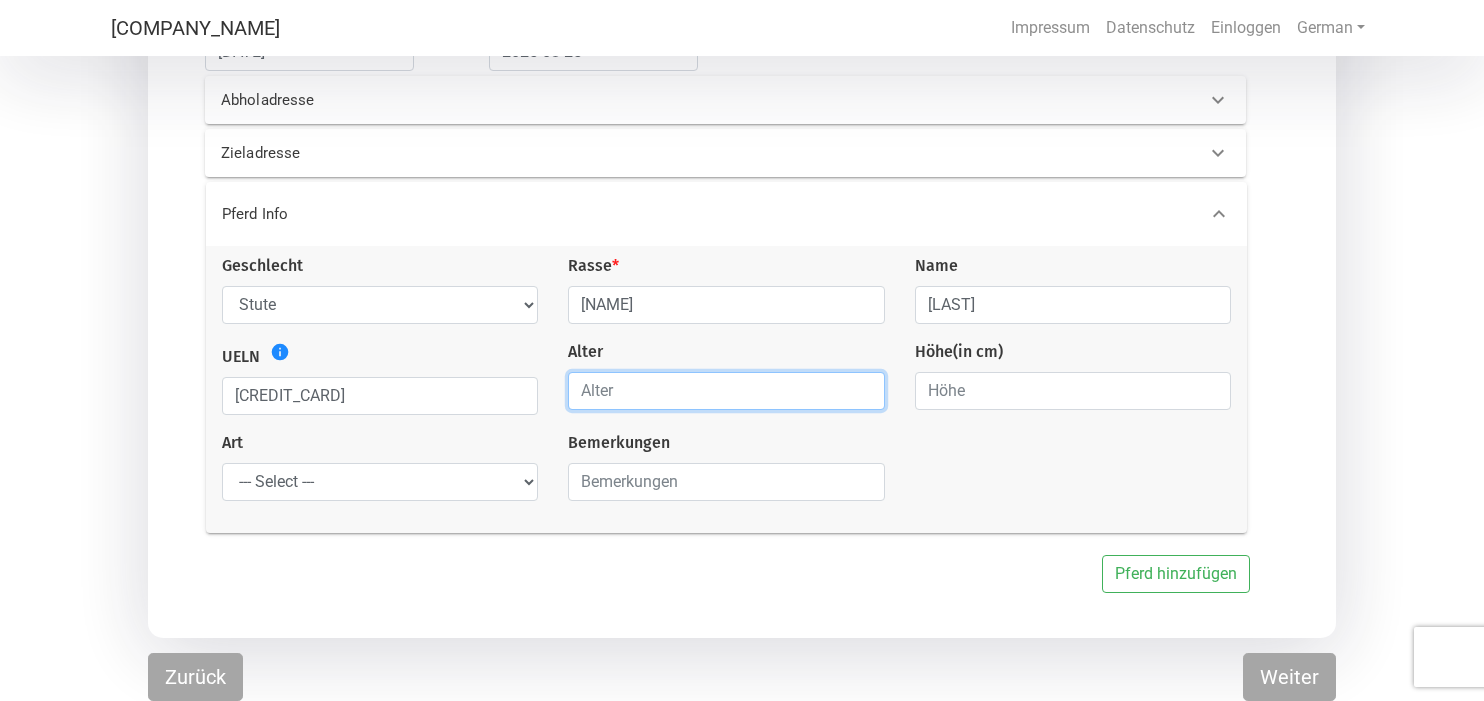 click at bounding box center (726, 391) 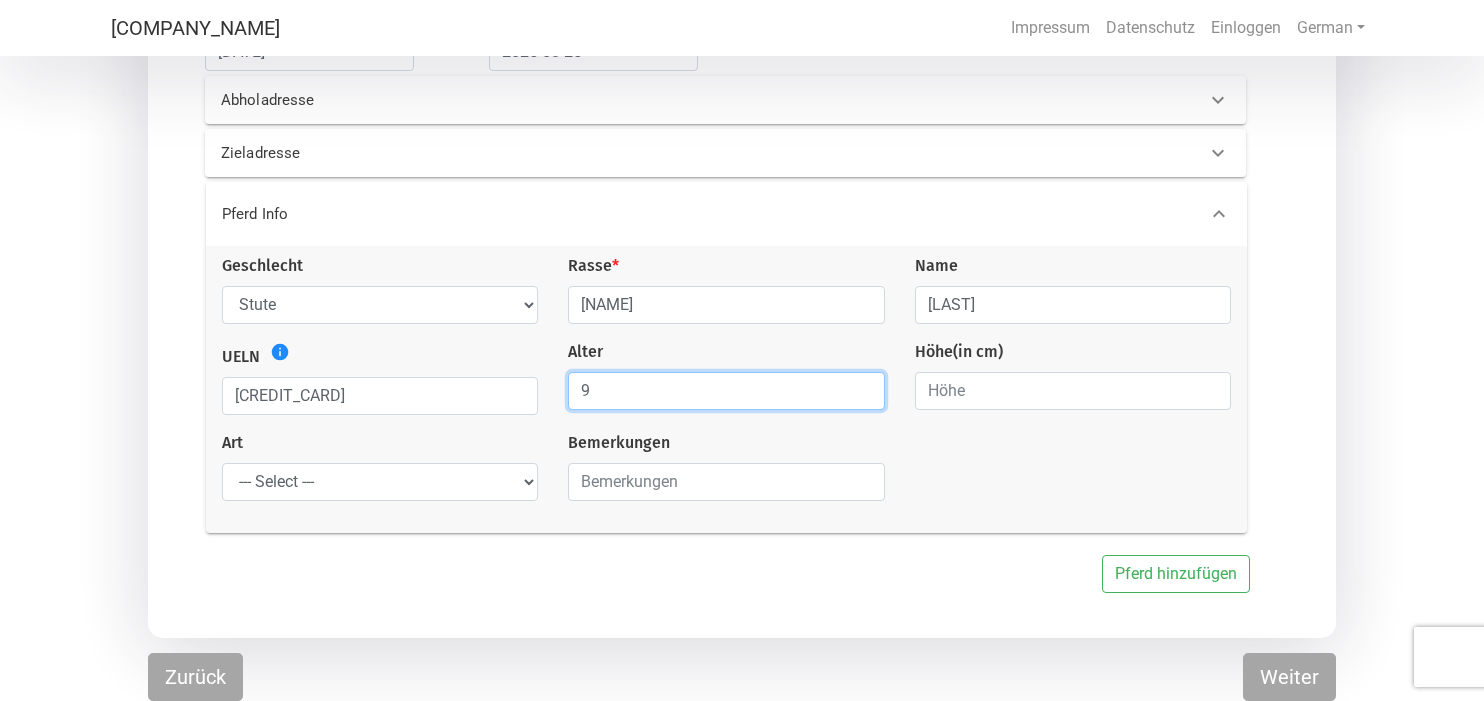 type on "9" 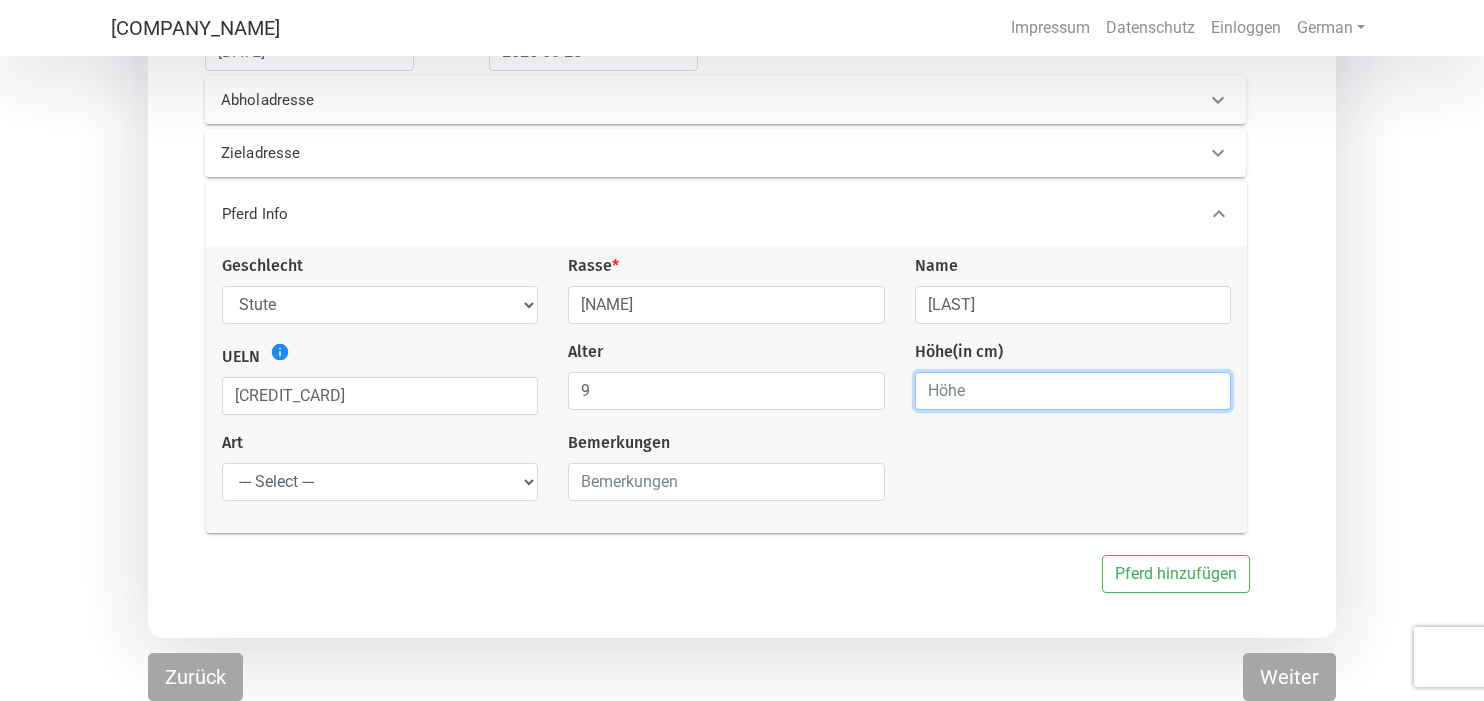 click at bounding box center [1073, 391] 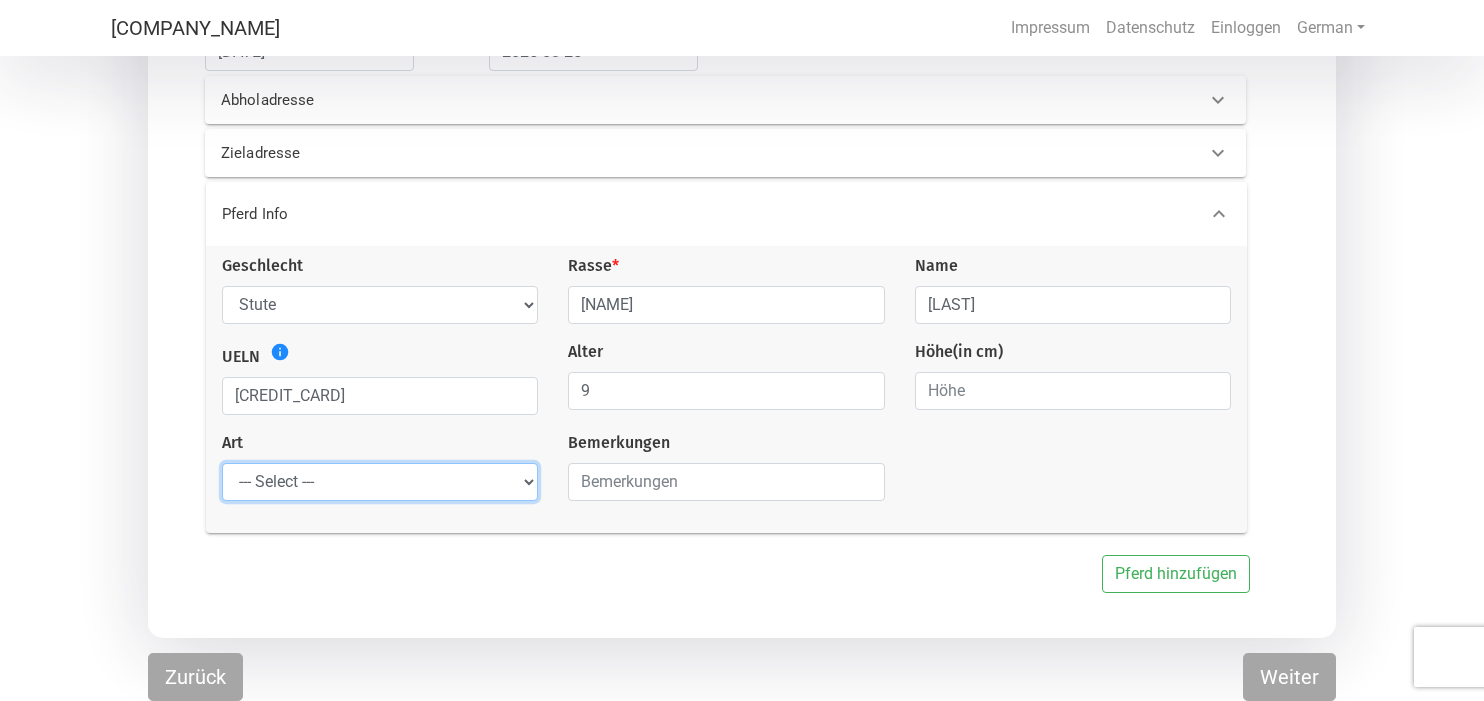 select on "saddle_horse" 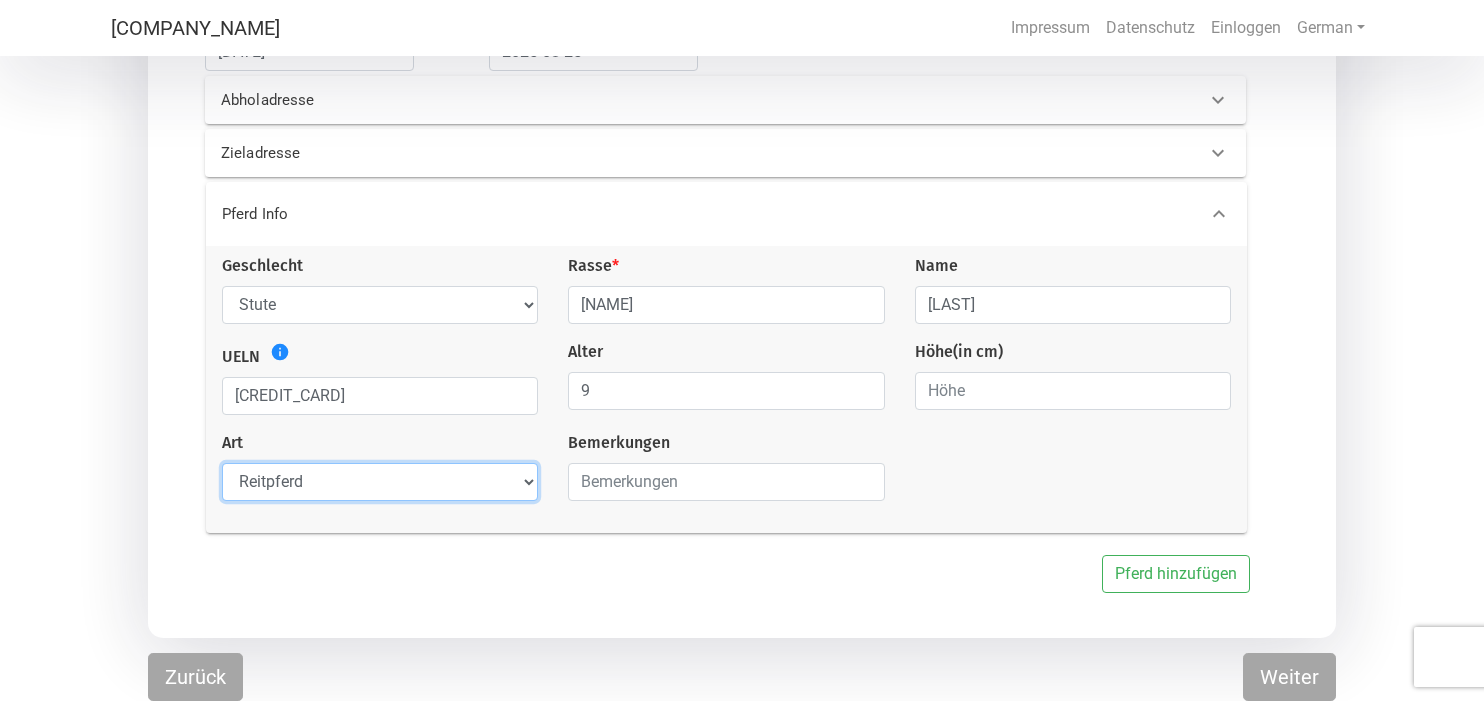scroll, scrollTop: 336, scrollLeft: 0, axis: vertical 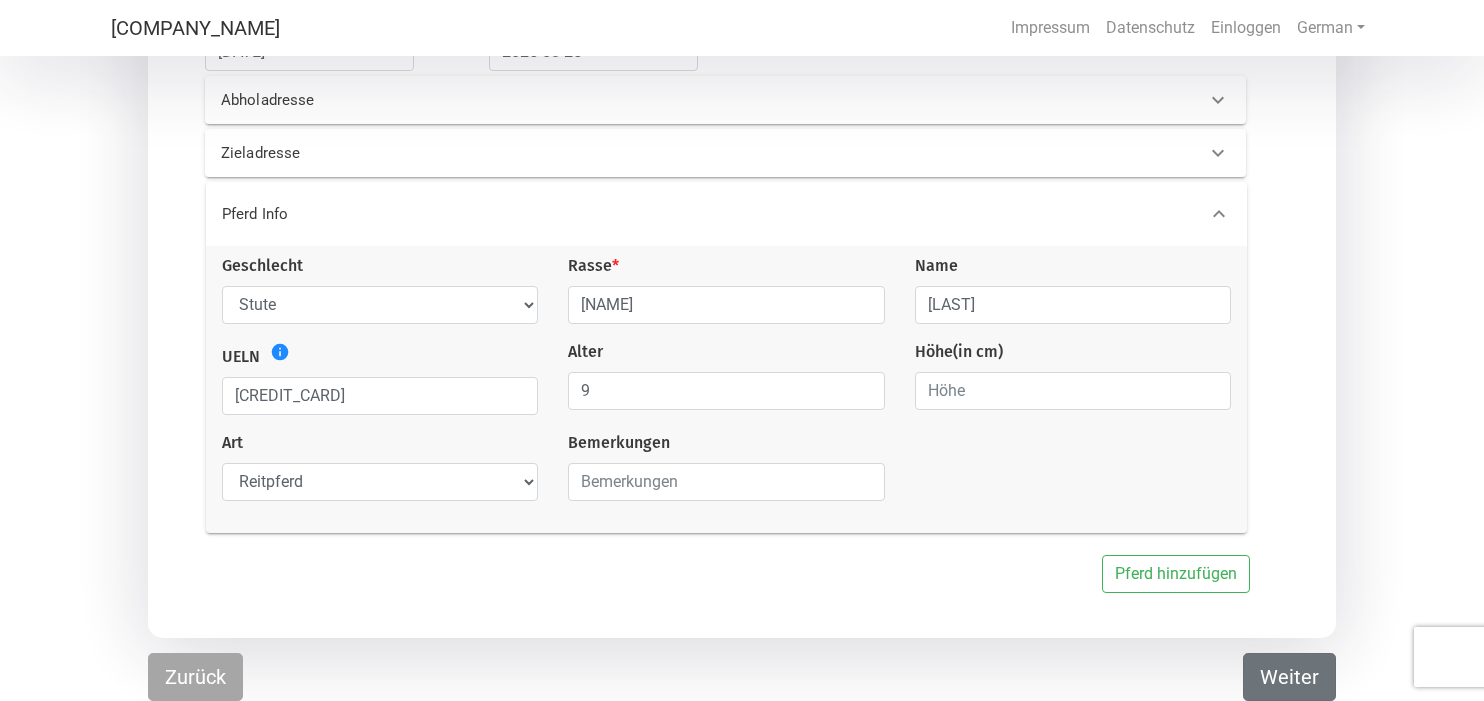 click on "Weiter" at bounding box center [1289, 677] 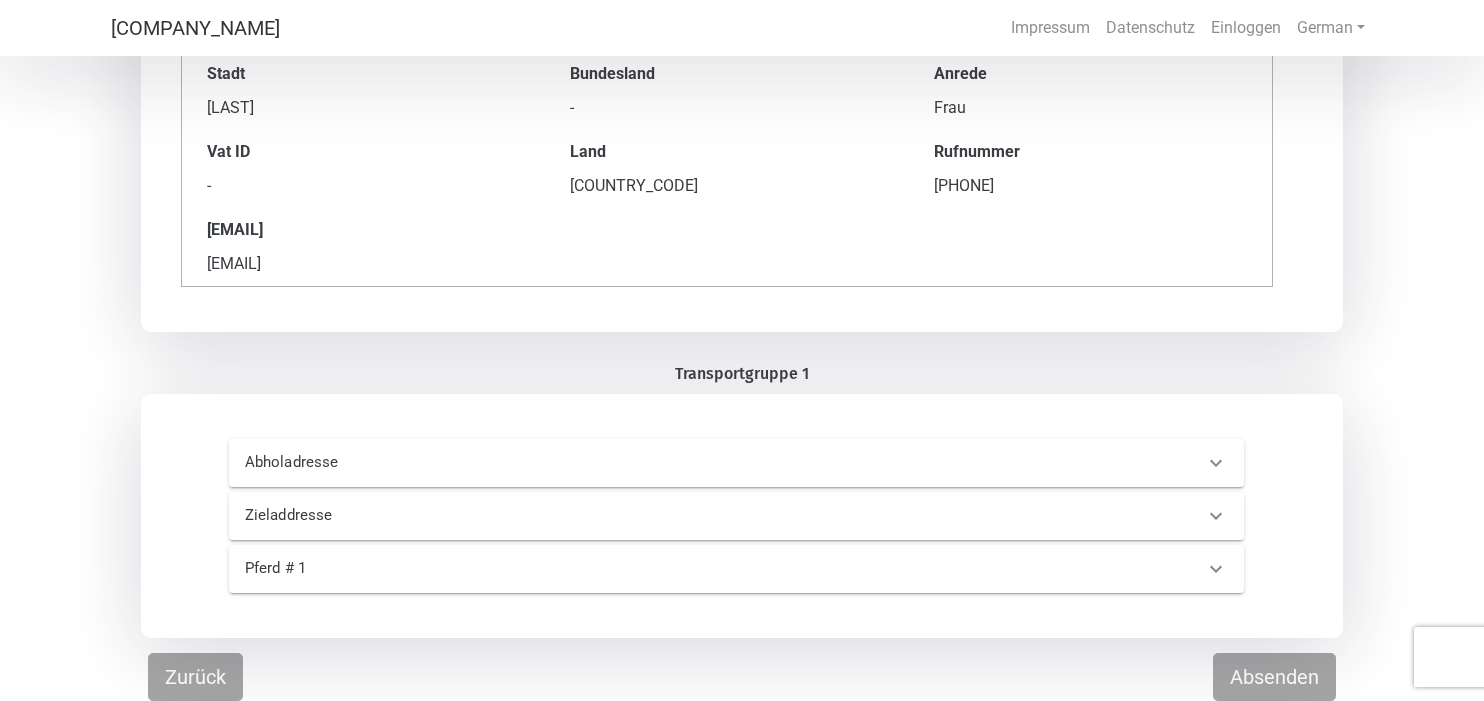 scroll, scrollTop: 356, scrollLeft: 0, axis: vertical 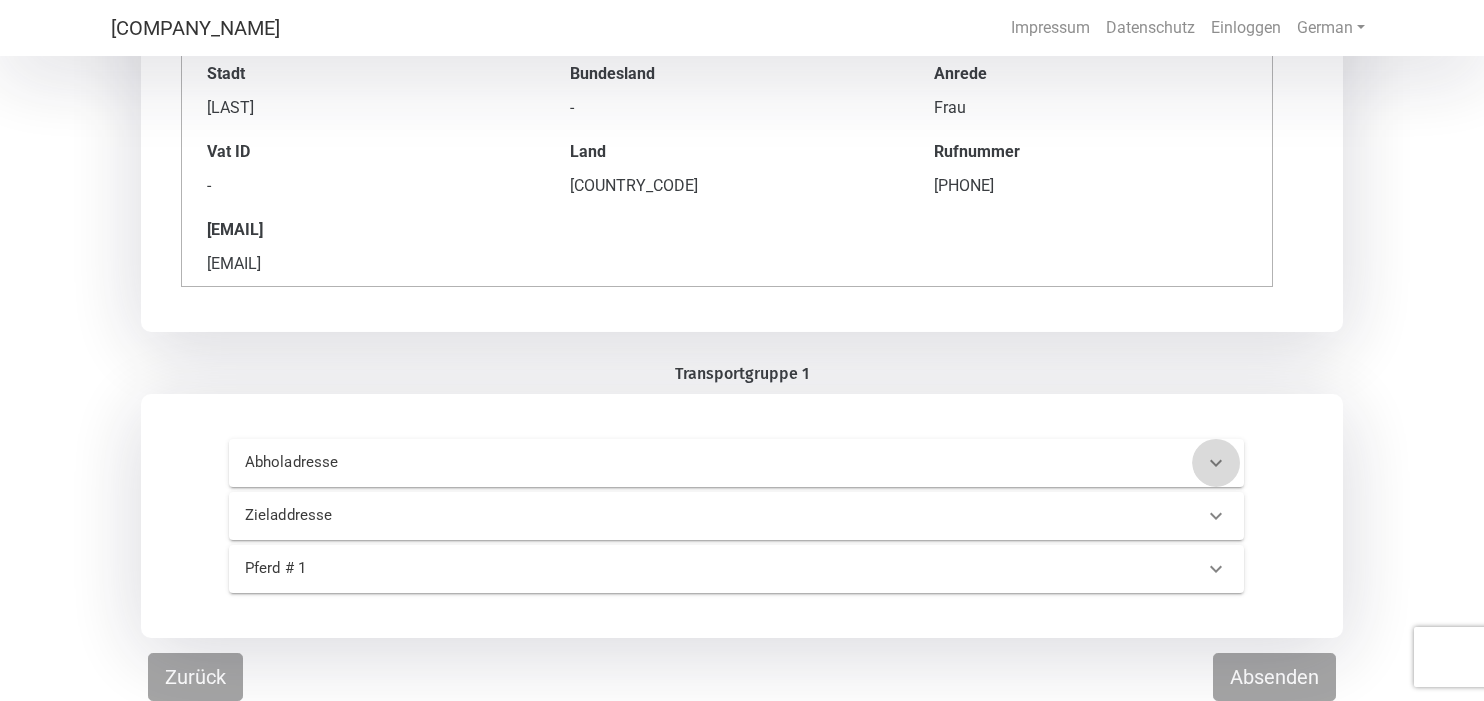click 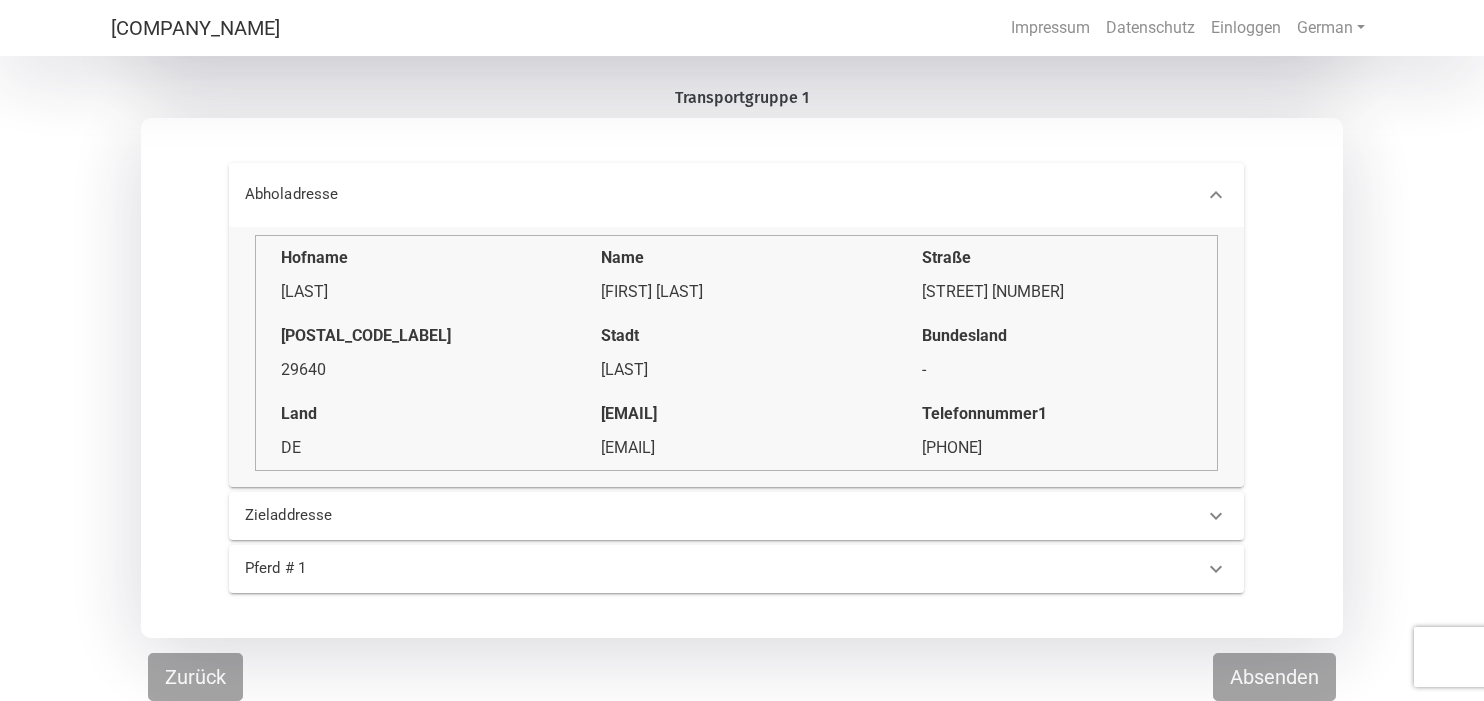 scroll, scrollTop: 632, scrollLeft: 0, axis: vertical 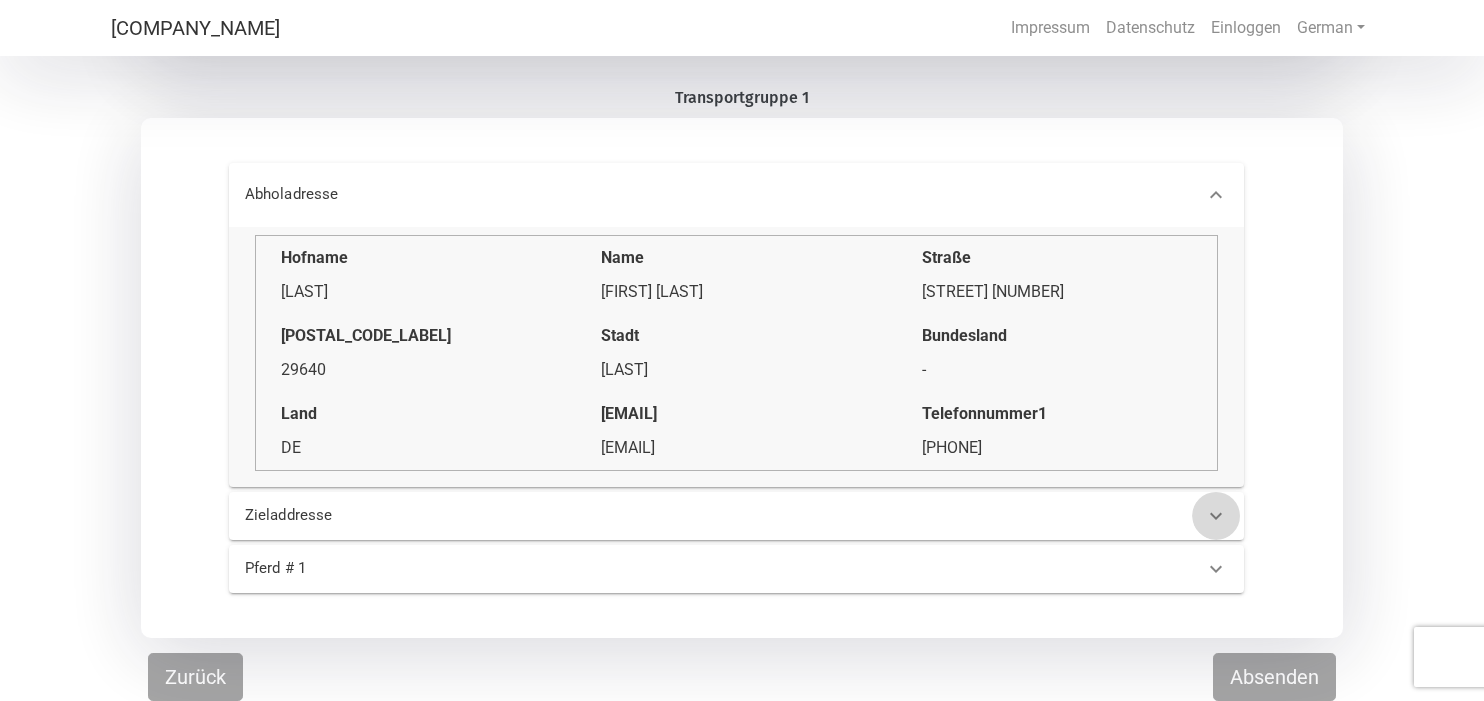click 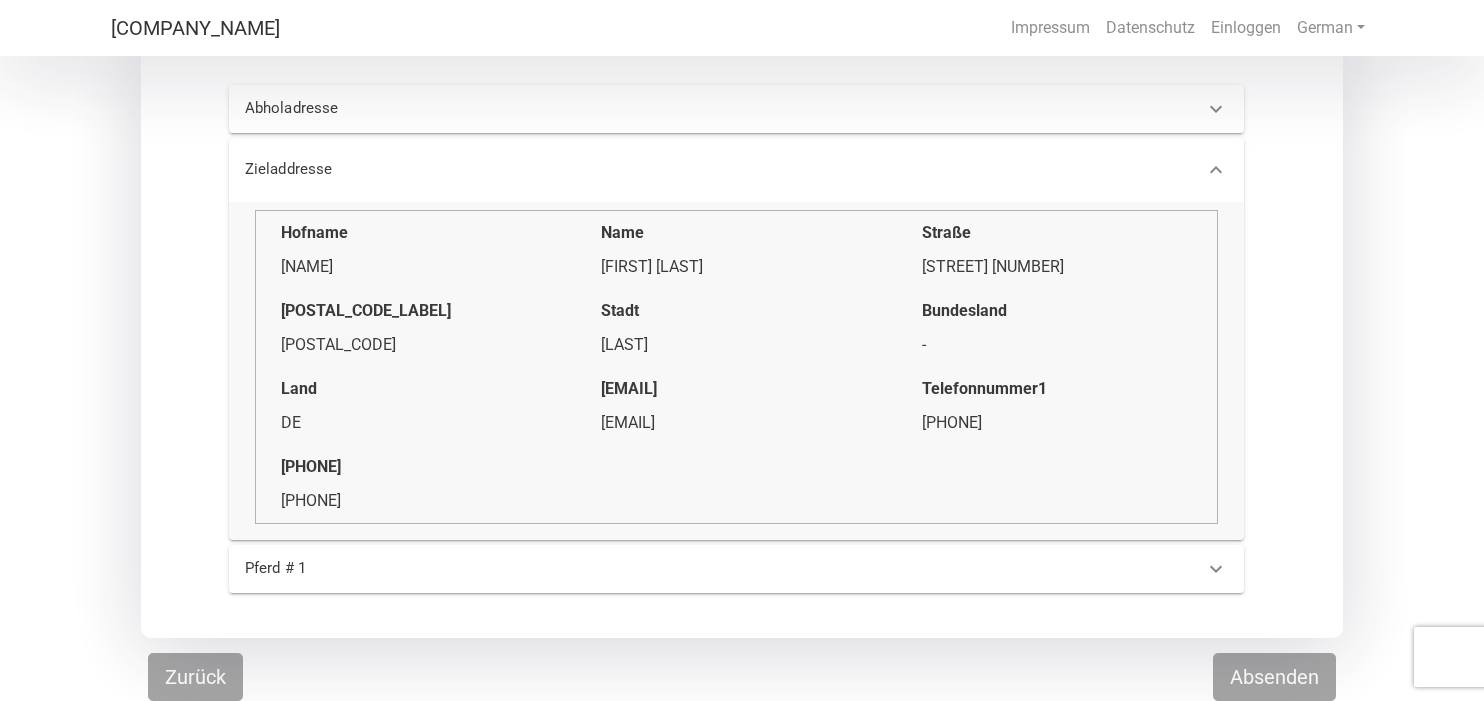 click 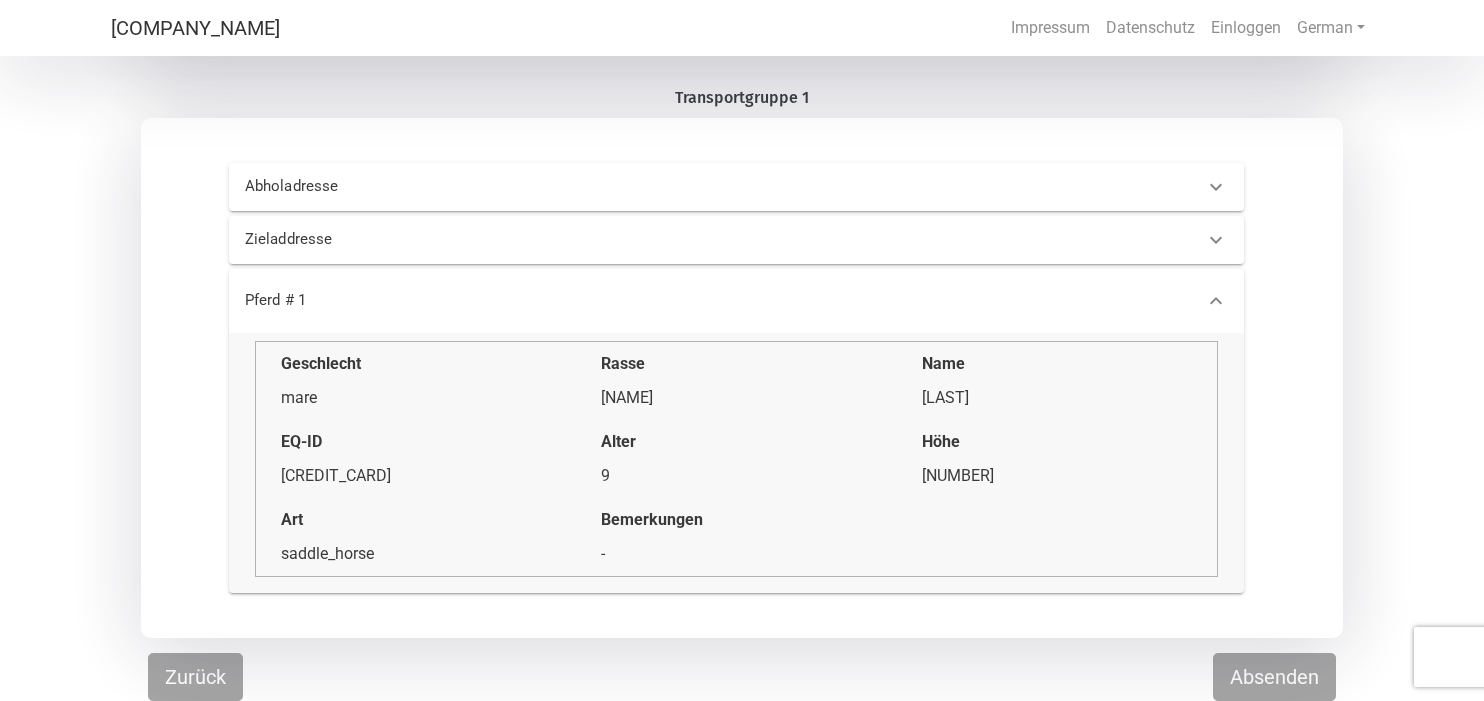 scroll, scrollTop: 632, scrollLeft: 0, axis: vertical 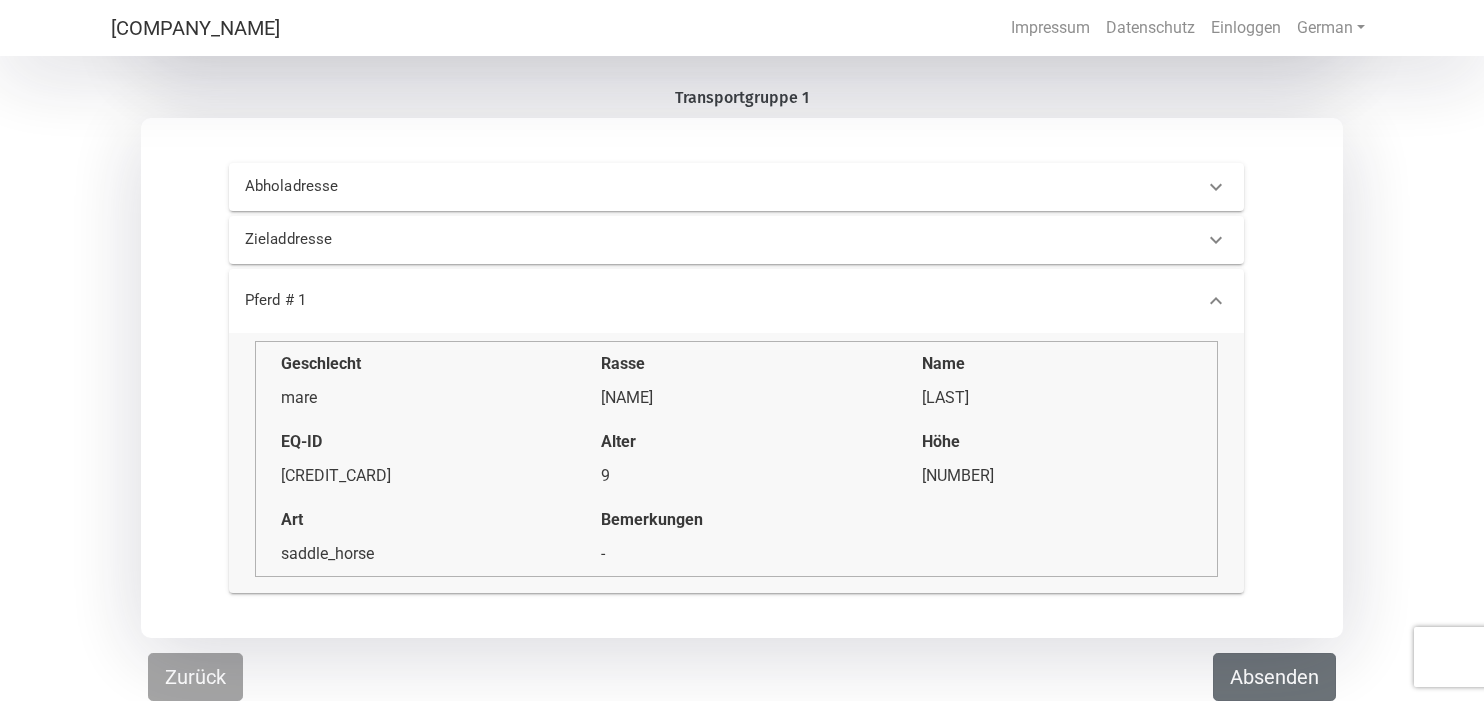 click on "Absenden" at bounding box center (1274, 677) 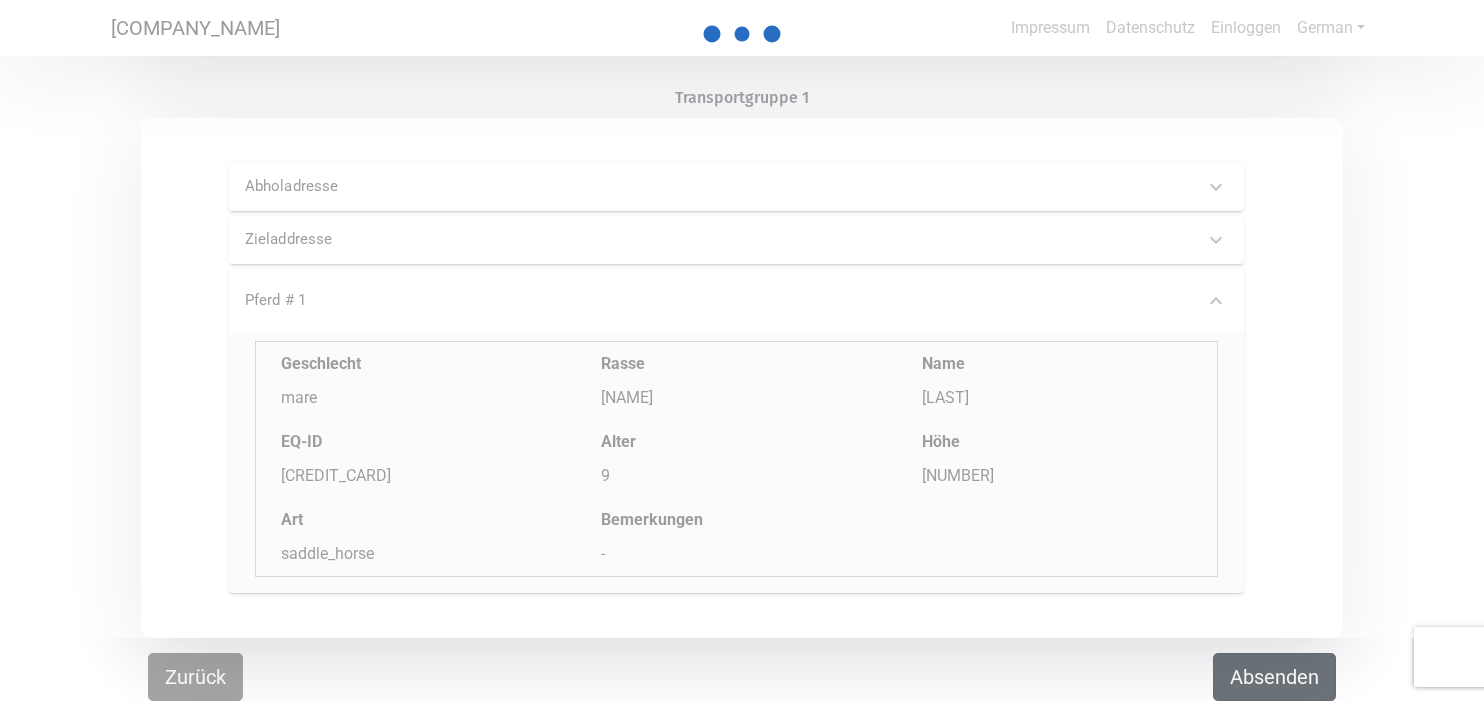 scroll, scrollTop: 0, scrollLeft: 0, axis: both 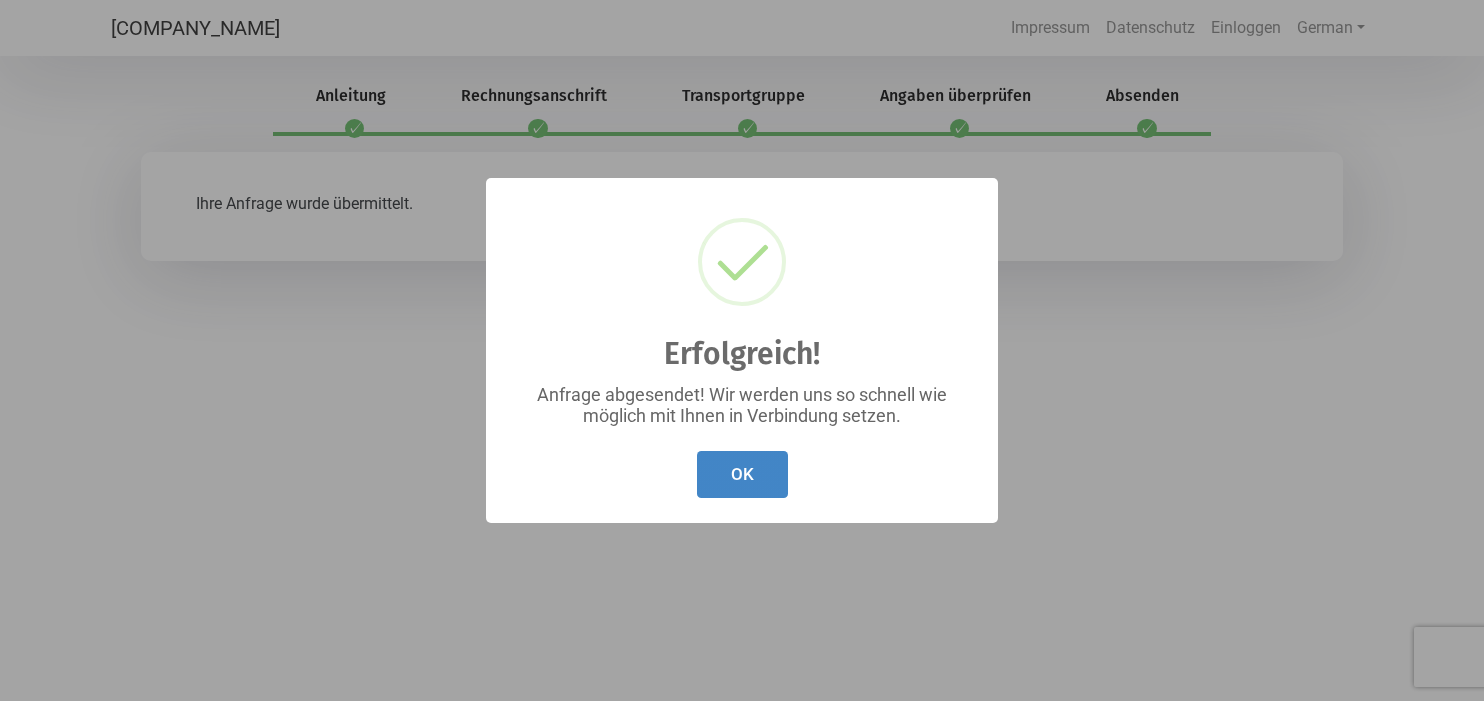 click on "OK" at bounding box center [742, 474] 